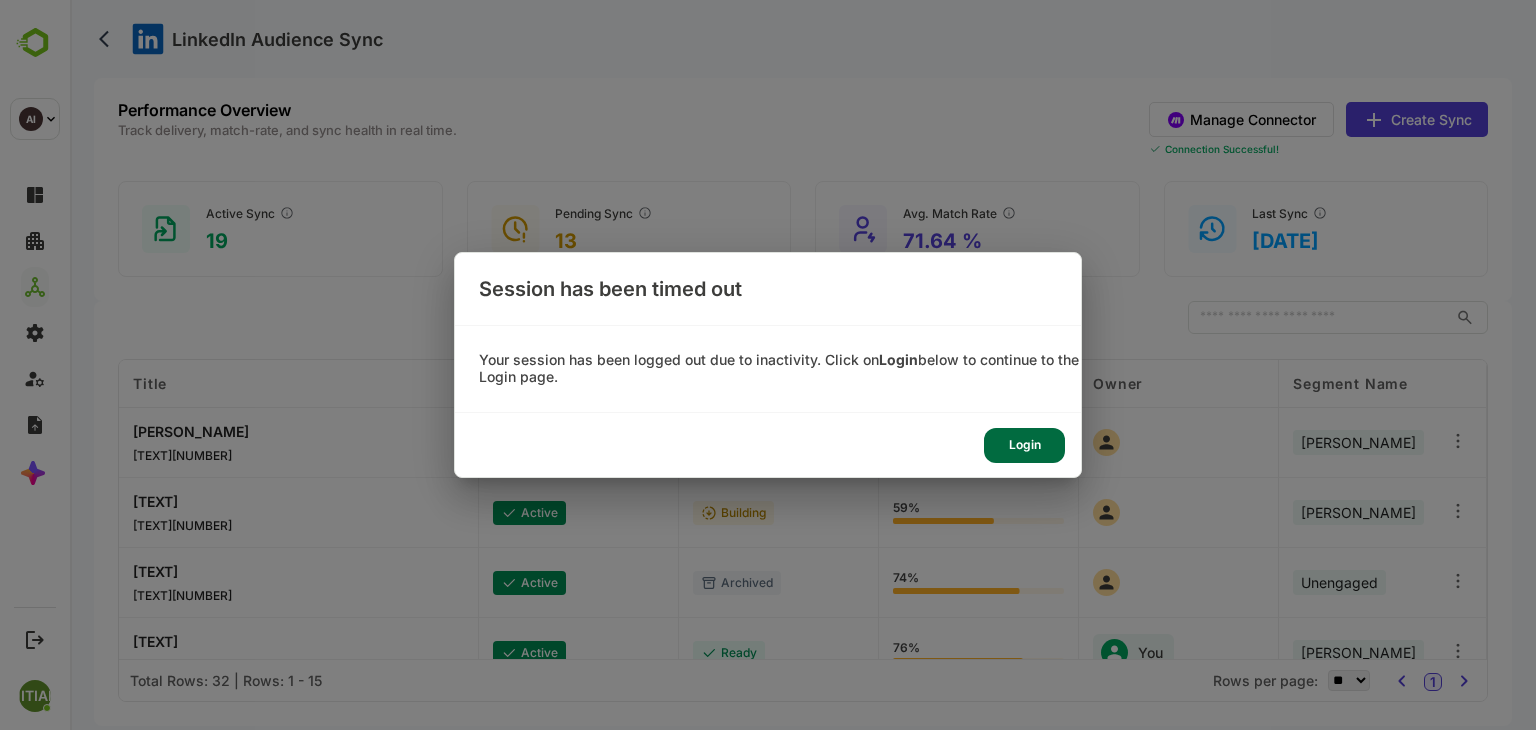 scroll, scrollTop: 0, scrollLeft: 0, axis: both 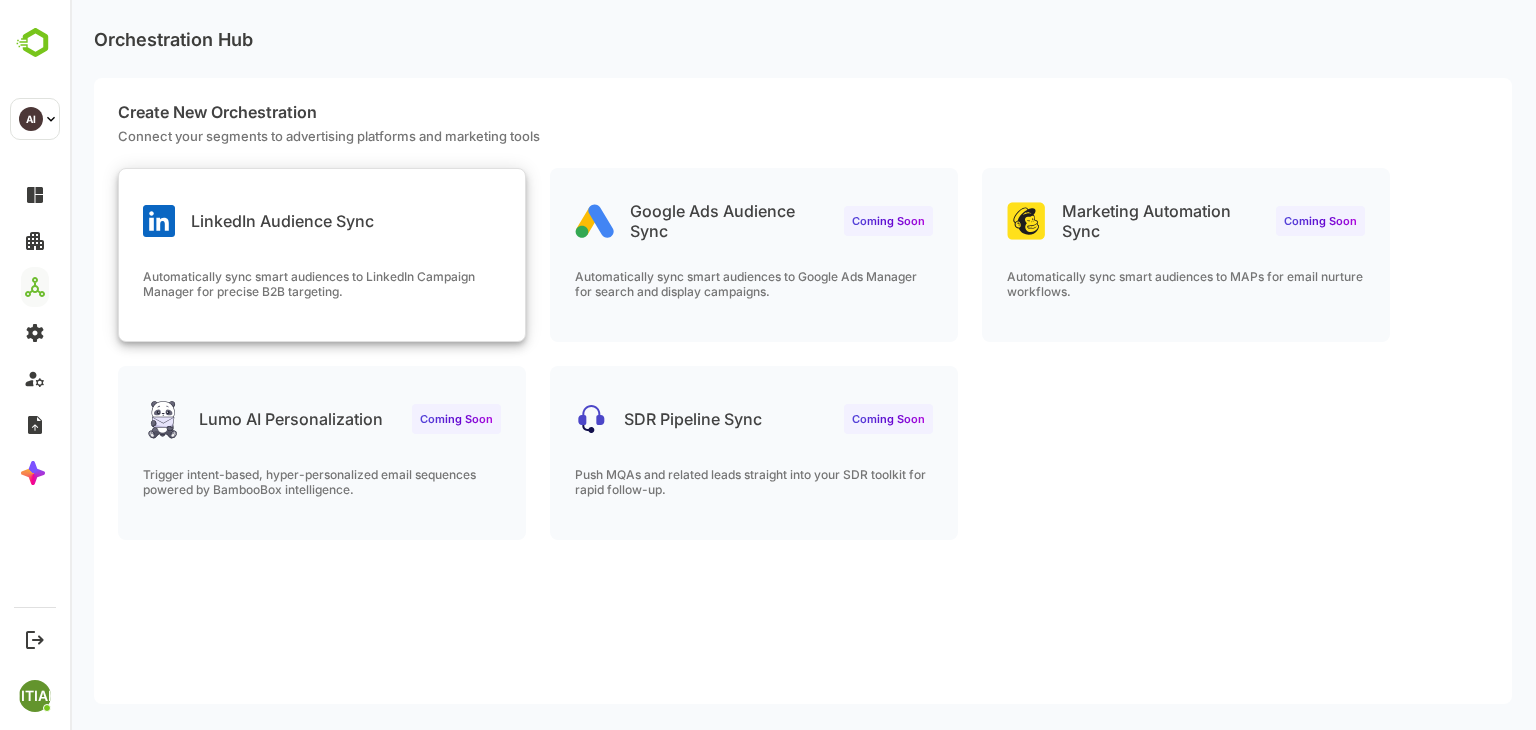 click on "LinkedIn Audience Sync Automatically sync smart audiences to LinkedIn Campaign Manager for precise B2B targeting." at bounding box center (322, 255) 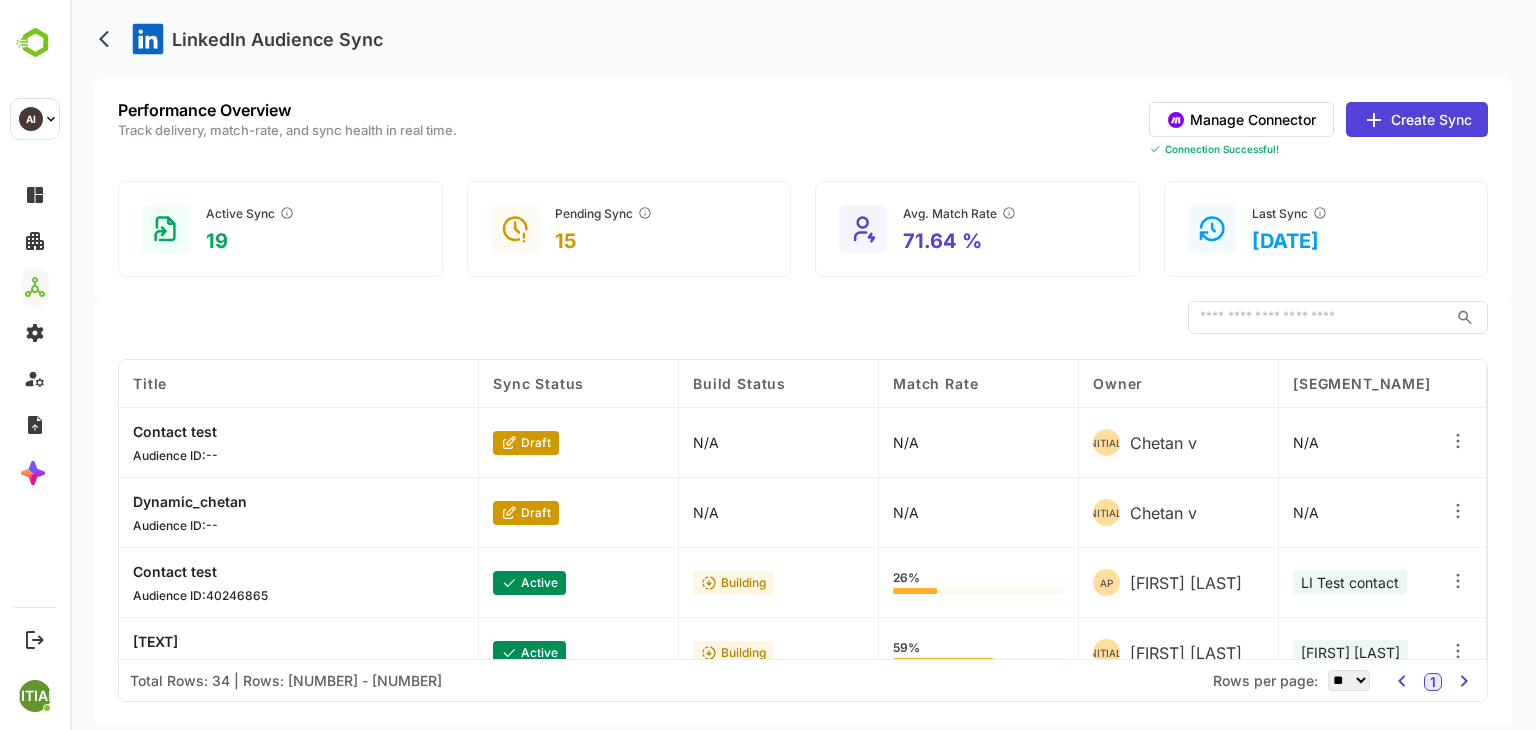 click 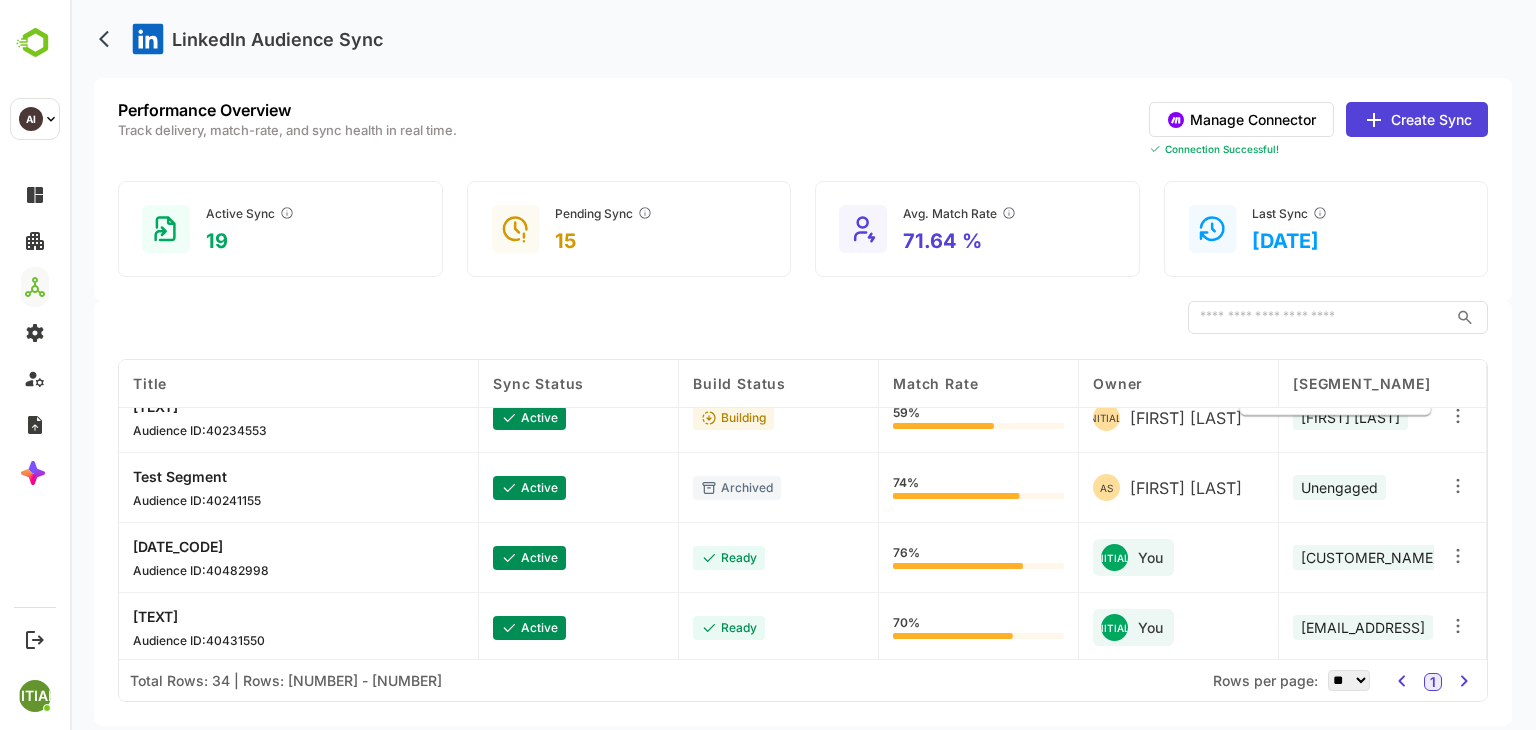 scroll, scrollTop: 0, scrollLeft: 0, axis: both 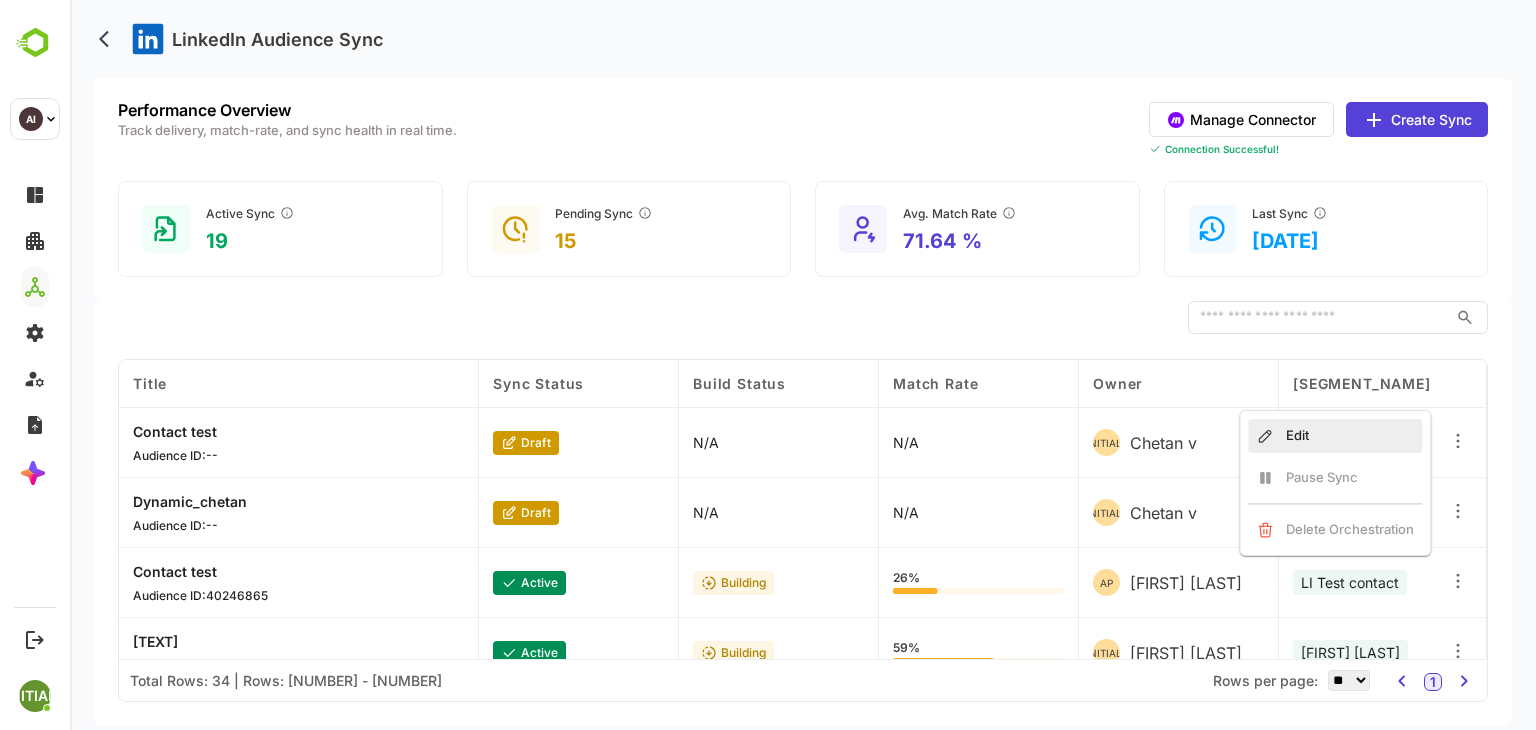 click on "Edit" at bounding box center (1335, 436) 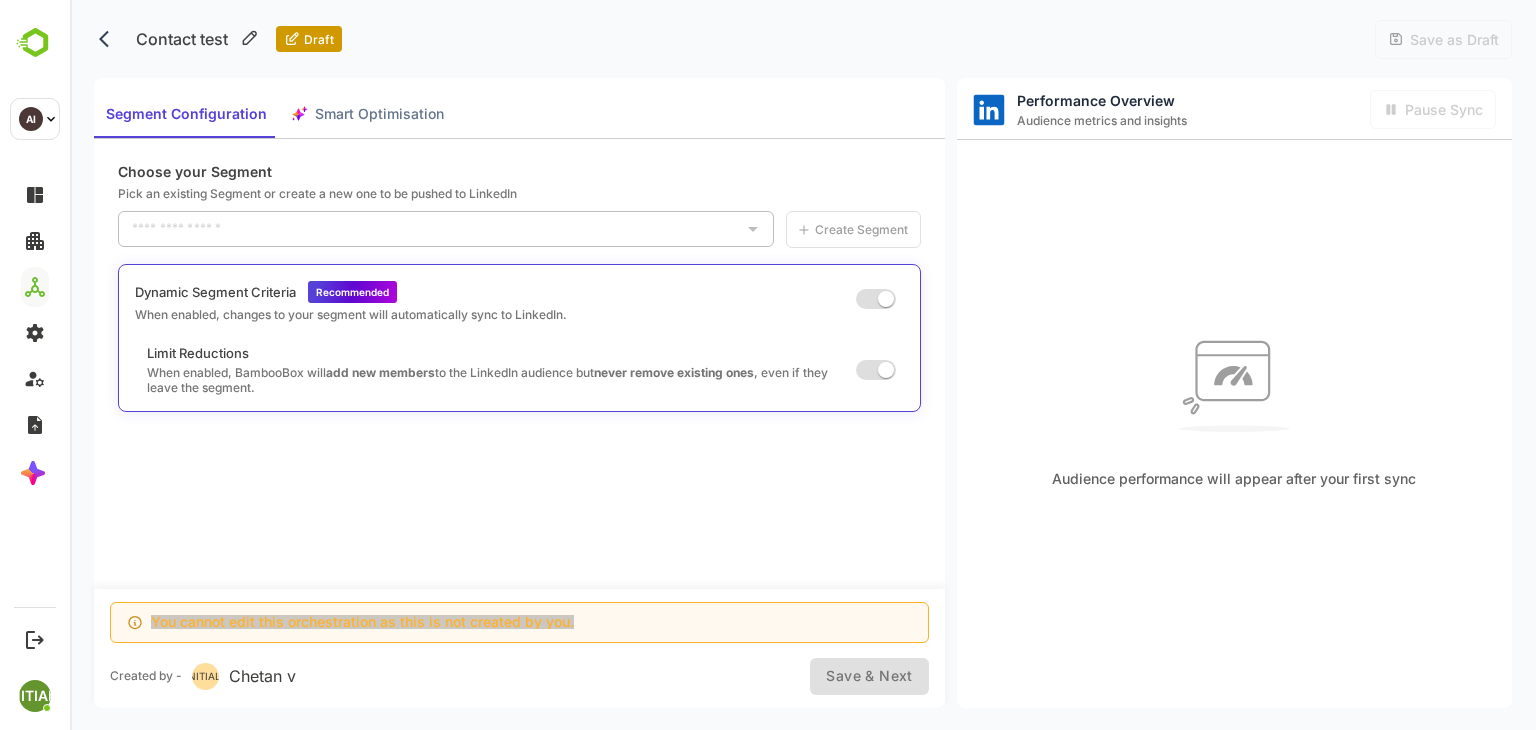 click on "Choose your Segment Pick an existing Segment or create a new one to be pushed to LinkedIn ​   Create Segment Dynamic Segment Criteria   Recommended When enabled, changes to your segment will automatically sync to LinkedIn. Limit Reductions When enabled, BambooBox will  add new members  to the LinkedIn audience but  never remove existing ones , even if they leave the segment." at bounding box center [519, 364] 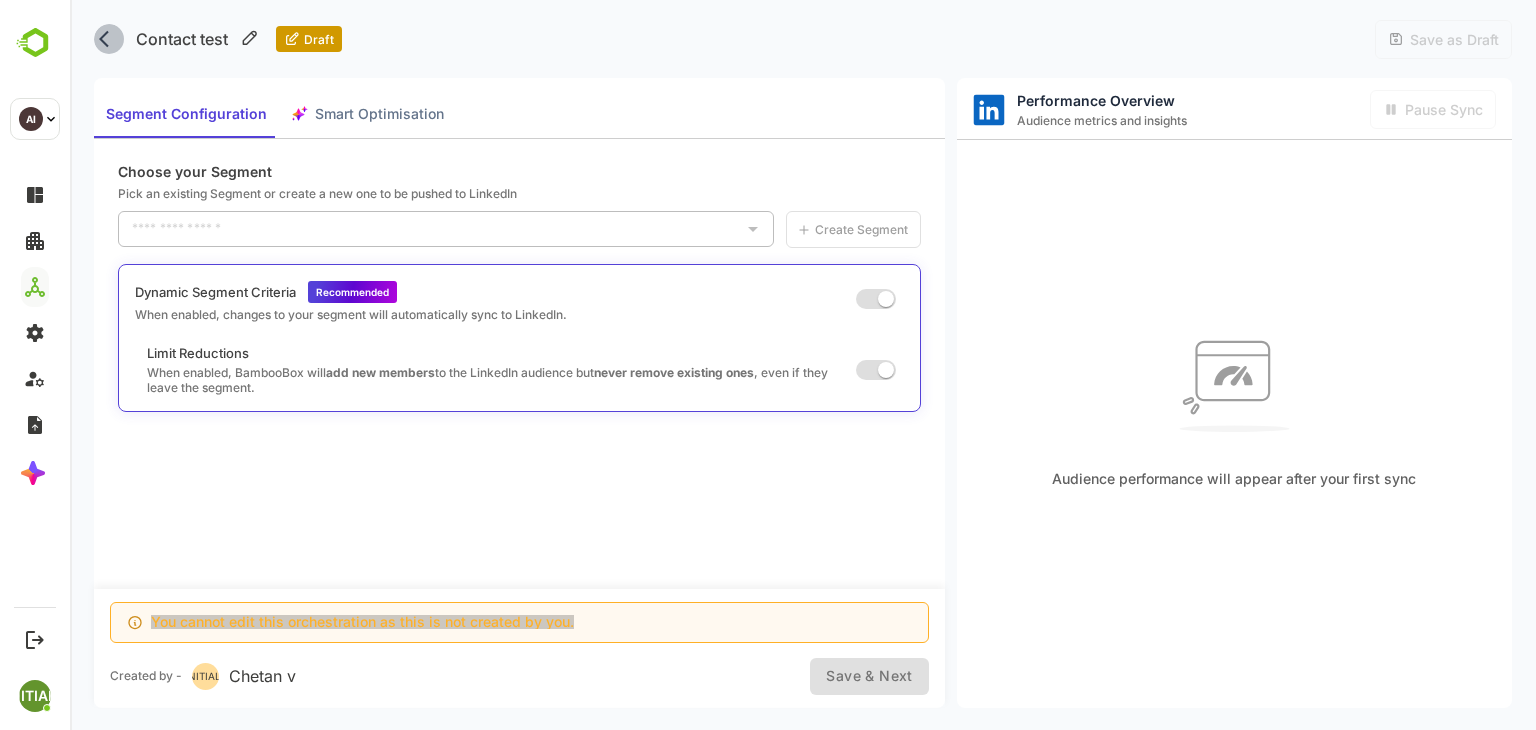 click 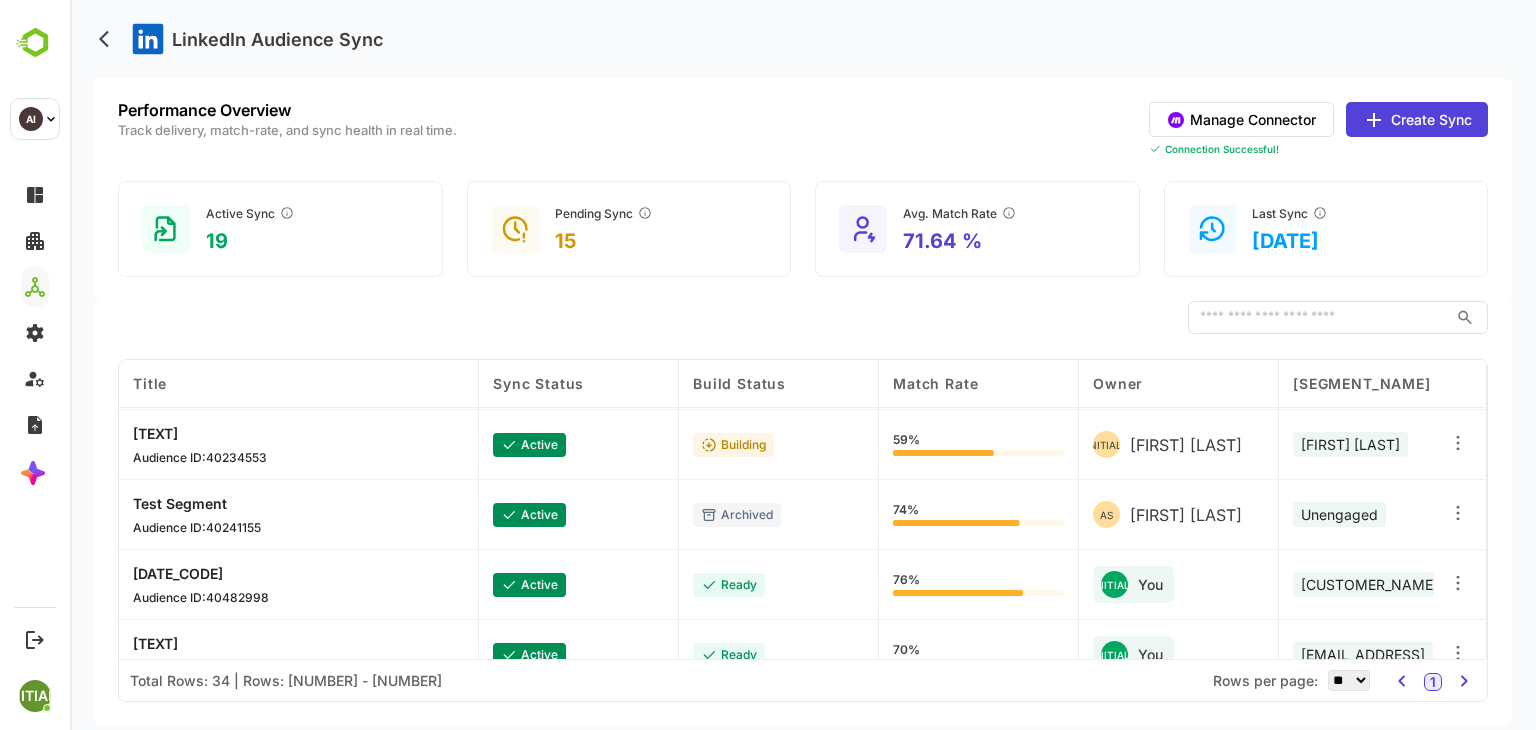 scroll, scrollTop: 207, scrollLeft: 0, axis: vertical 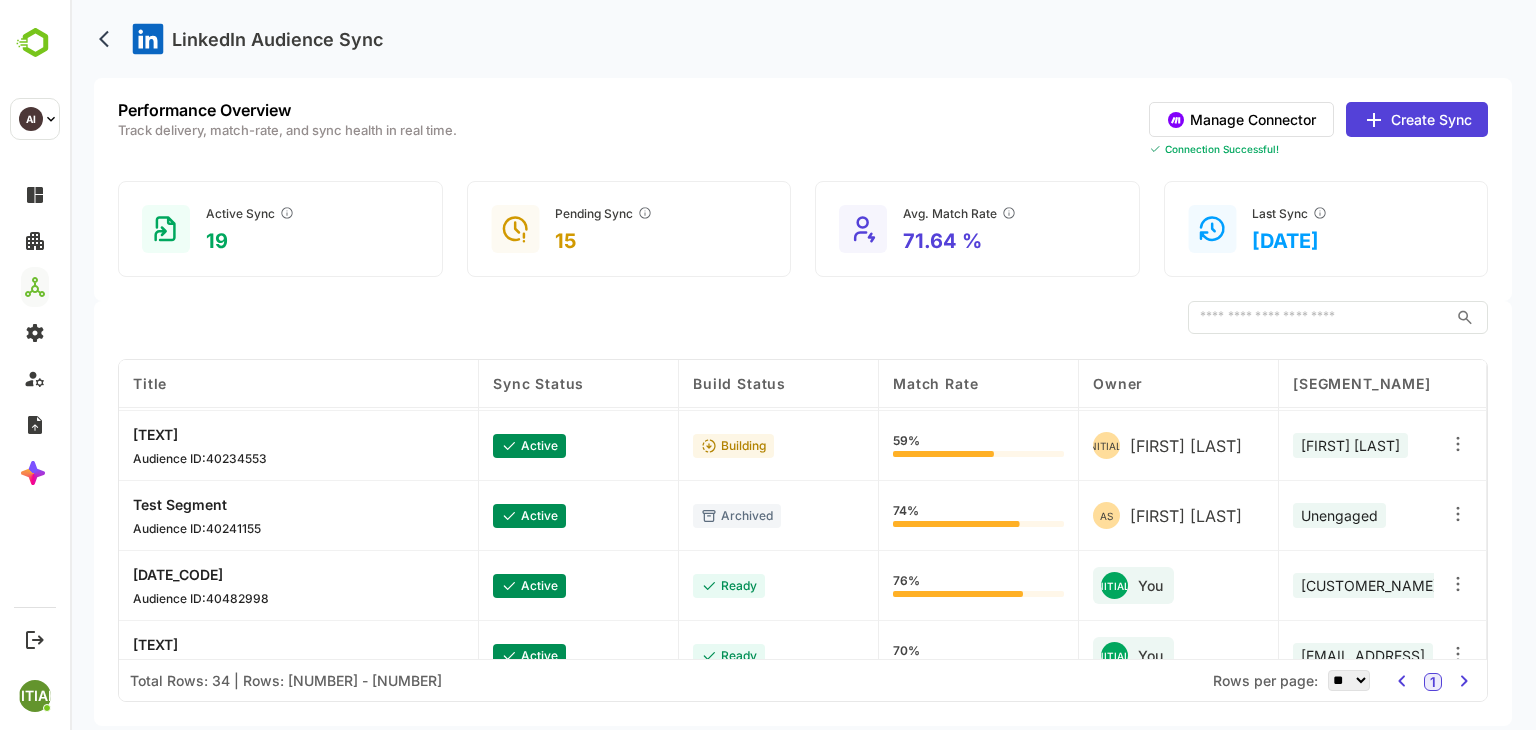 click 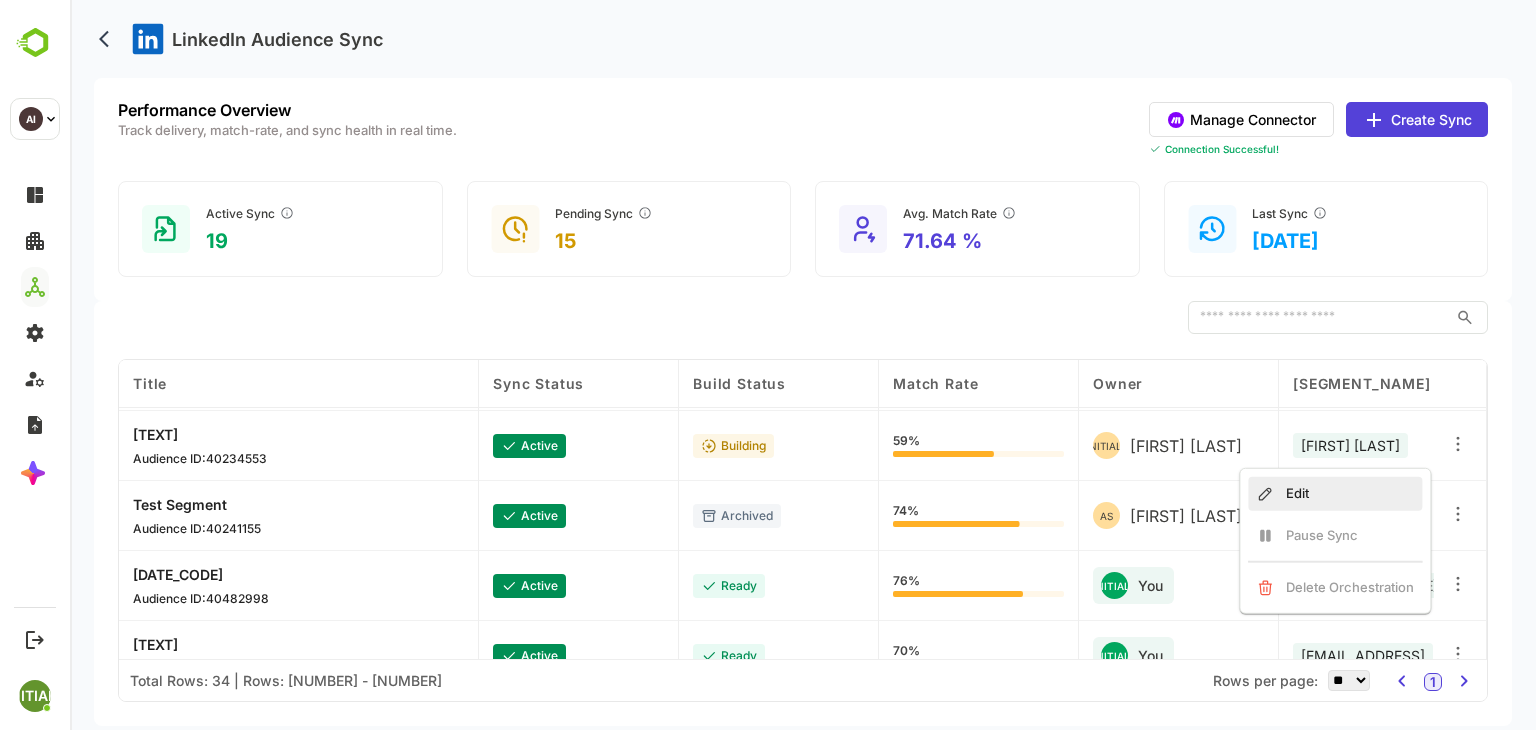 click on "Edit" at bounding box center (1335, 494) 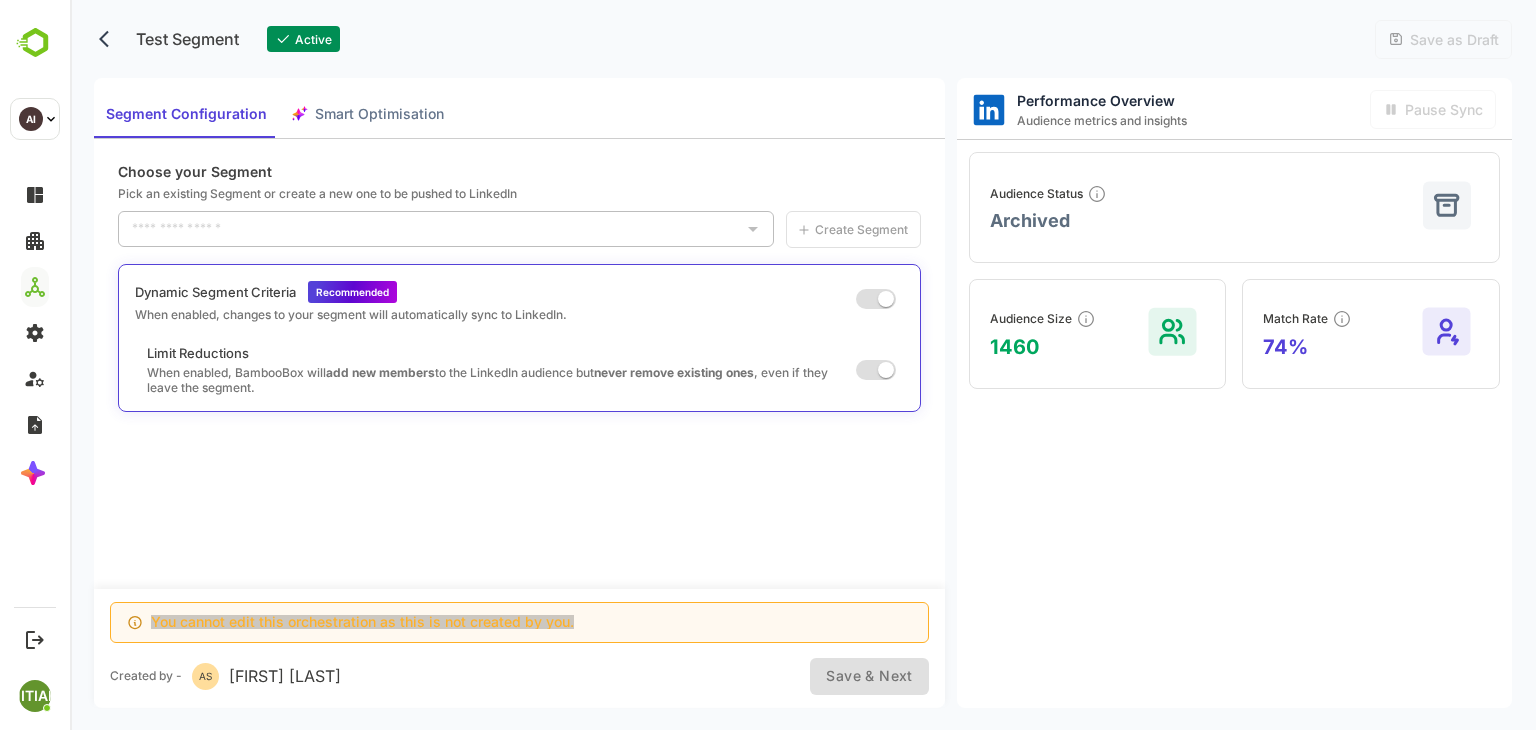 type on "*********" 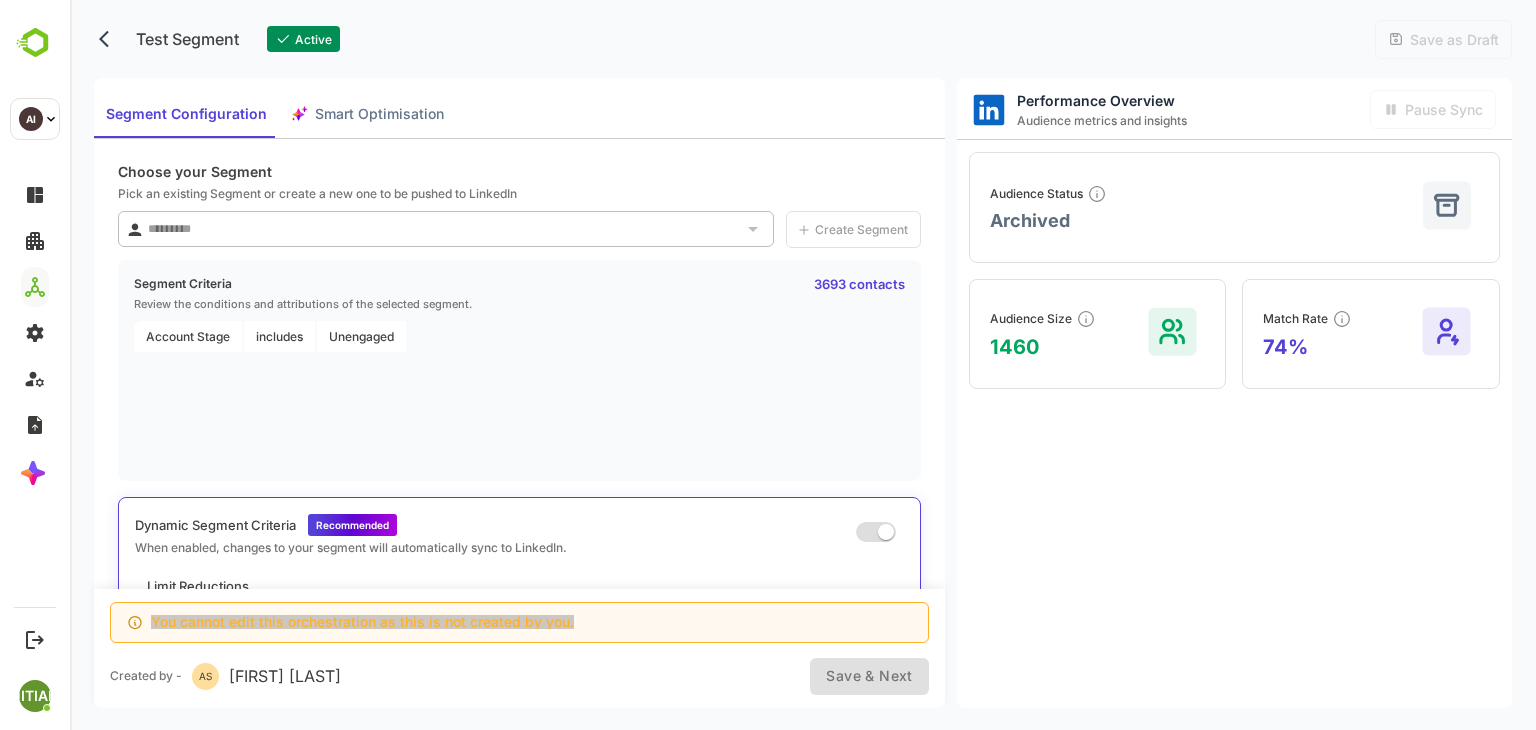 click on "Segment Criteria Review the conditions and attributions of the selected segment.   [NUMBER]   contacts" at bounding box center (519, 293) 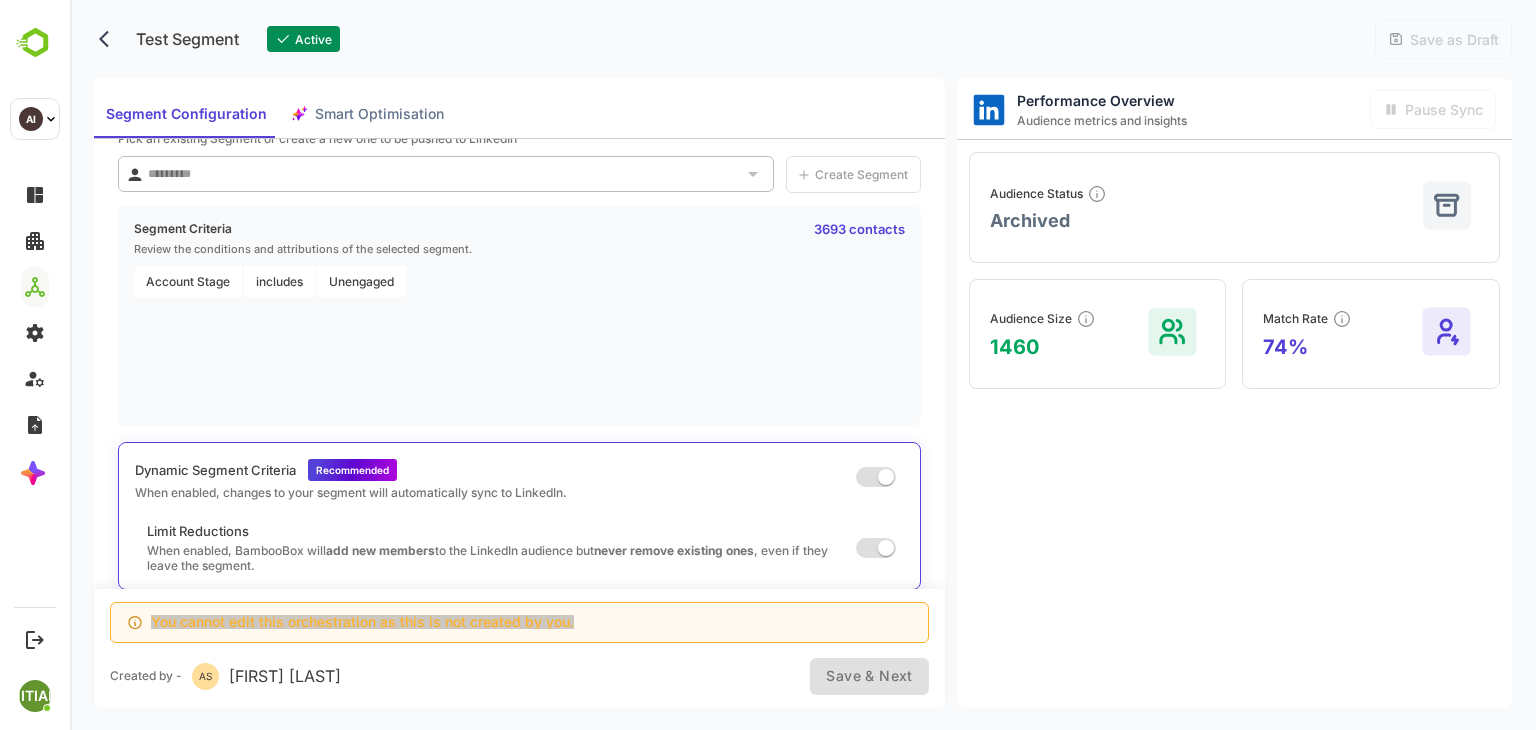 scroll, scrollTop: 0, scrollLeft: 0, axis: both 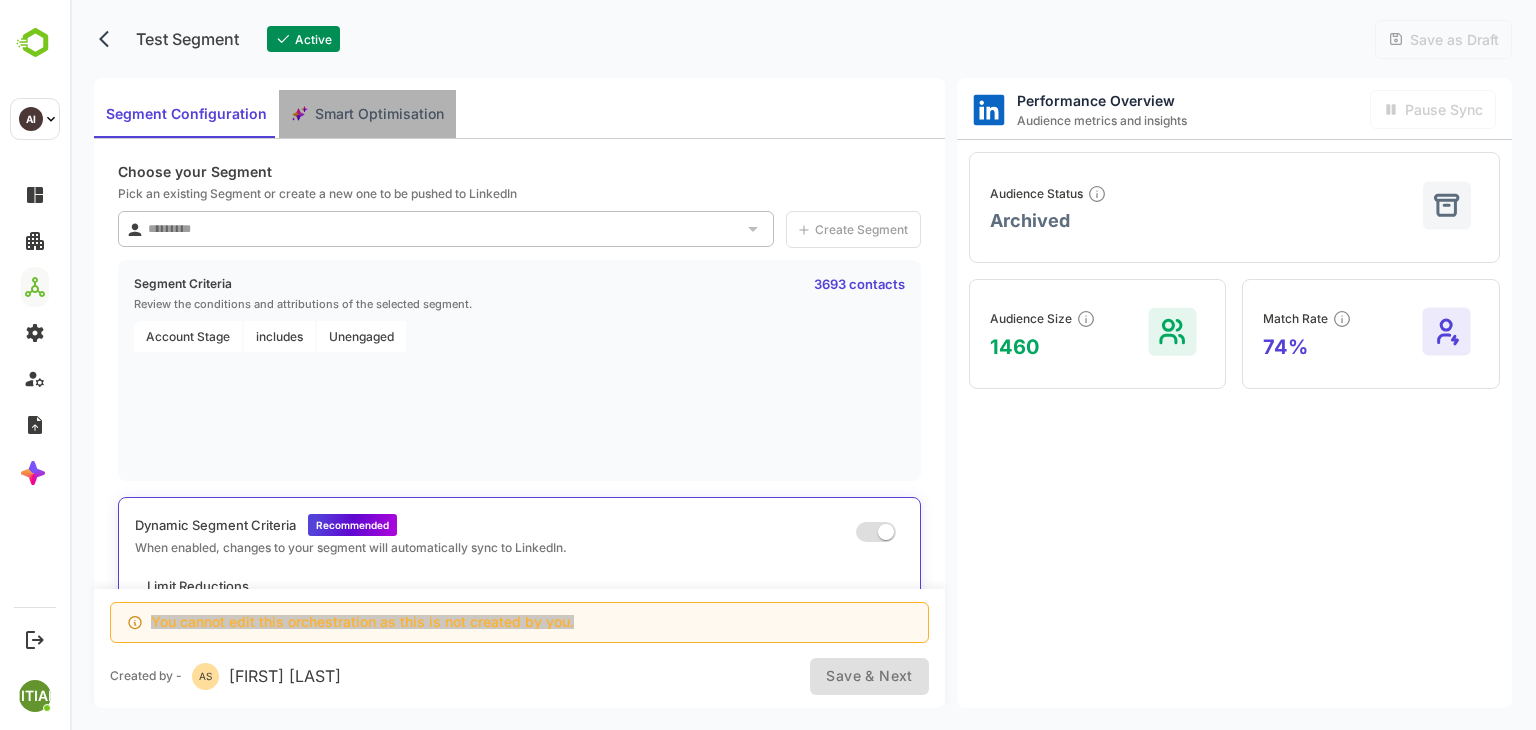 click on "Smart Optimisation" at bounding box center (379, 114) 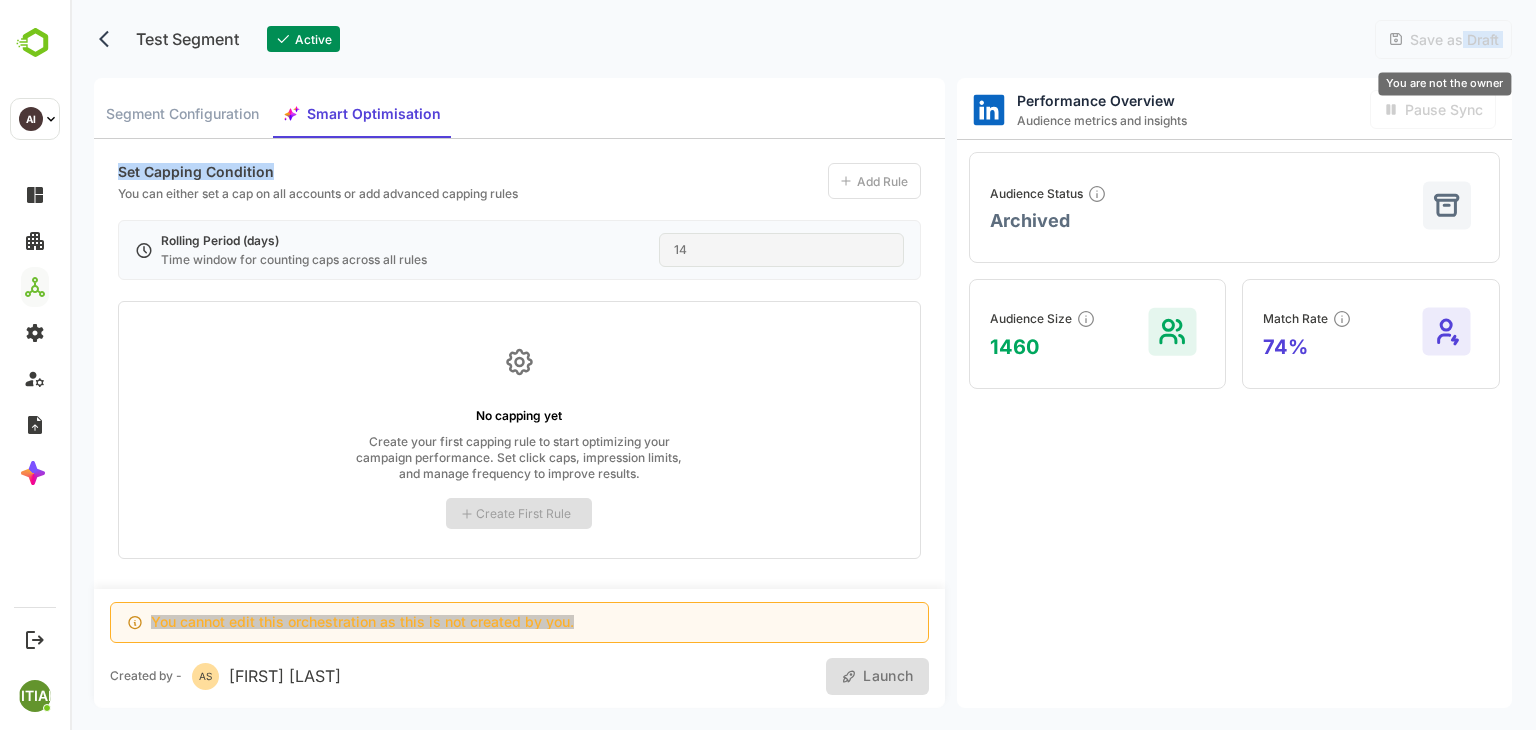 drag, startPoint x: 1463, startPoint y: 39, endPoint x: 511, endPoint y: 134, distance: 956.7283 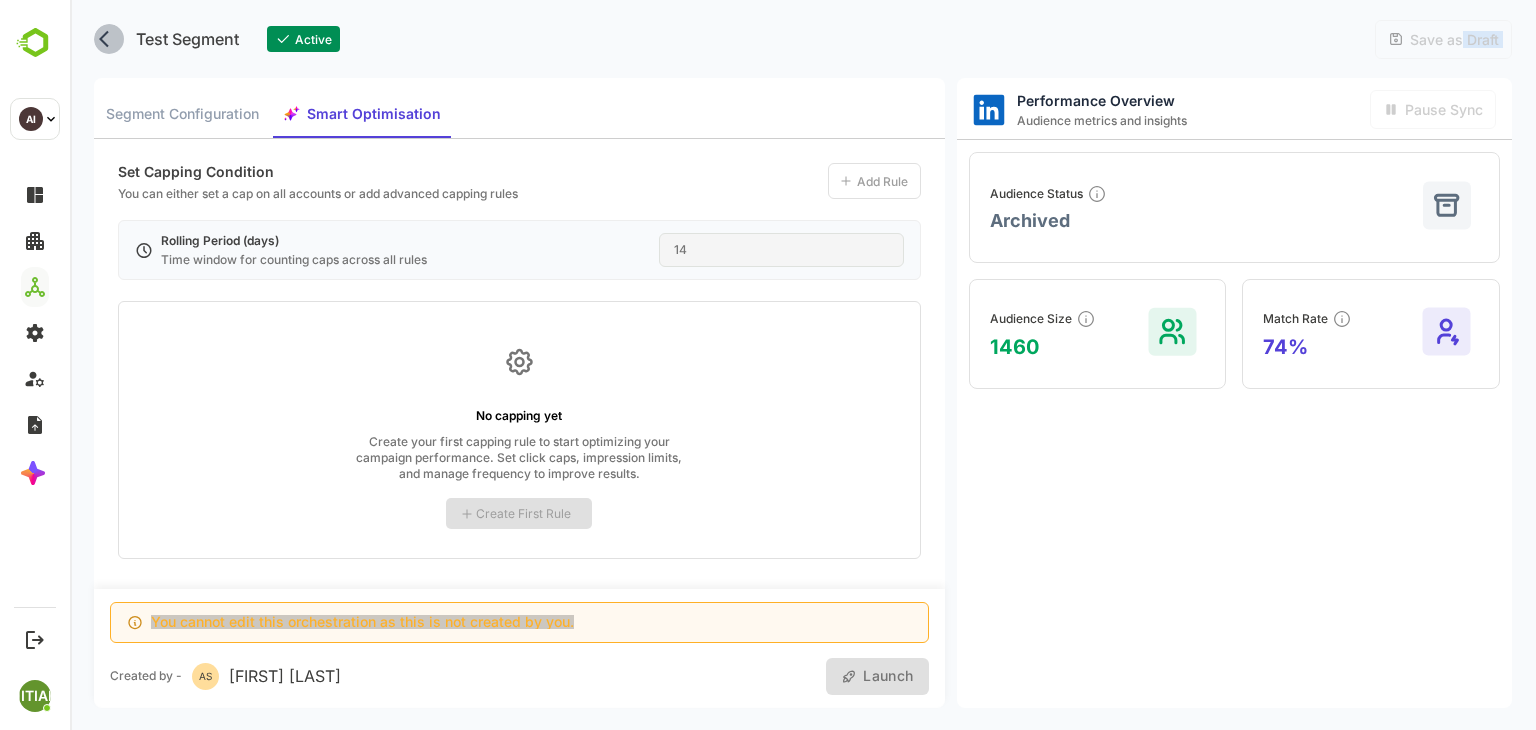 click 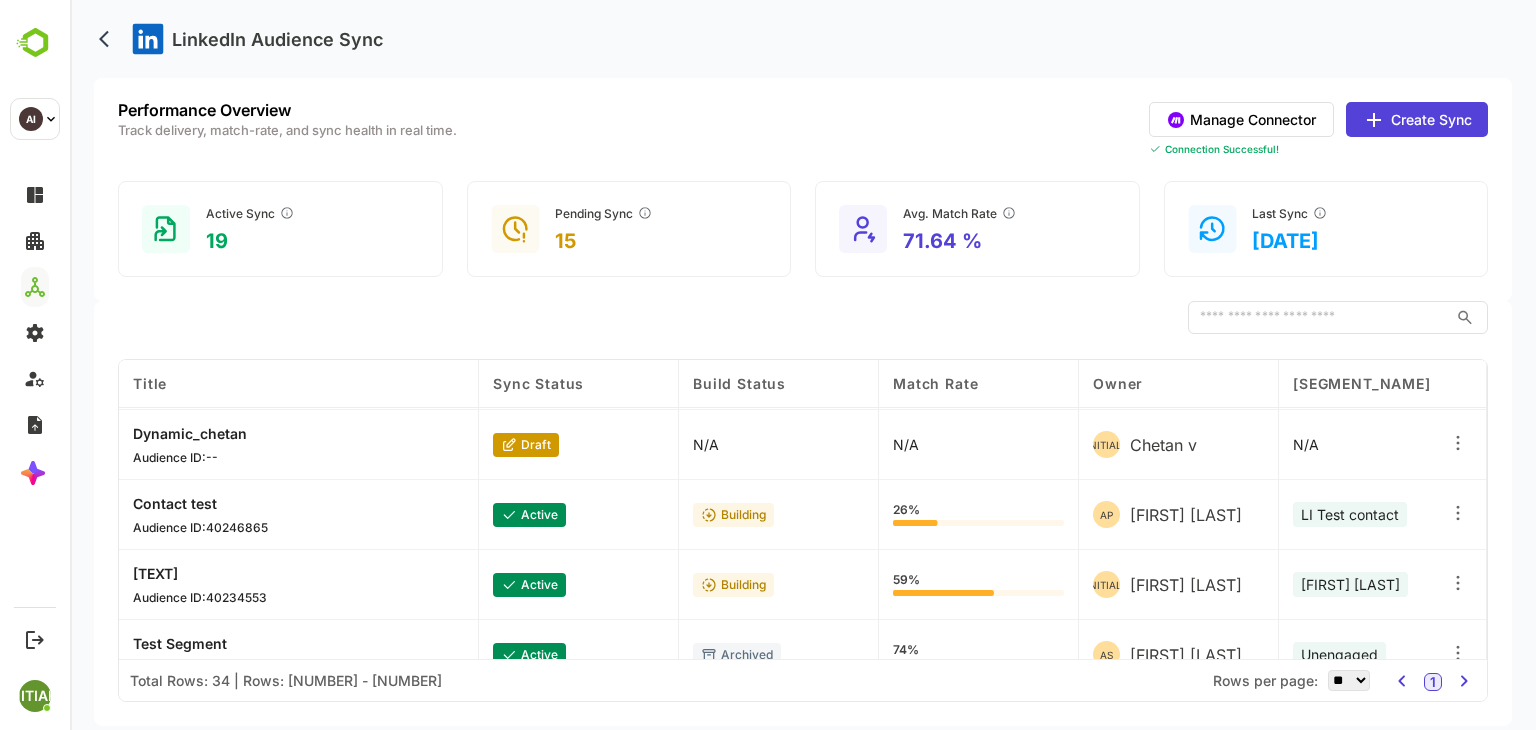 scroll, scrollTop: 0, scrollLeft: 0, axis: both 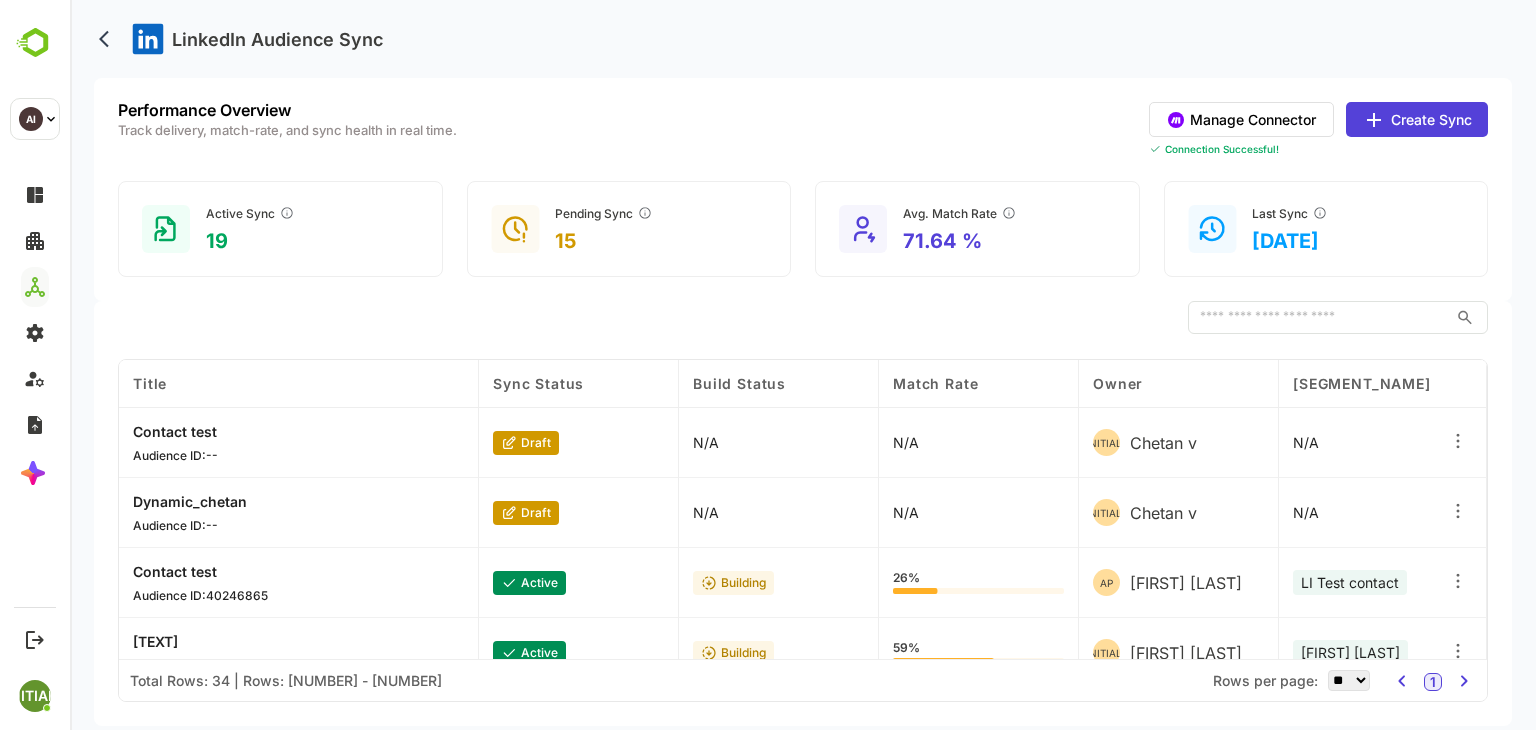 click 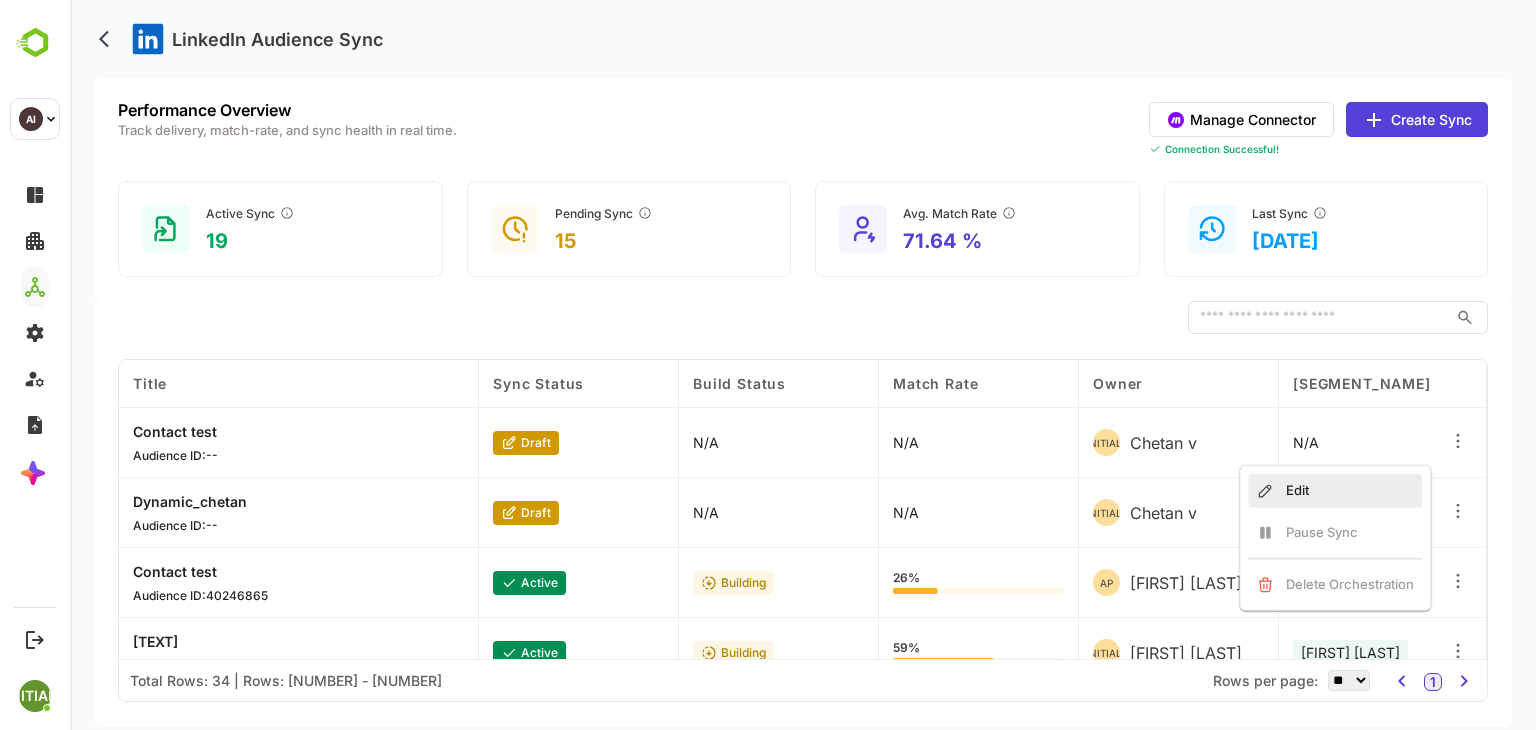 click on "Edit" at bounding box center (1335, 491) 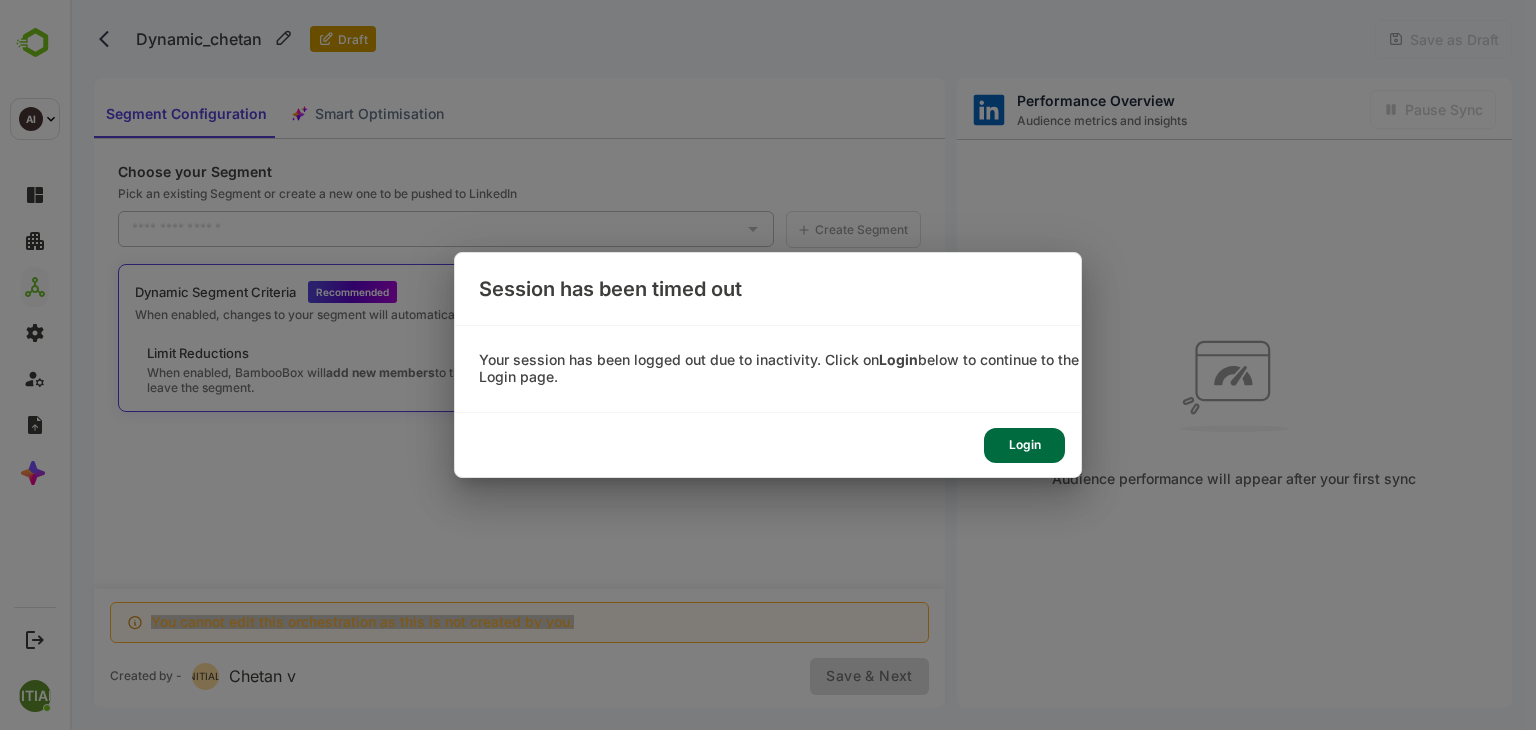 click on "Login" at bounding box center (1024, 445) 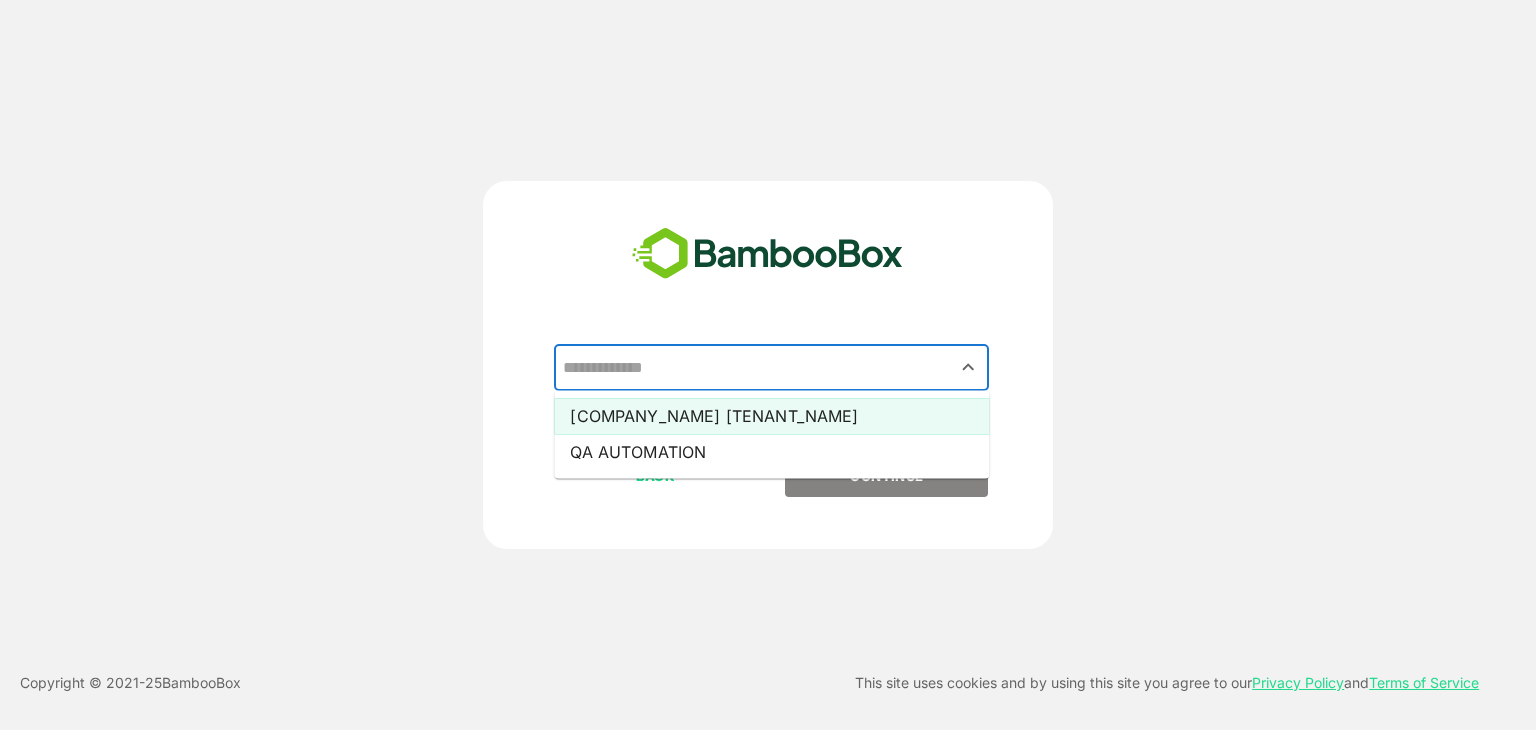 drag, startPoint x: 872, startPoint y: 376, endPoint x: 842, endPoint y: 406, distance: 42.426407 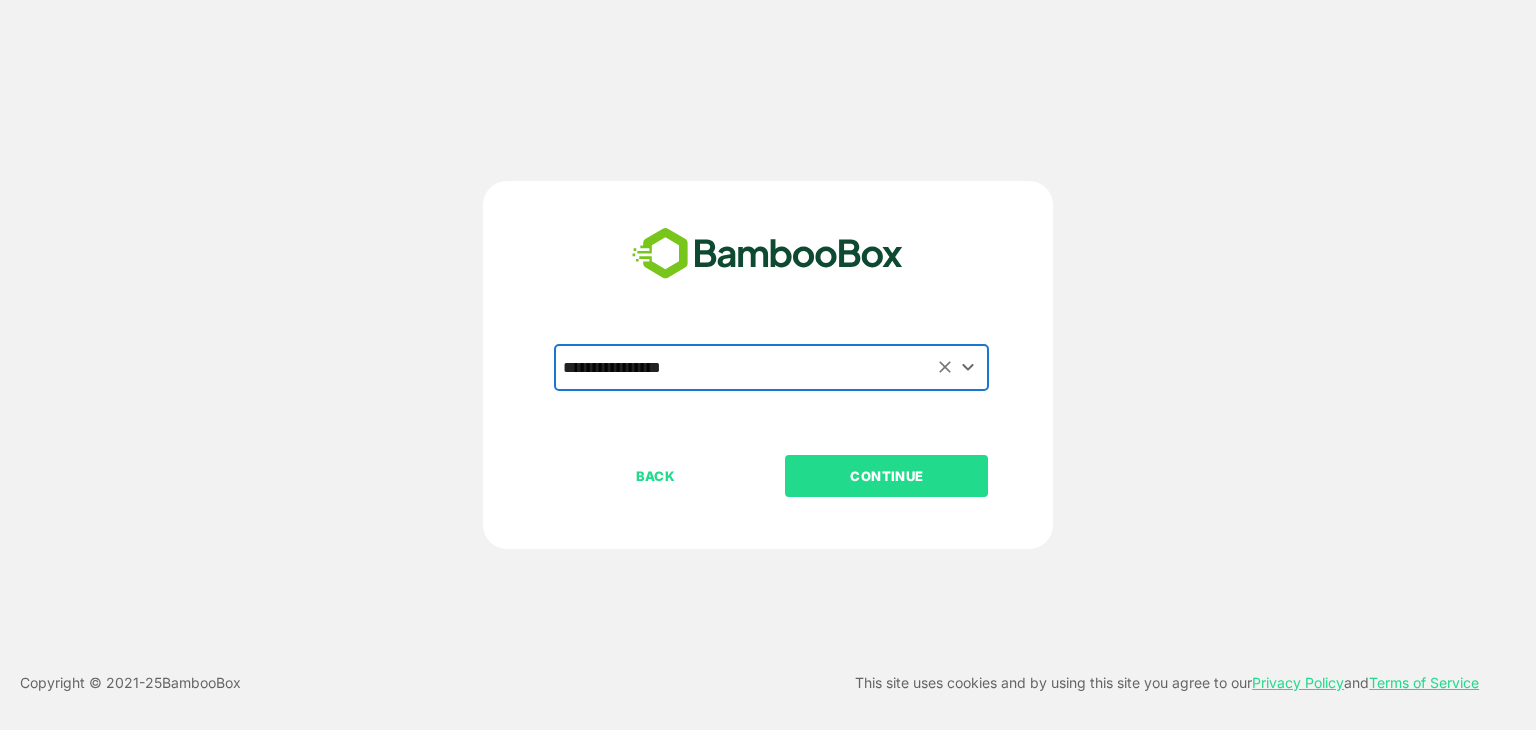type on "**********" 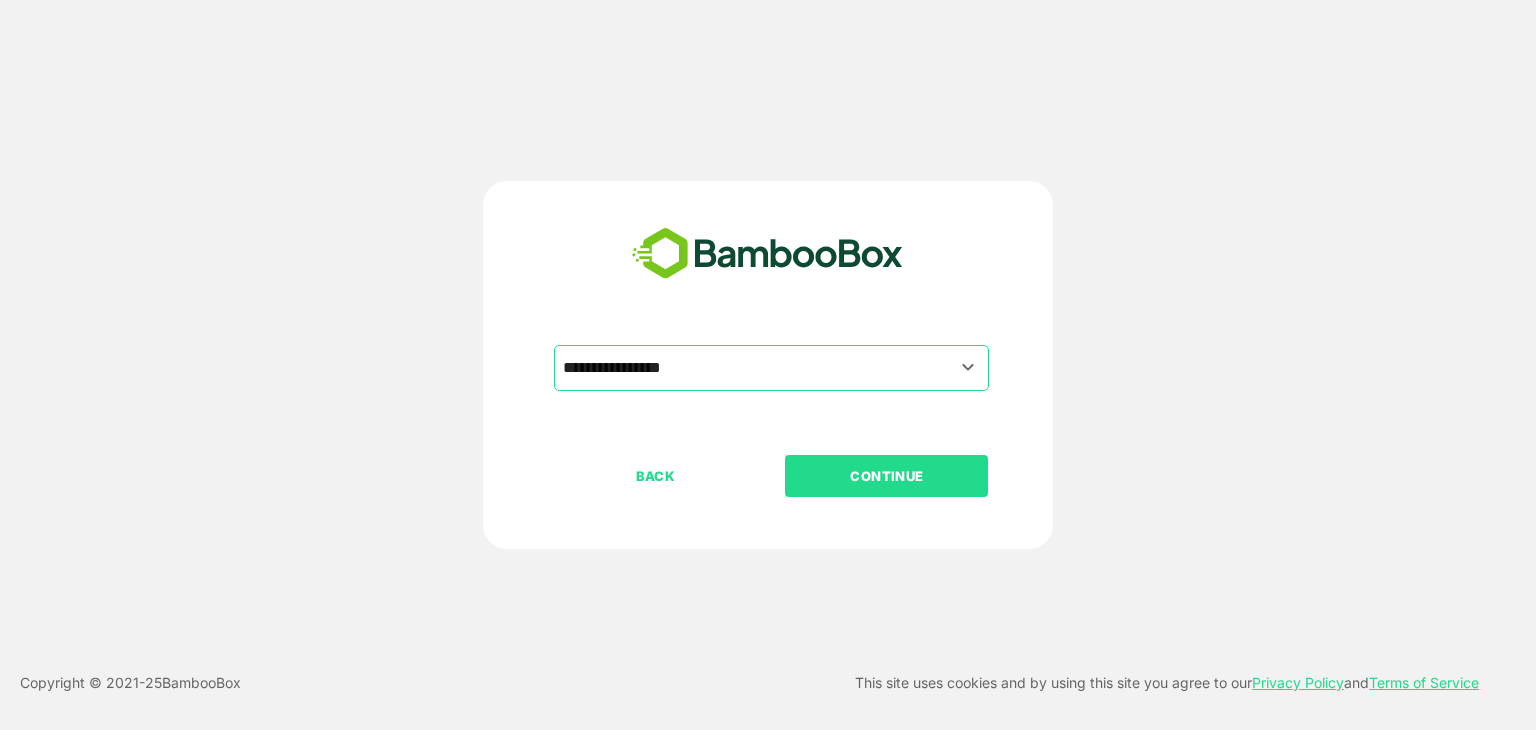 click on "CONTINUE" at bounding box center (887, 476) 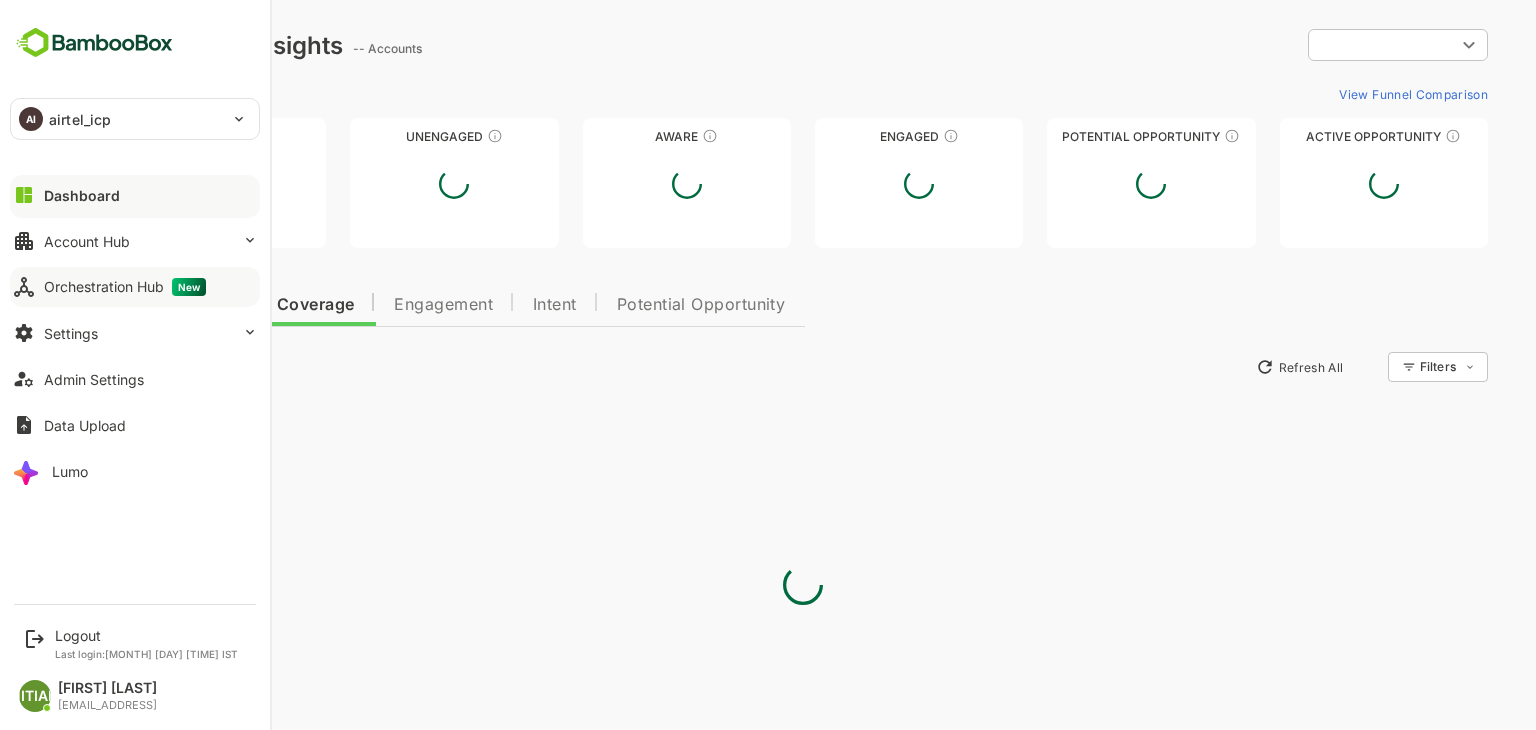 scroll, scrollTop: 0, scrollLeft: 0, axis: both 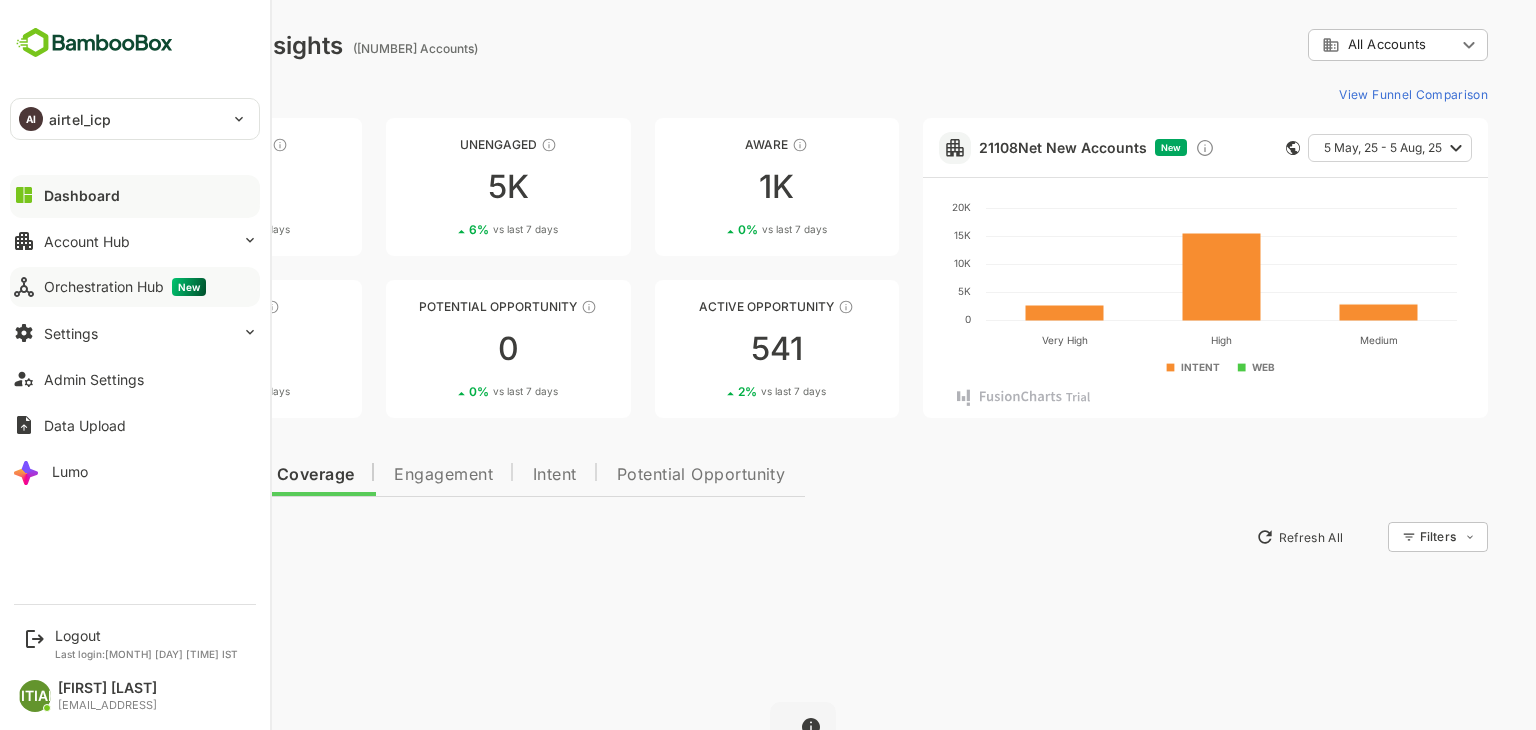 click on "Orchestration Hub New" at bounding box center [125, 287] 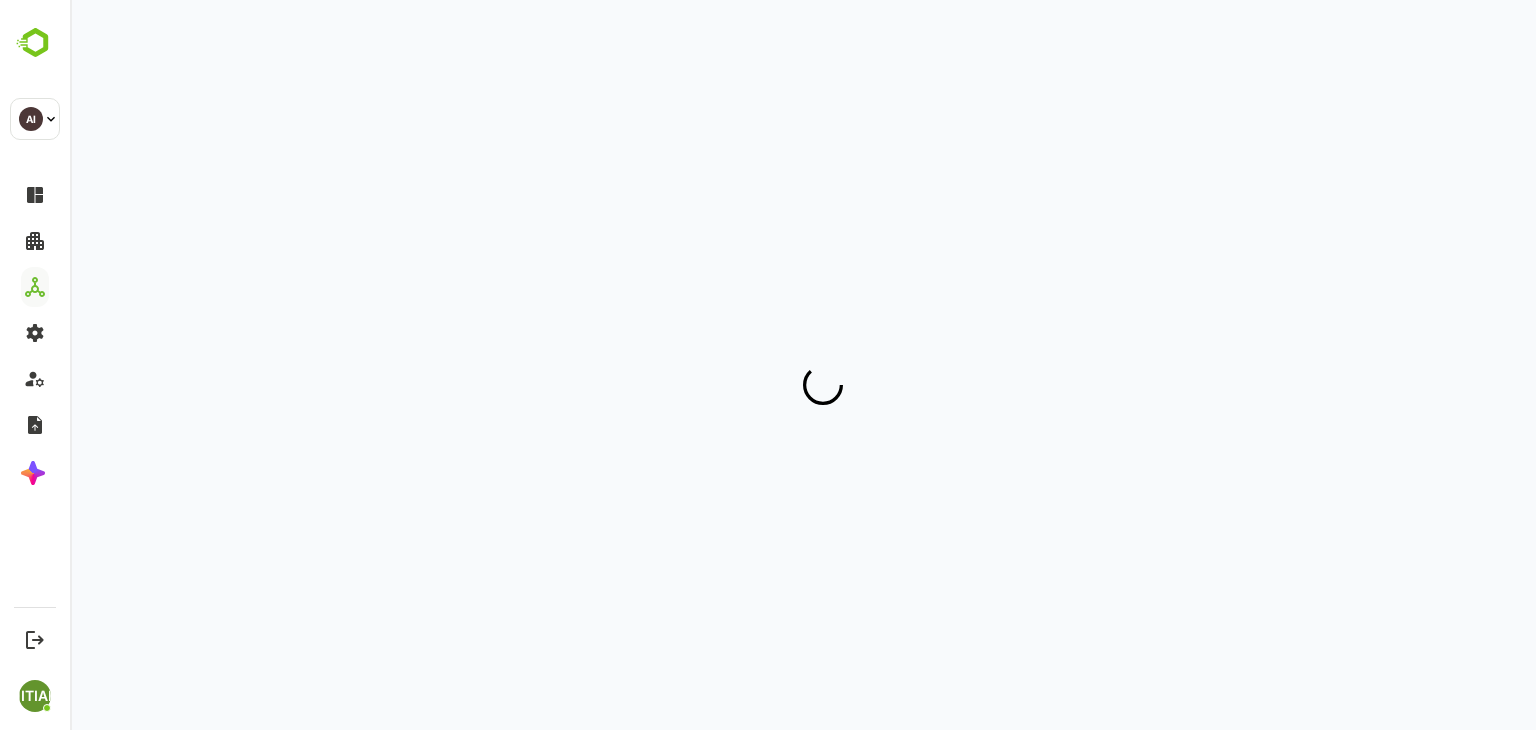scroll, scrollTop: 0, scrollLeft: 0, axis: both 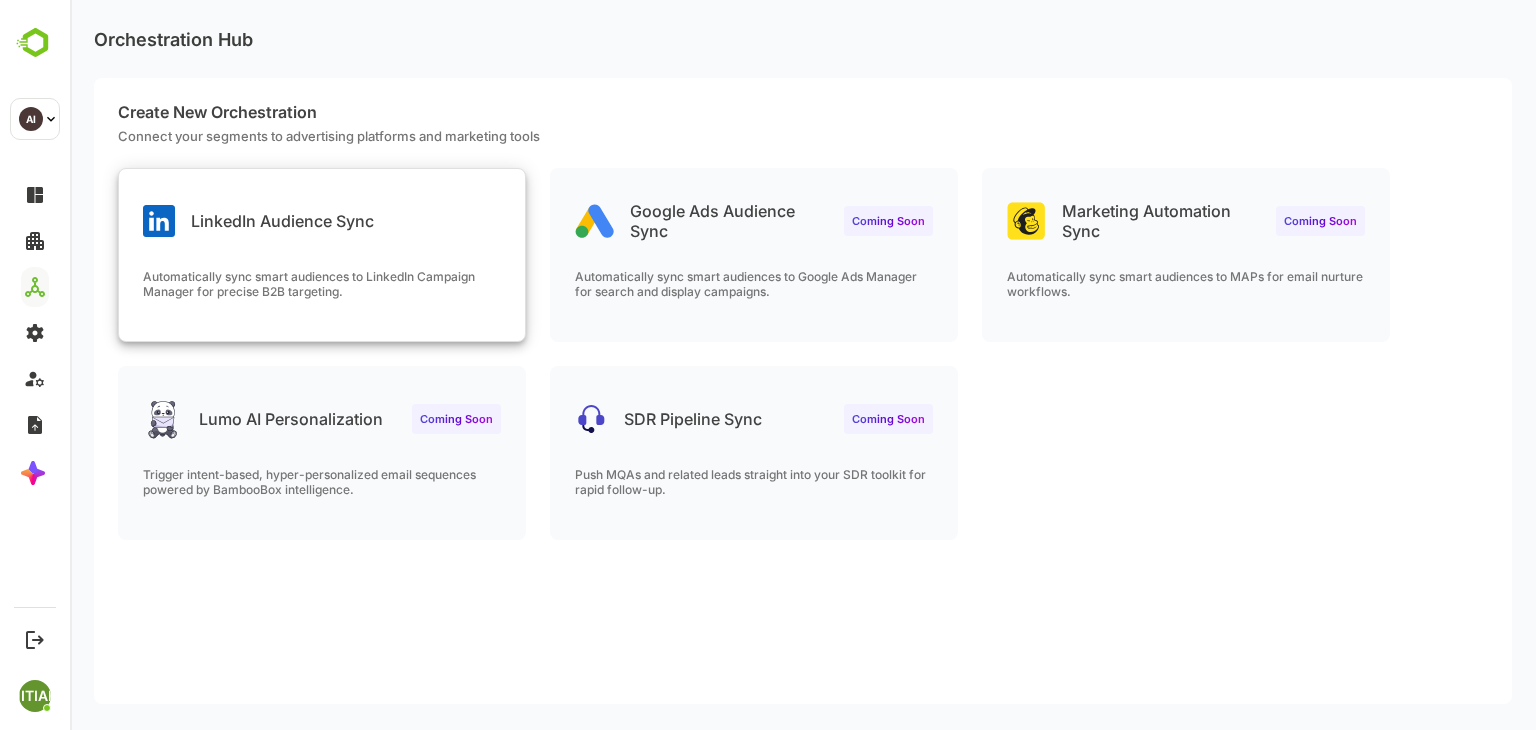 click on "Automatically sync smart audiences to LinkedIn Campaign Manager for precise B2B targeting." at bounding box center (322, 284) 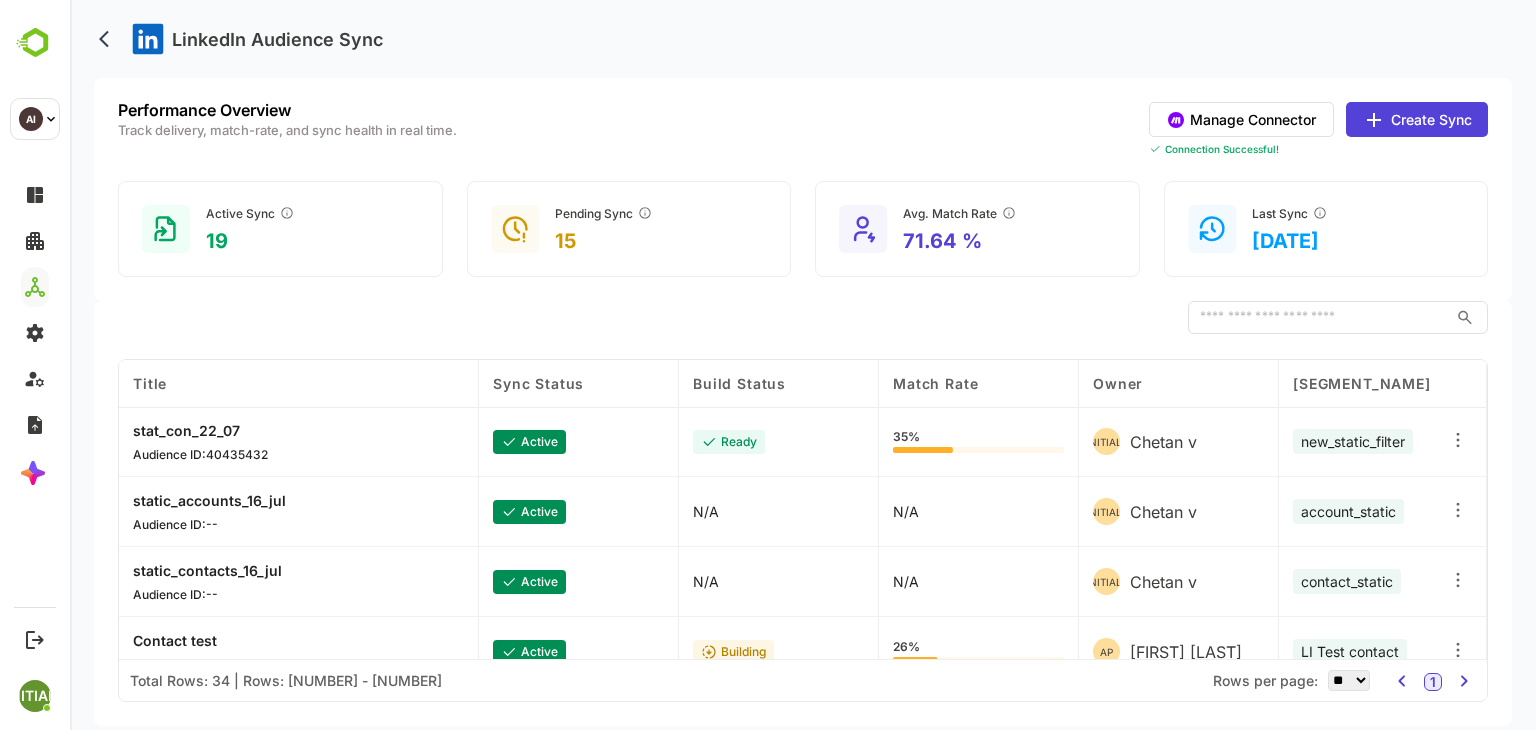 scroll, scrollTop: 0, scrollLeft: 0, axis: both 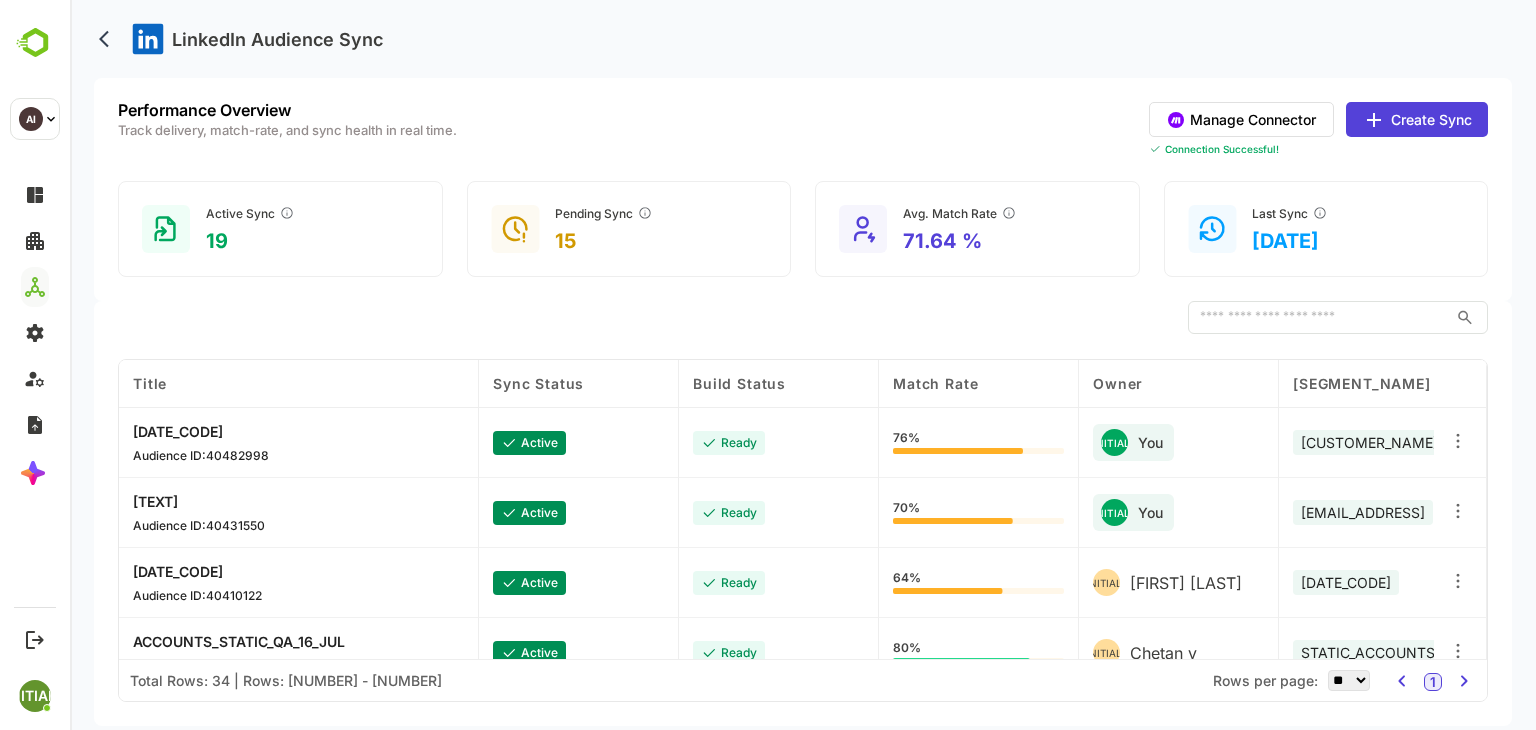 click on "Create Sync" at bounding box center (1417, 119) 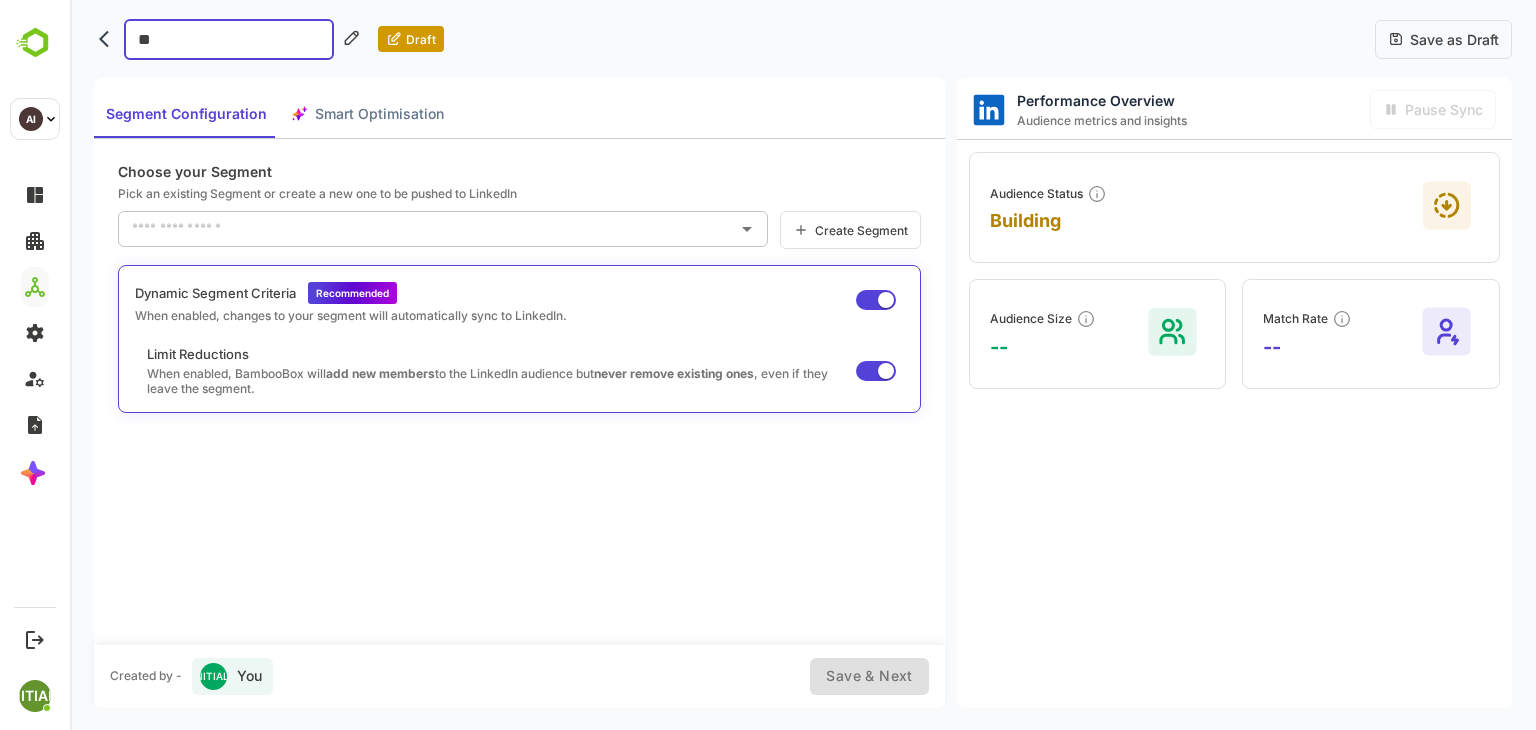 type on "*" 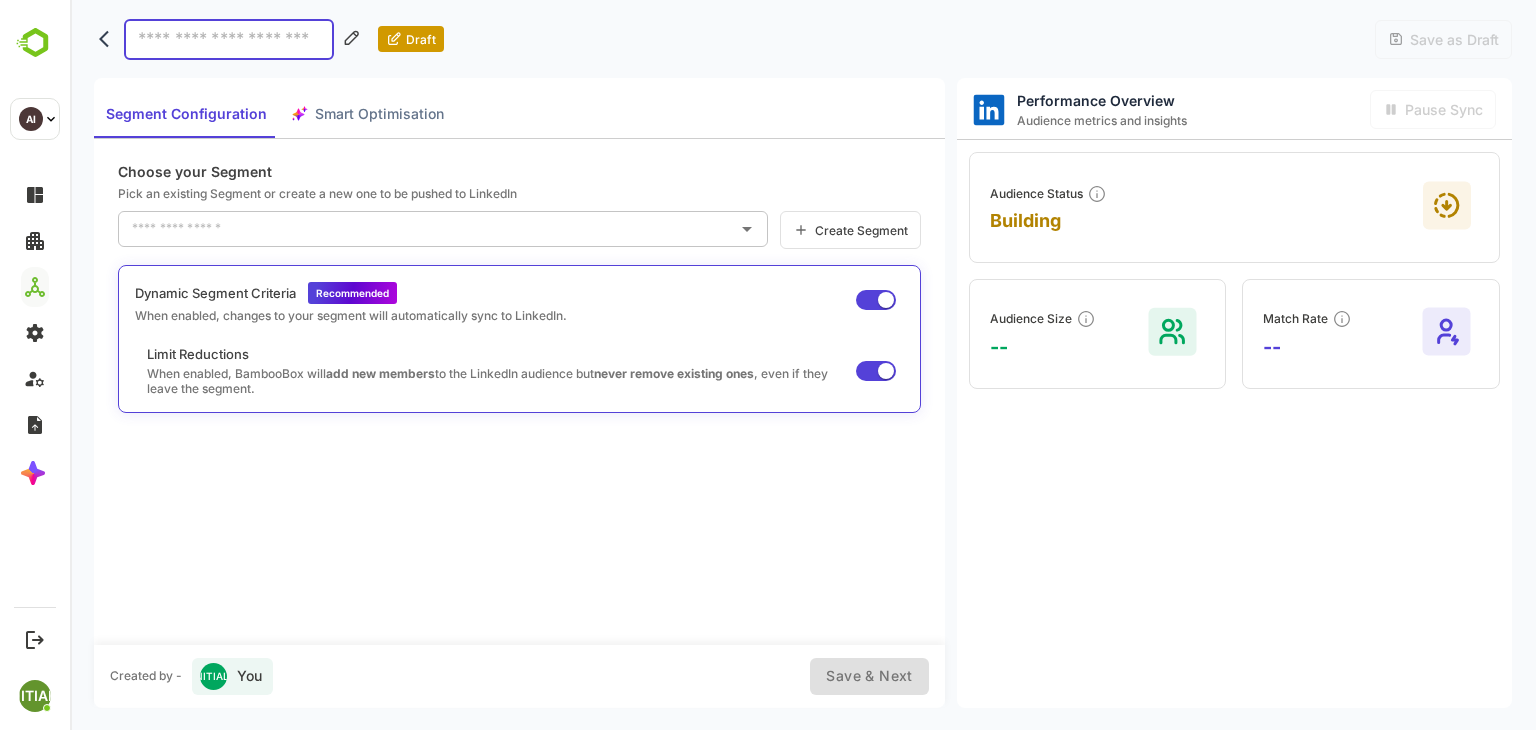 type on "*" 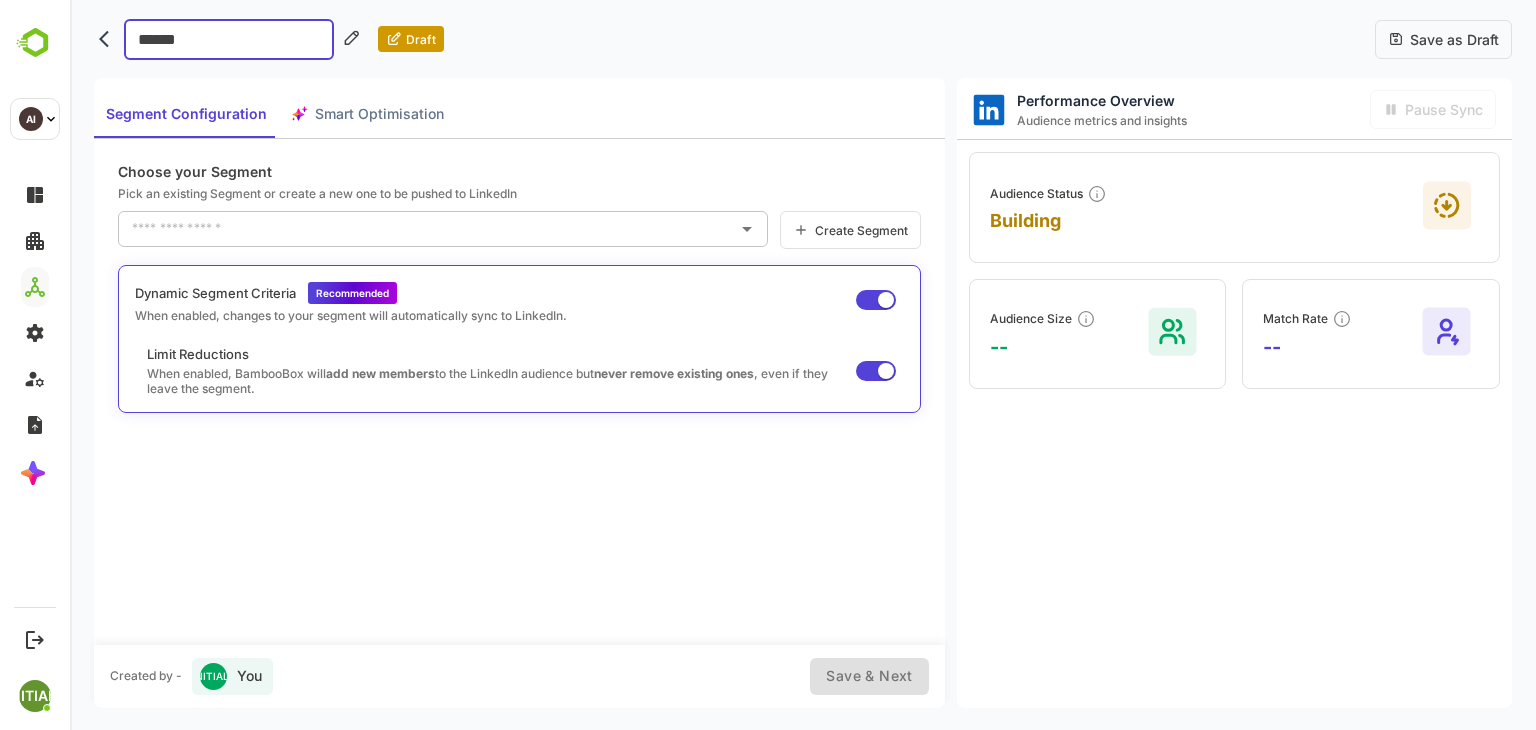 type on "*******" 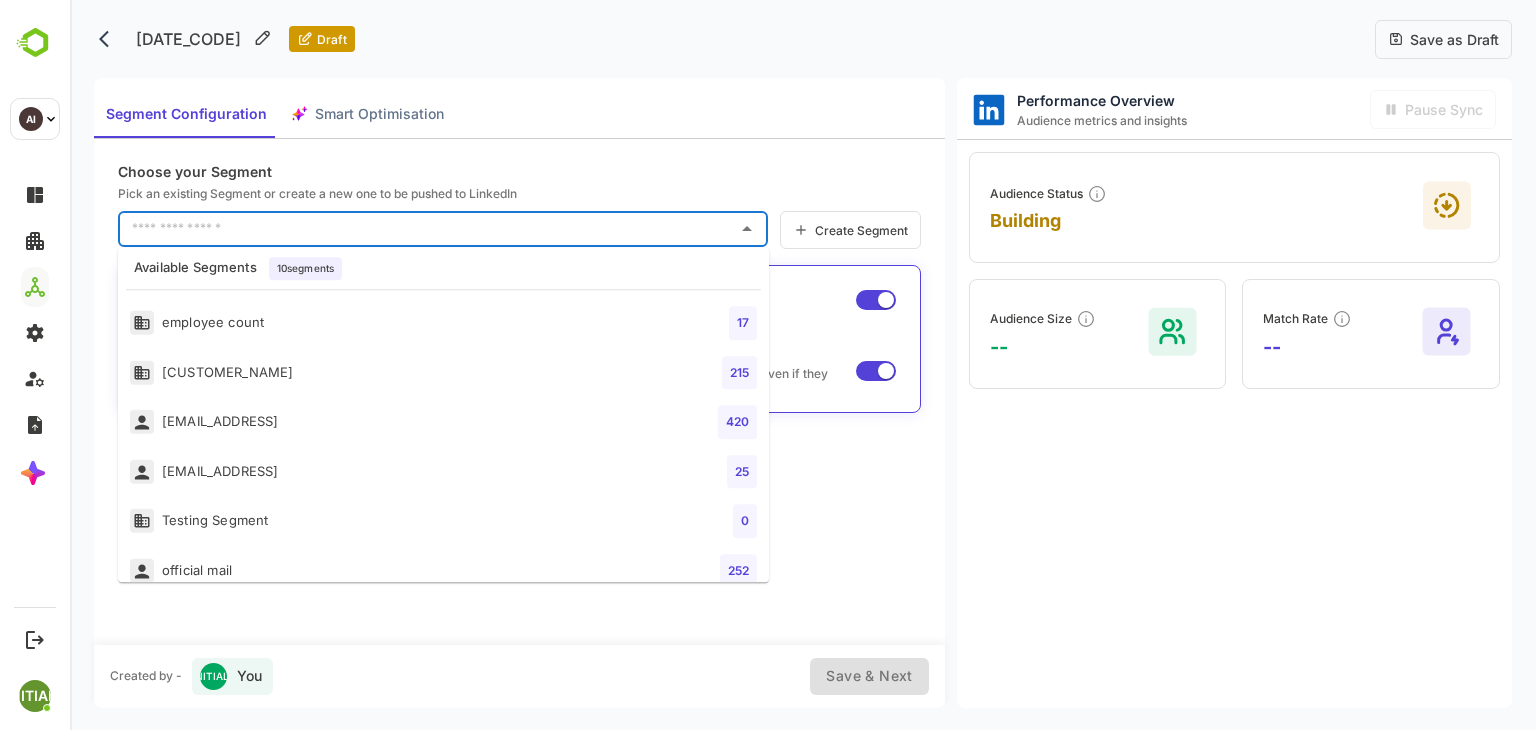 click at bounding box center (428, 229) 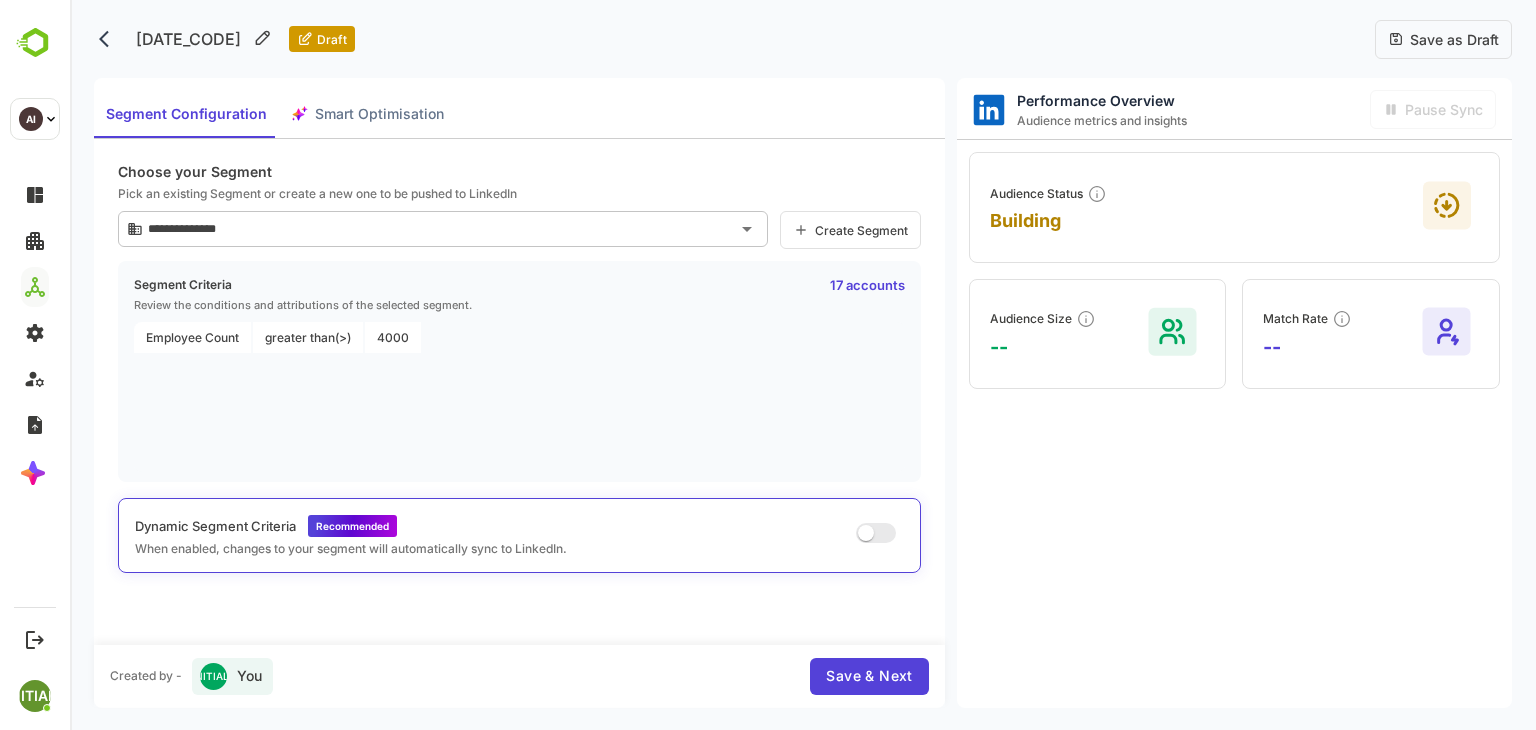 click on "Save as Draft" at bounding box center [1451, 39] 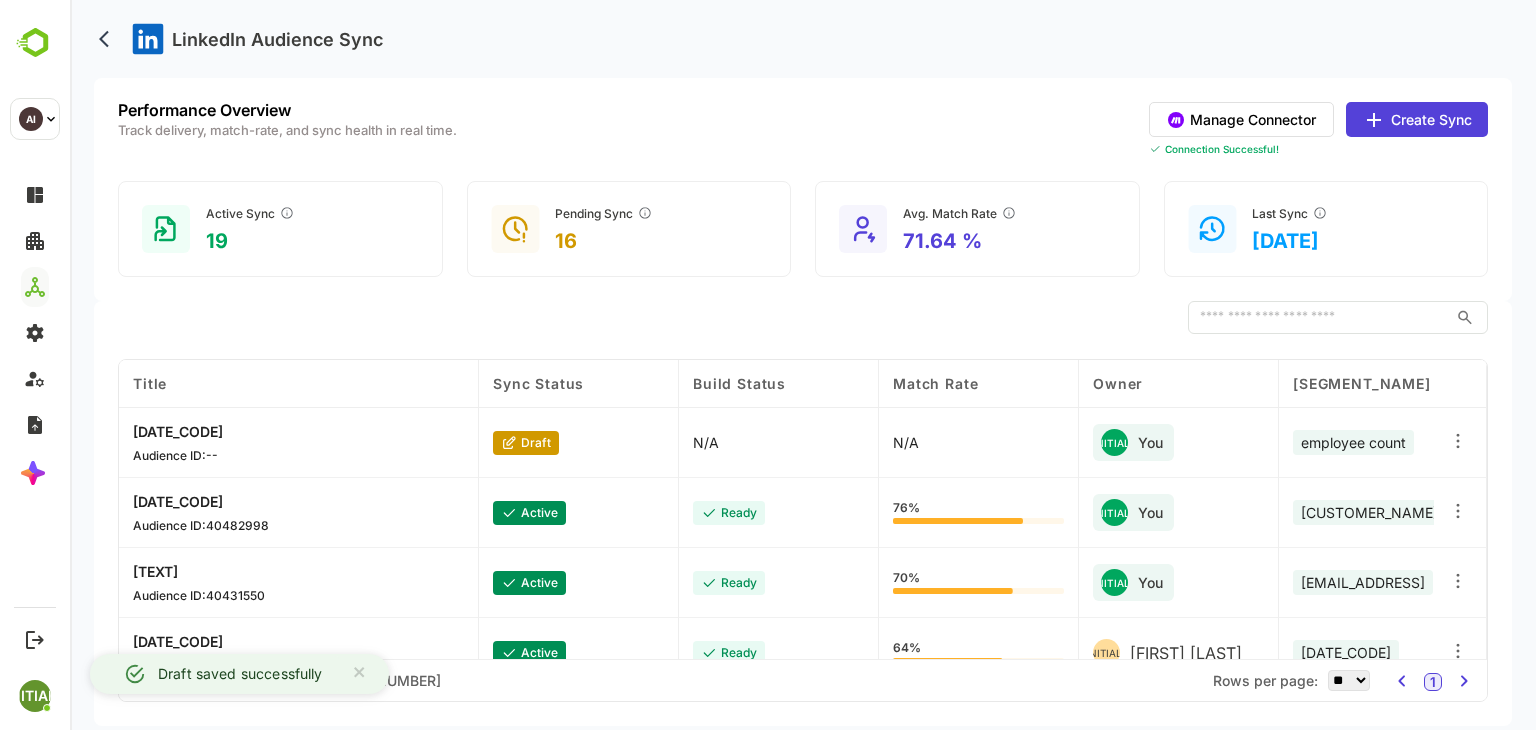 click 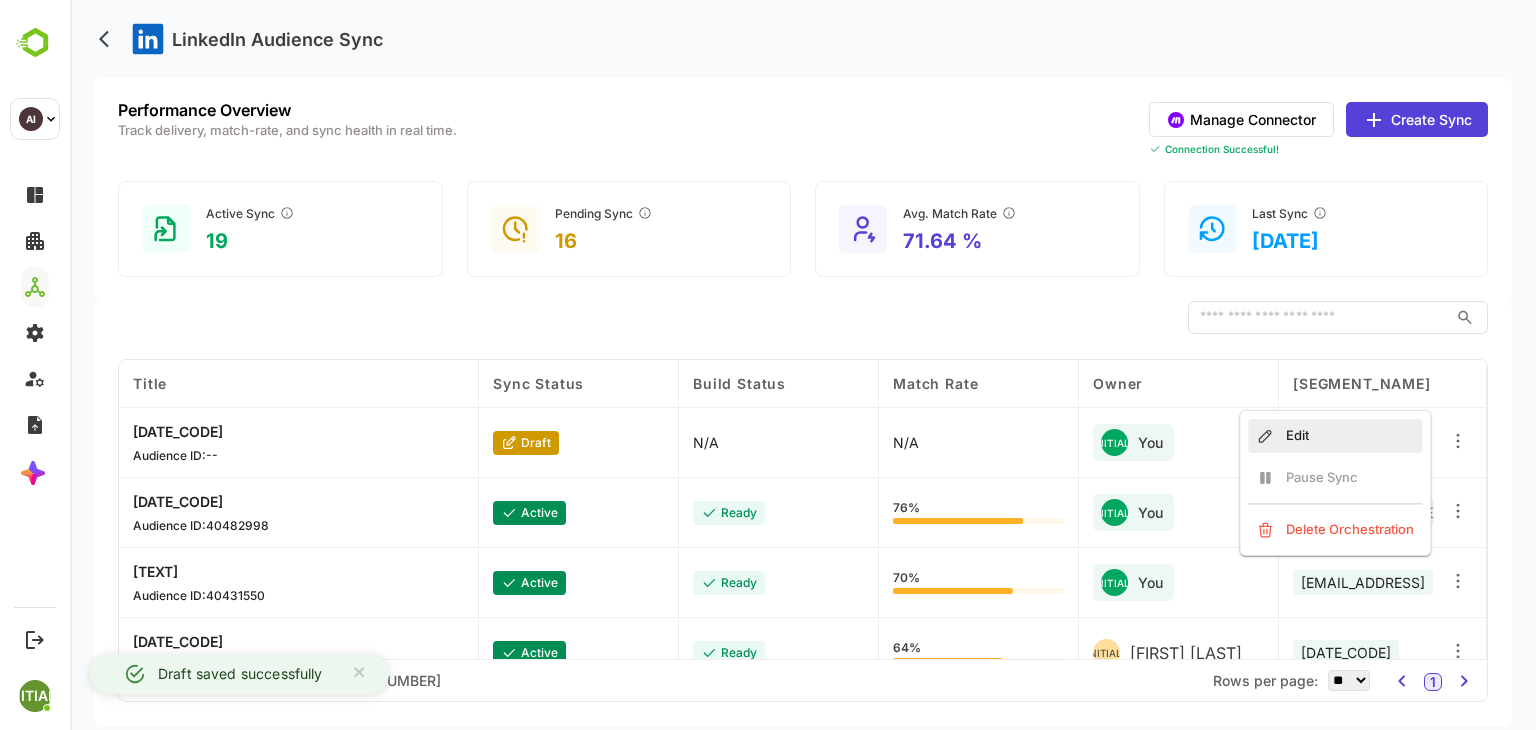 click on "Edit" at bounding box center (1335, 436) 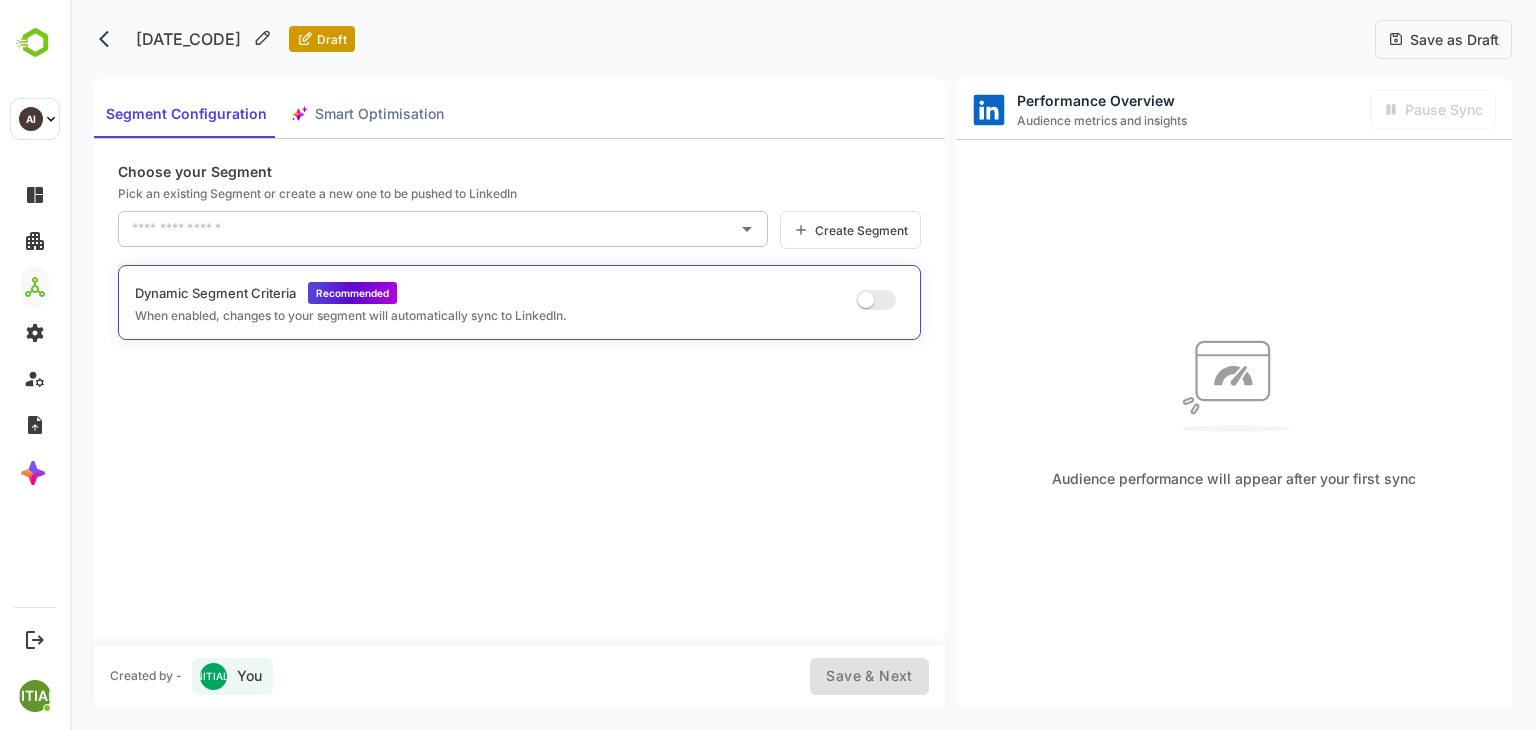 type on "**********" 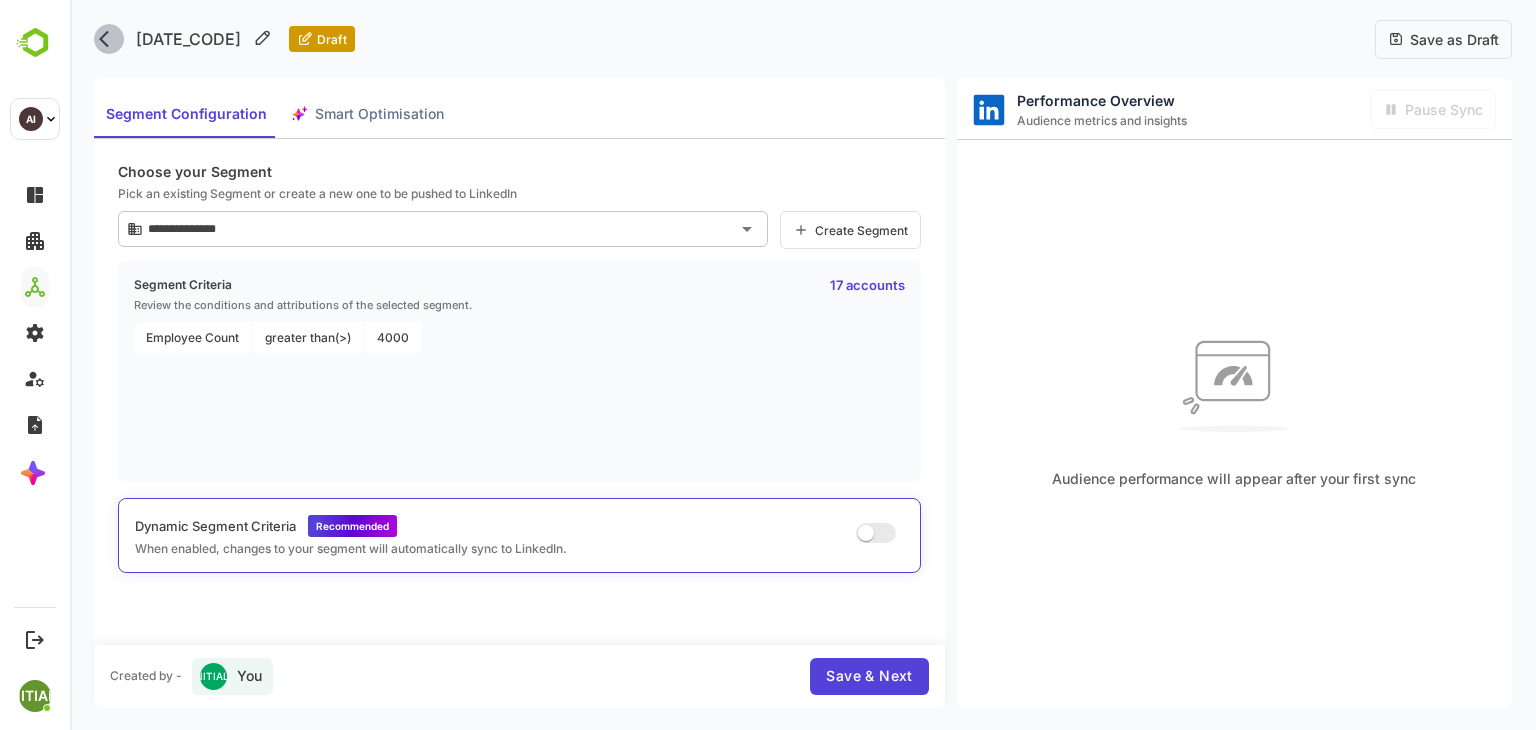 click 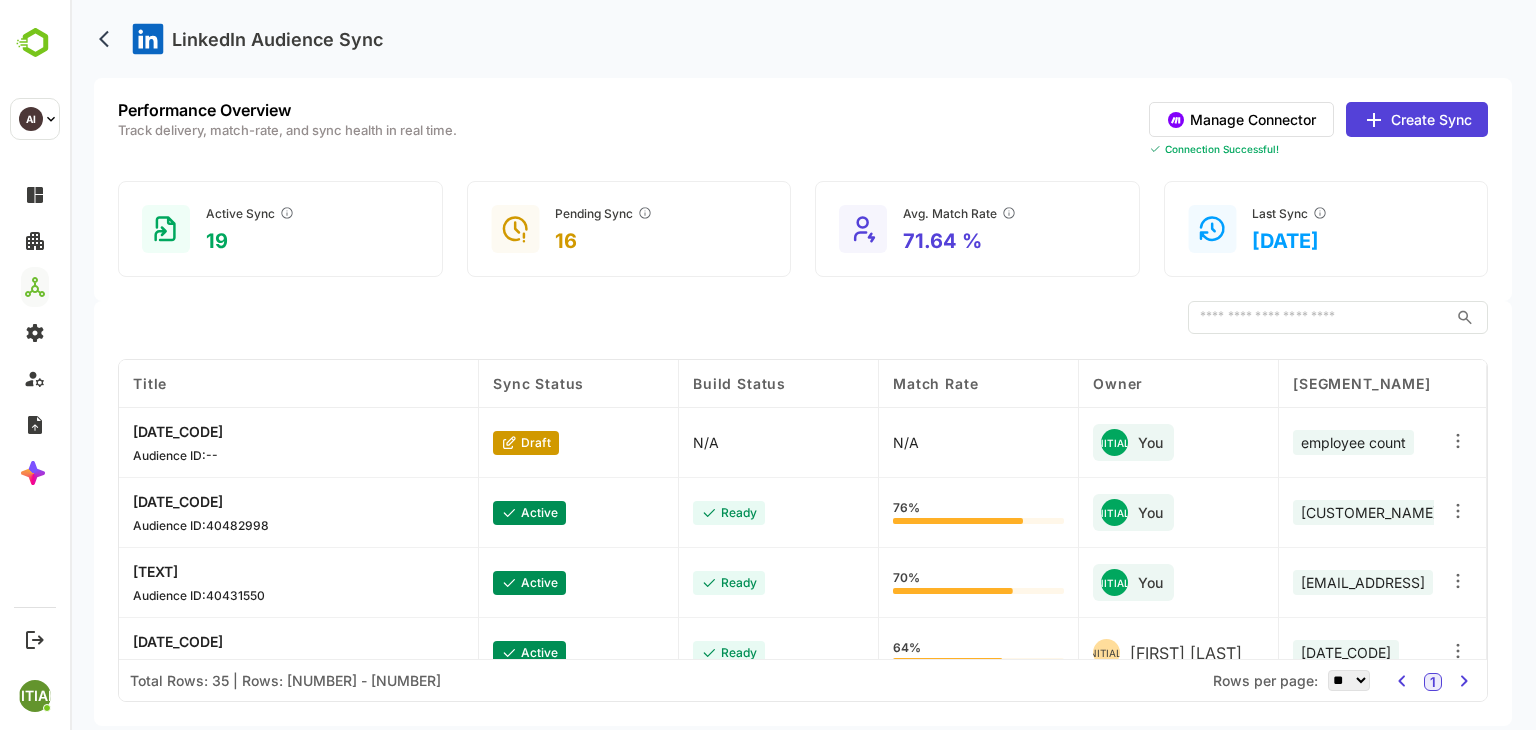 click 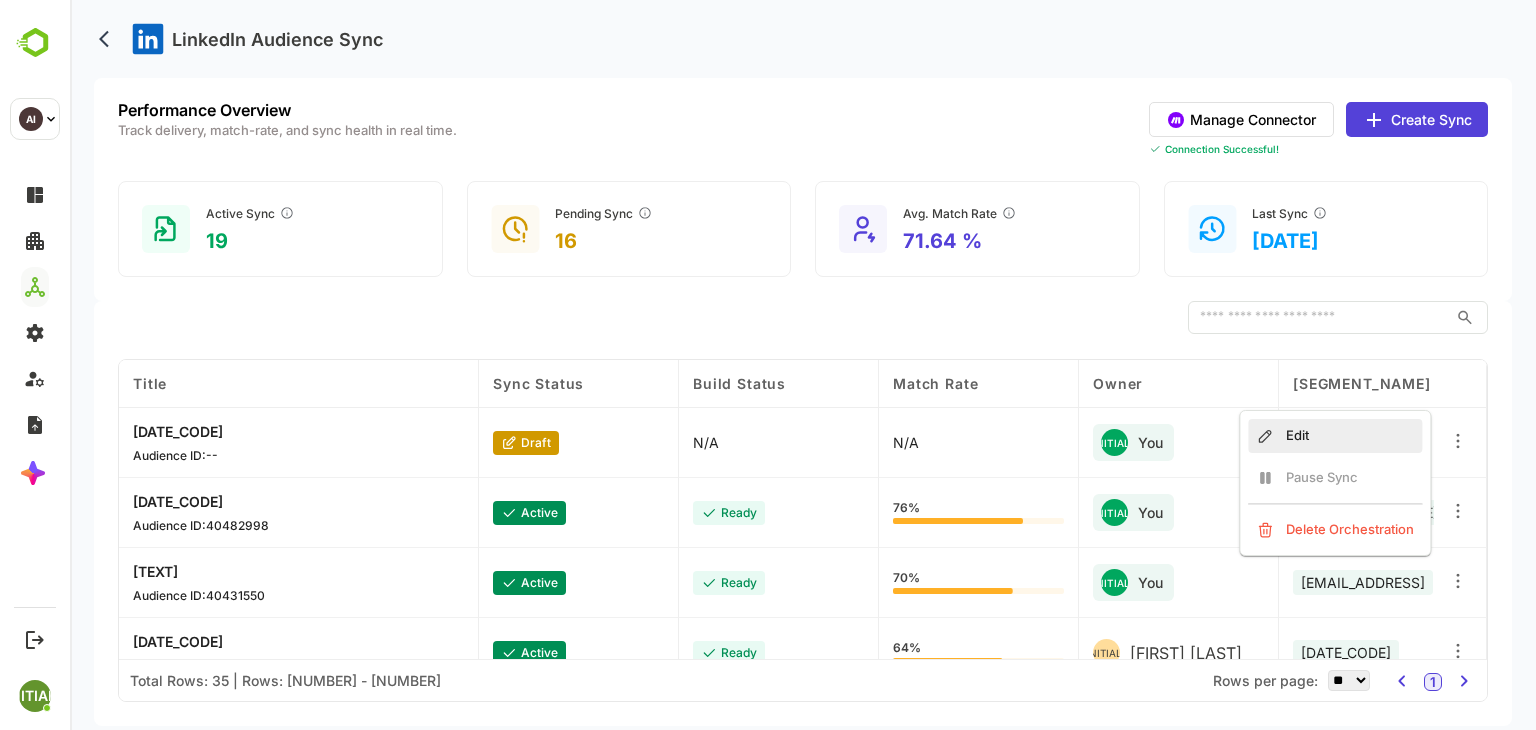 click on "Edit" at bounding box center (1335, 436) 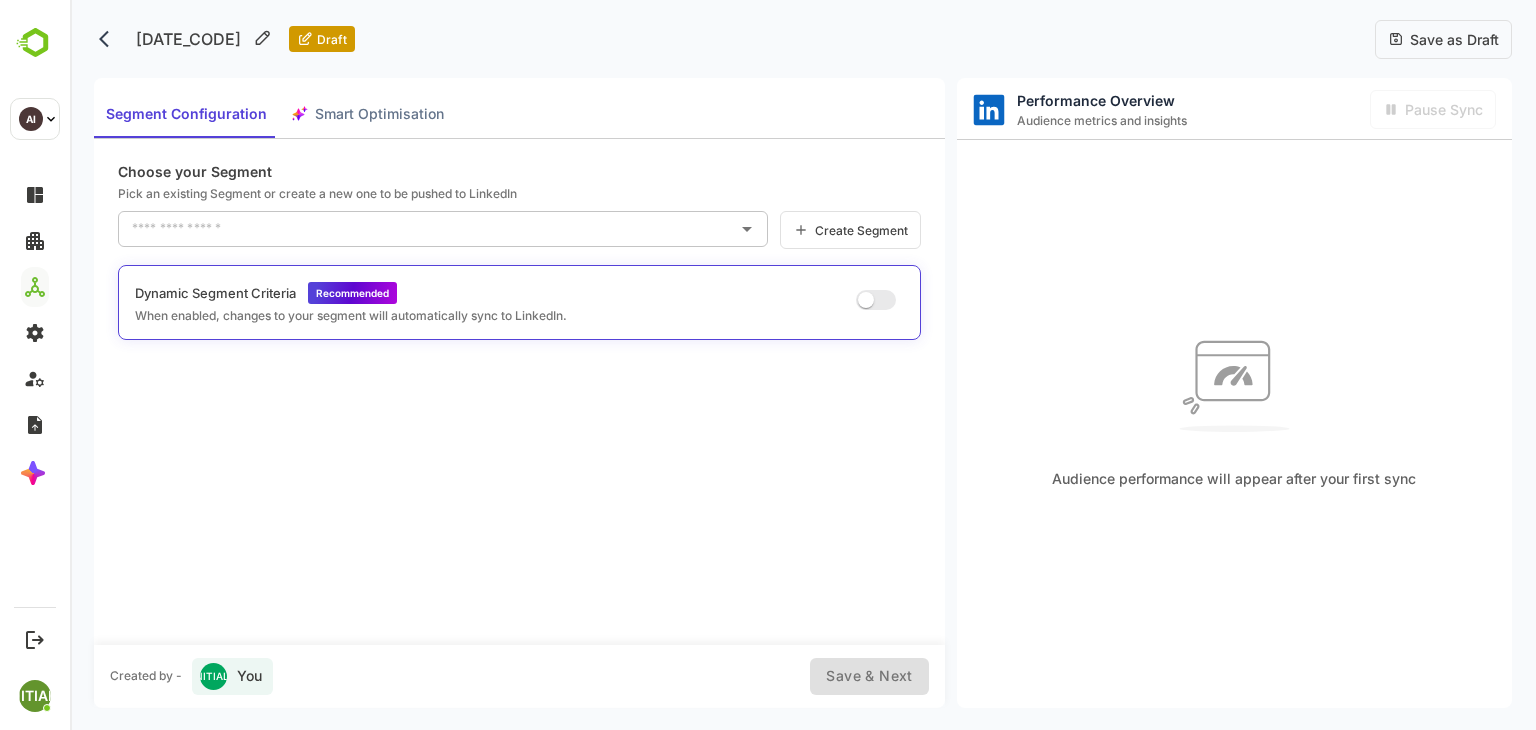 type on "**********" 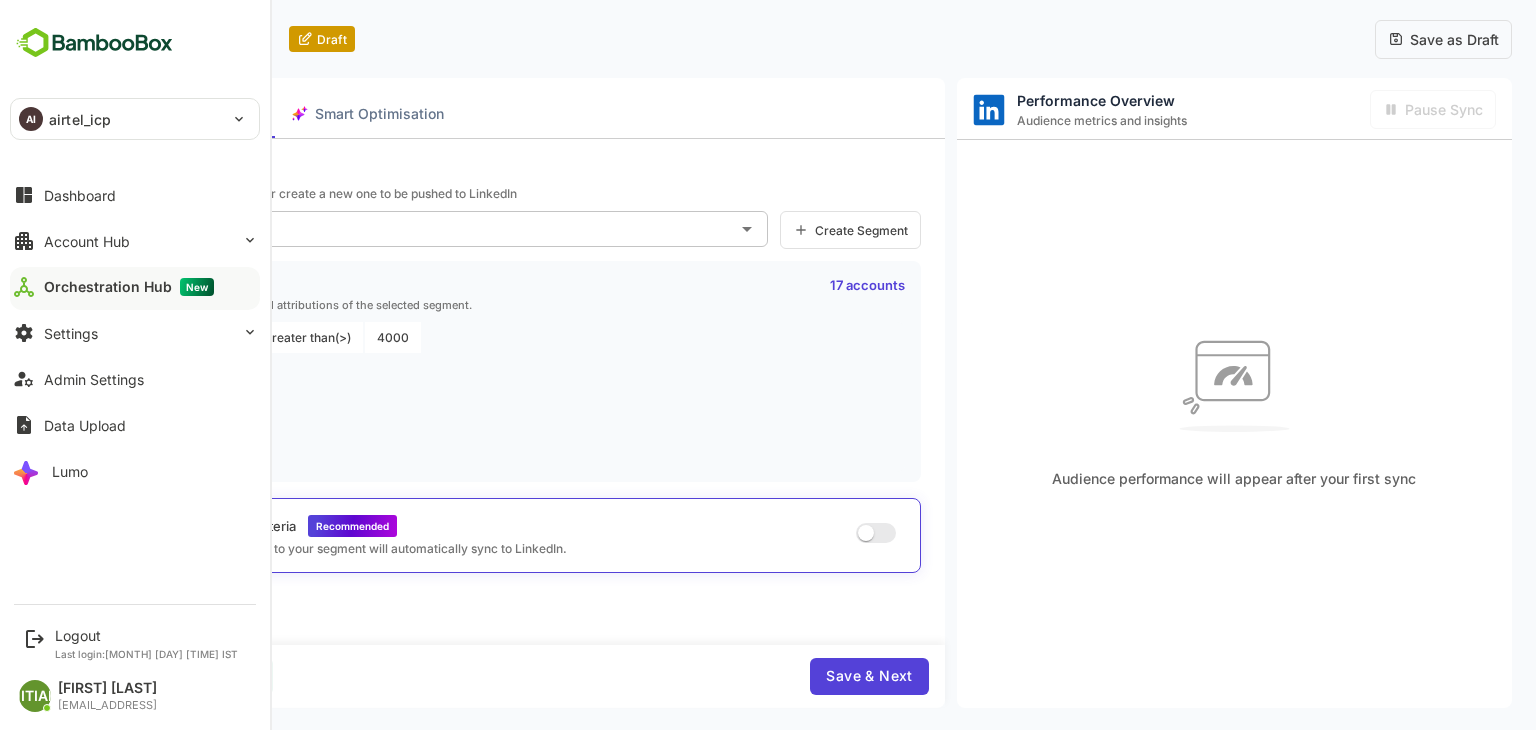 click at bounding box center [94, 43] 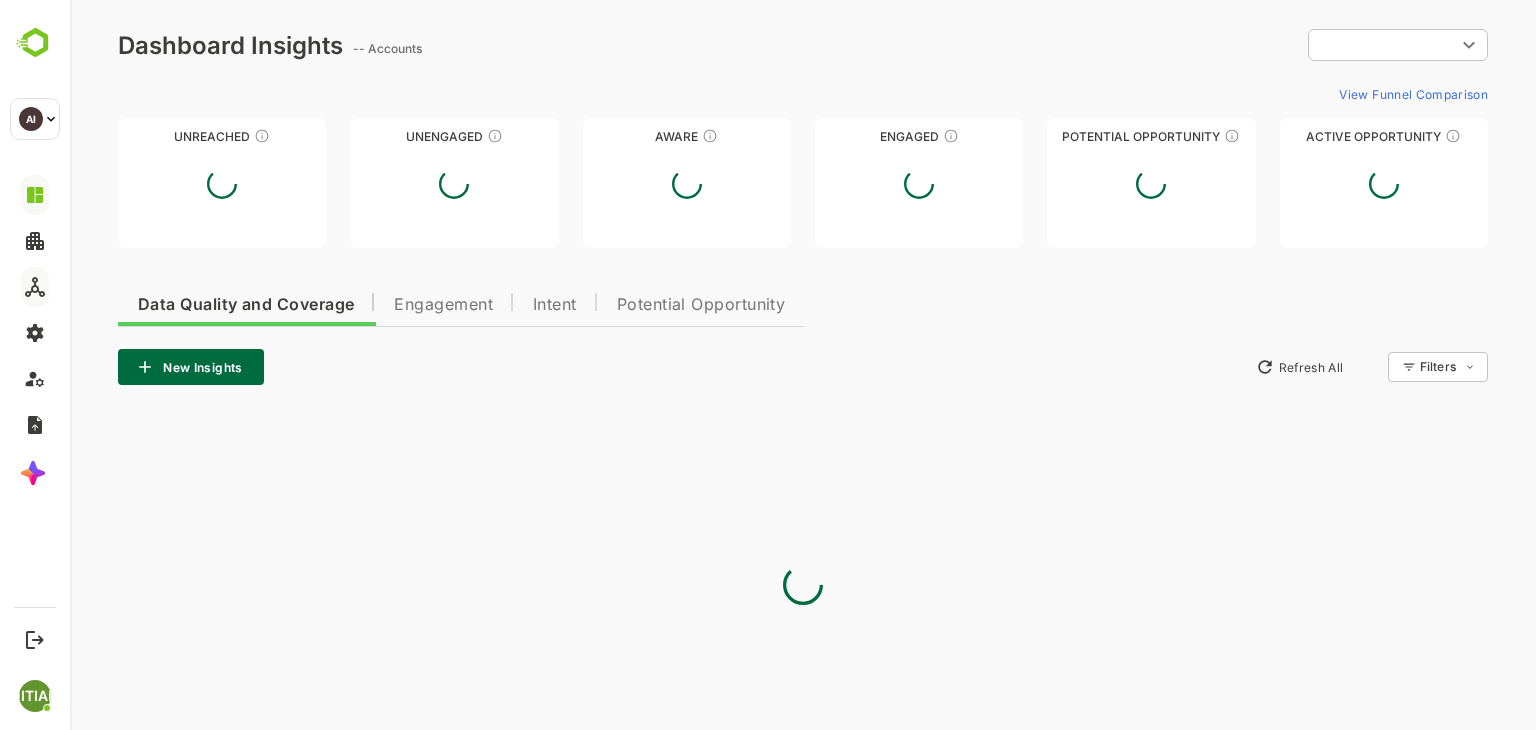 scroll, scrollTop: 0, scrollLeft: 0, axis: both 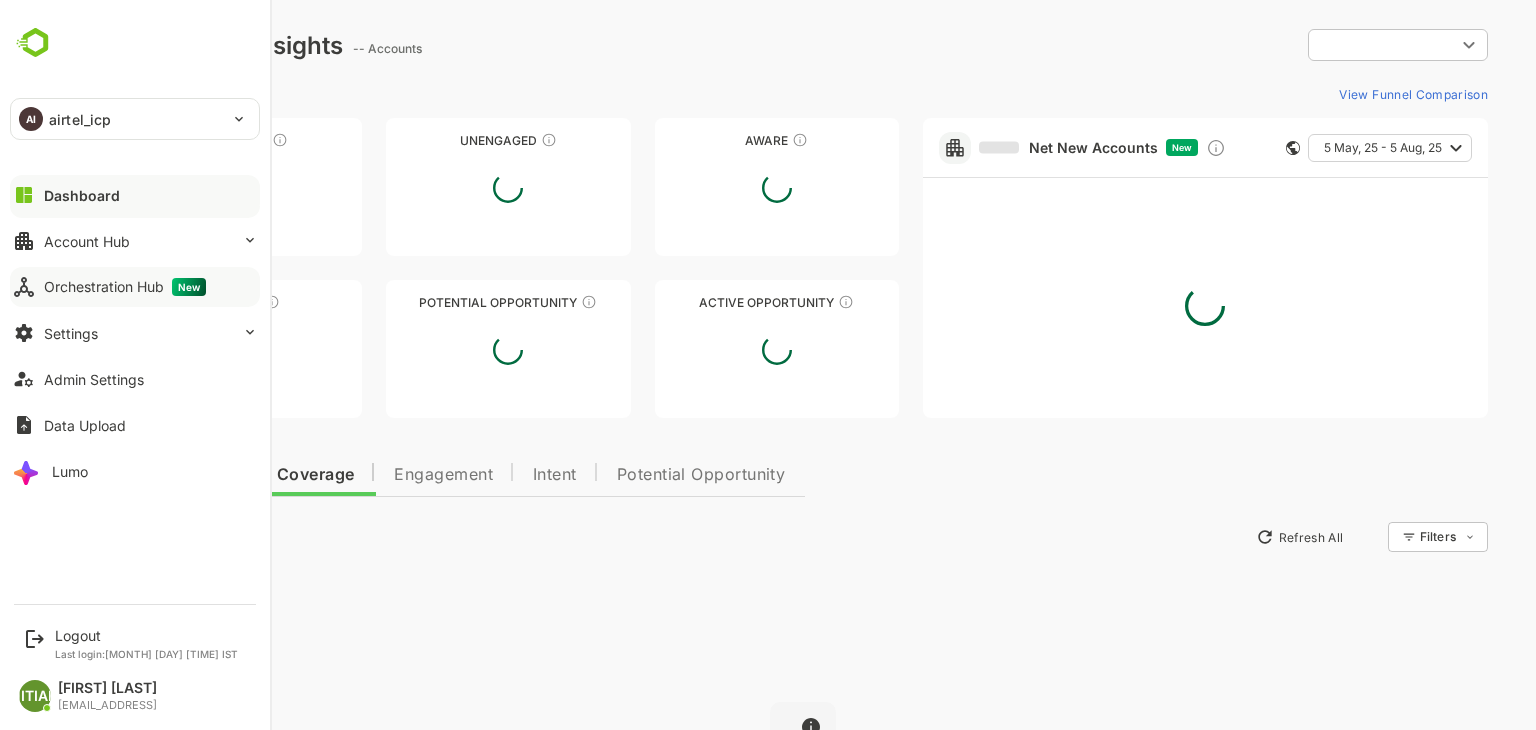 type on "**********" 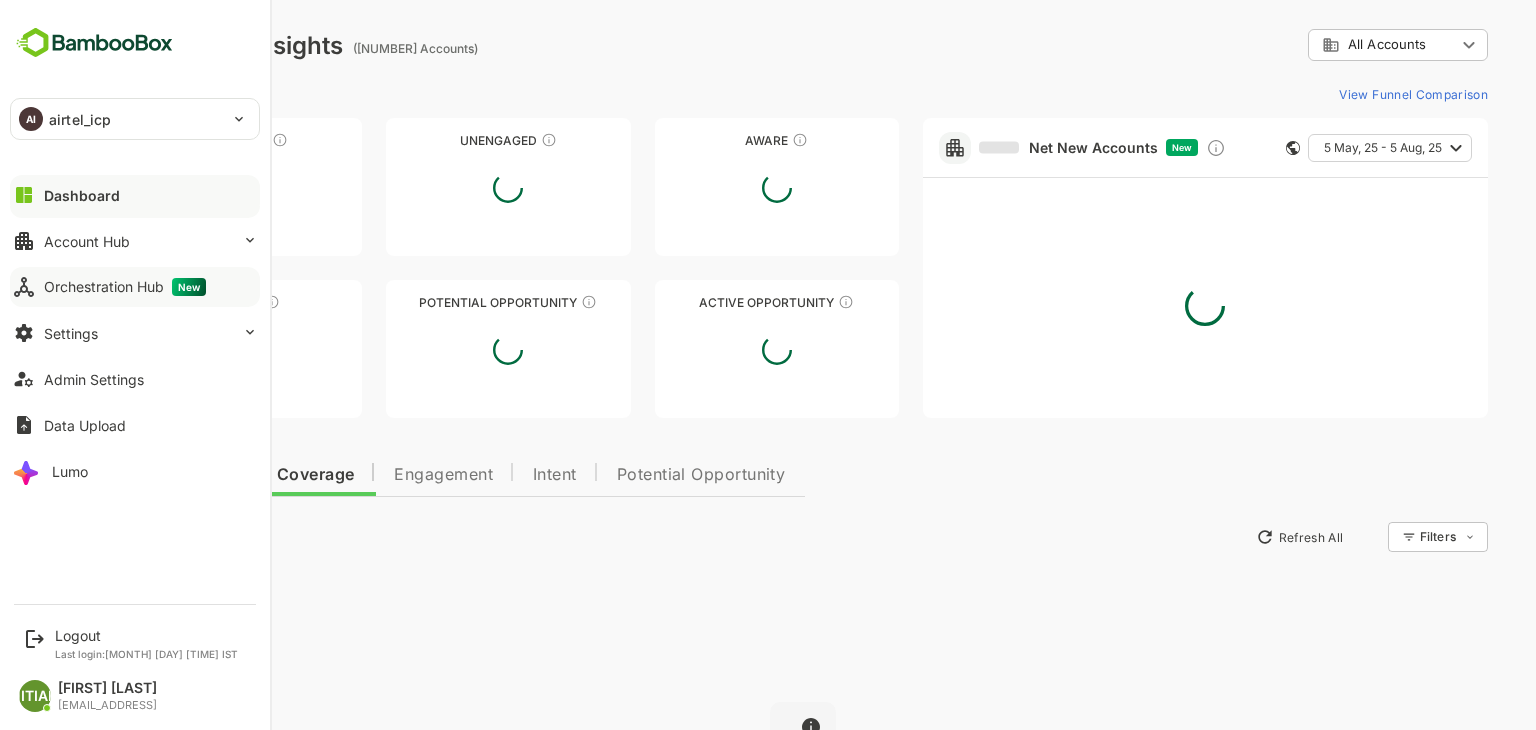 click on "Orchestration Hub New" at bounding box center (125, 287) 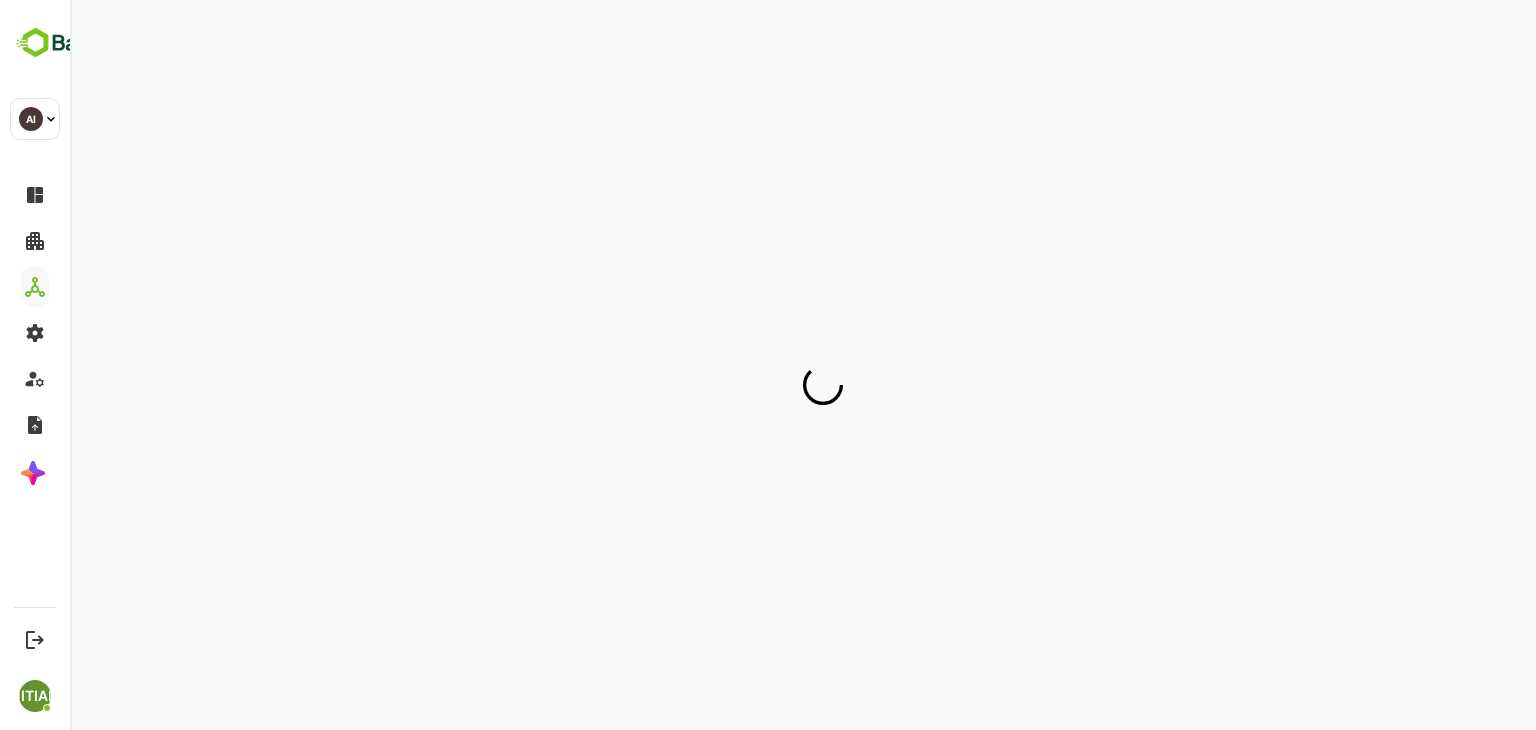 scroll, scrollTop: 0, scrollLeft: 0, axis: both 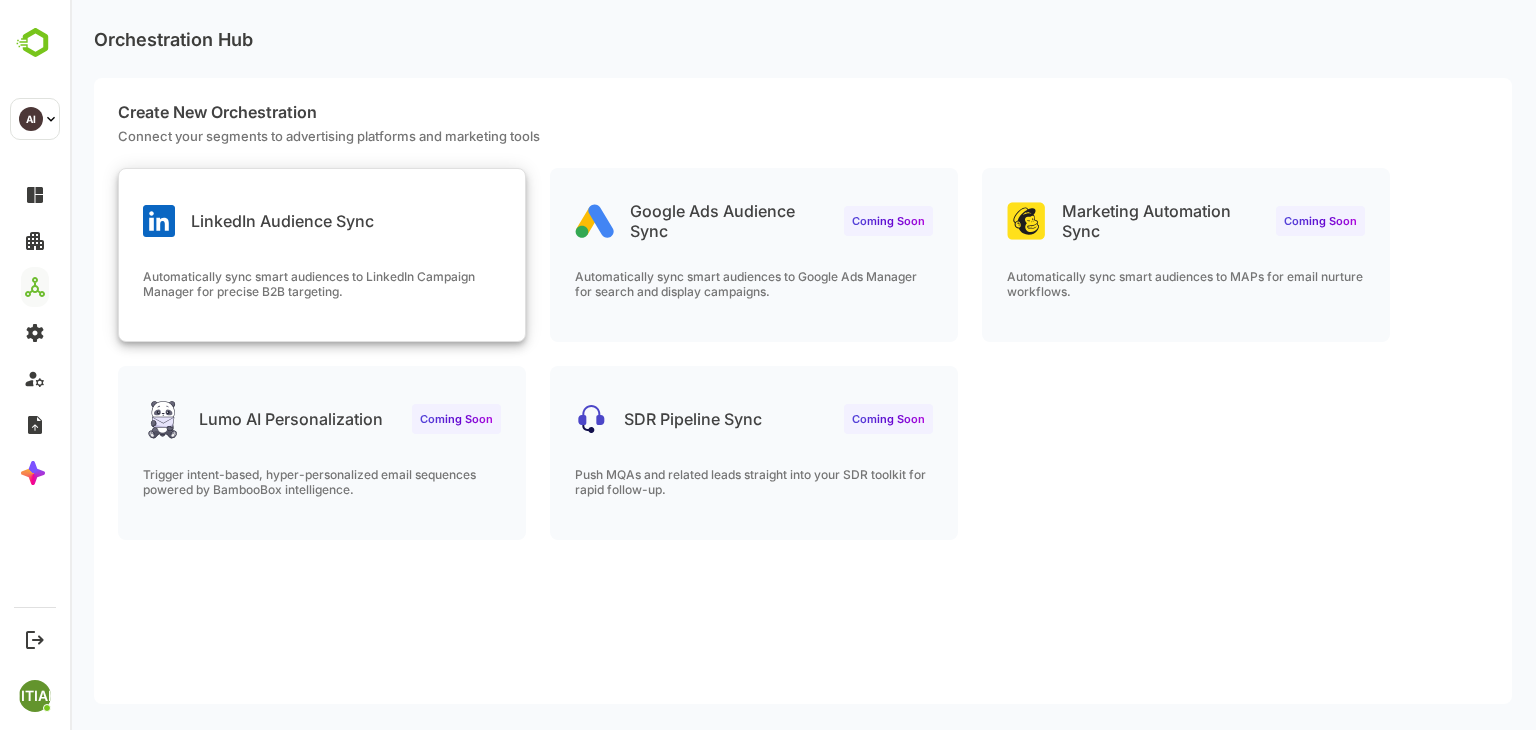 click on "LinkedIn Audience Sync Automatically sync smart audiences to LinkedIn Campaign Manager for precise B2B targeting." at bounding box center (322, 255) 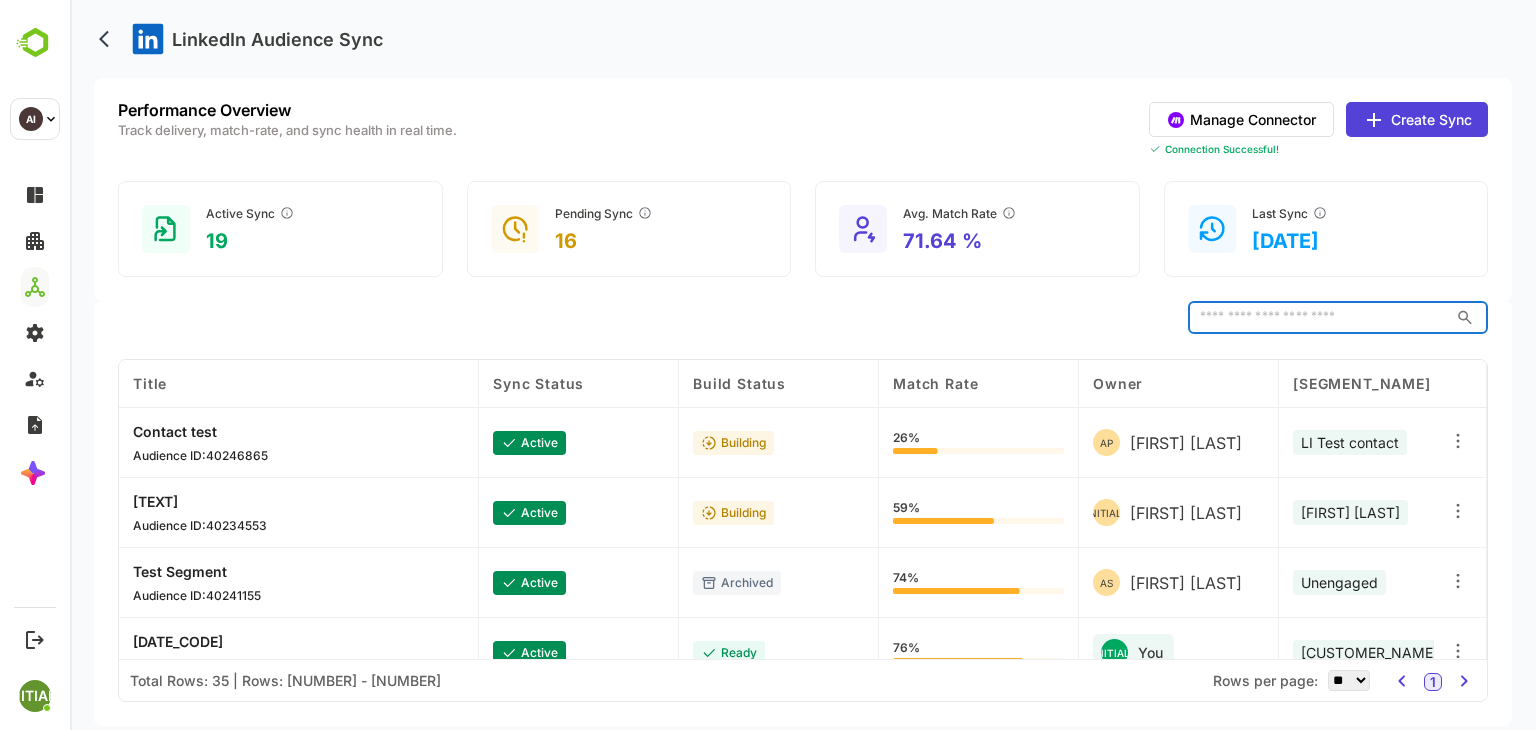 click at bounding box center [1318, 317] 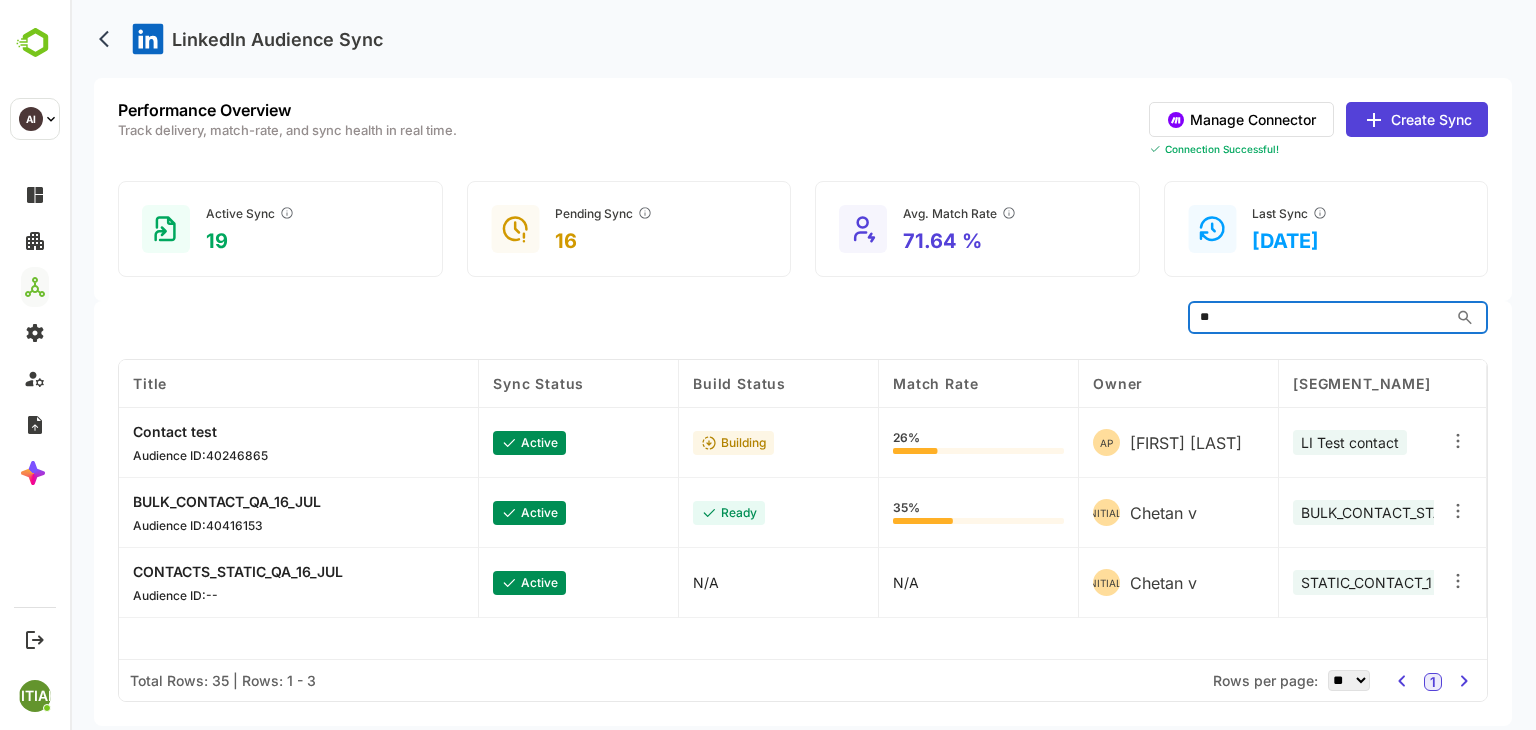 type on "*" 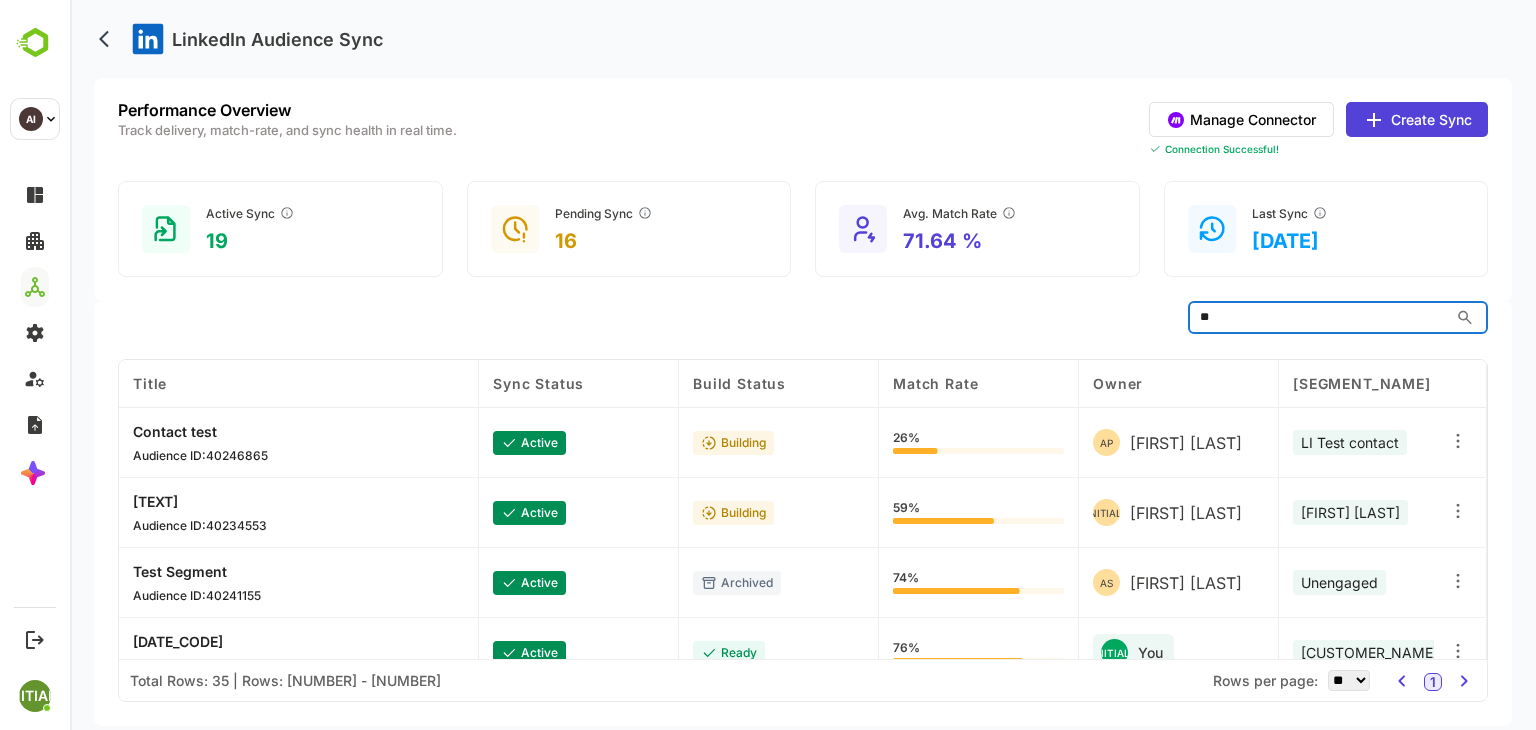 type on "*" 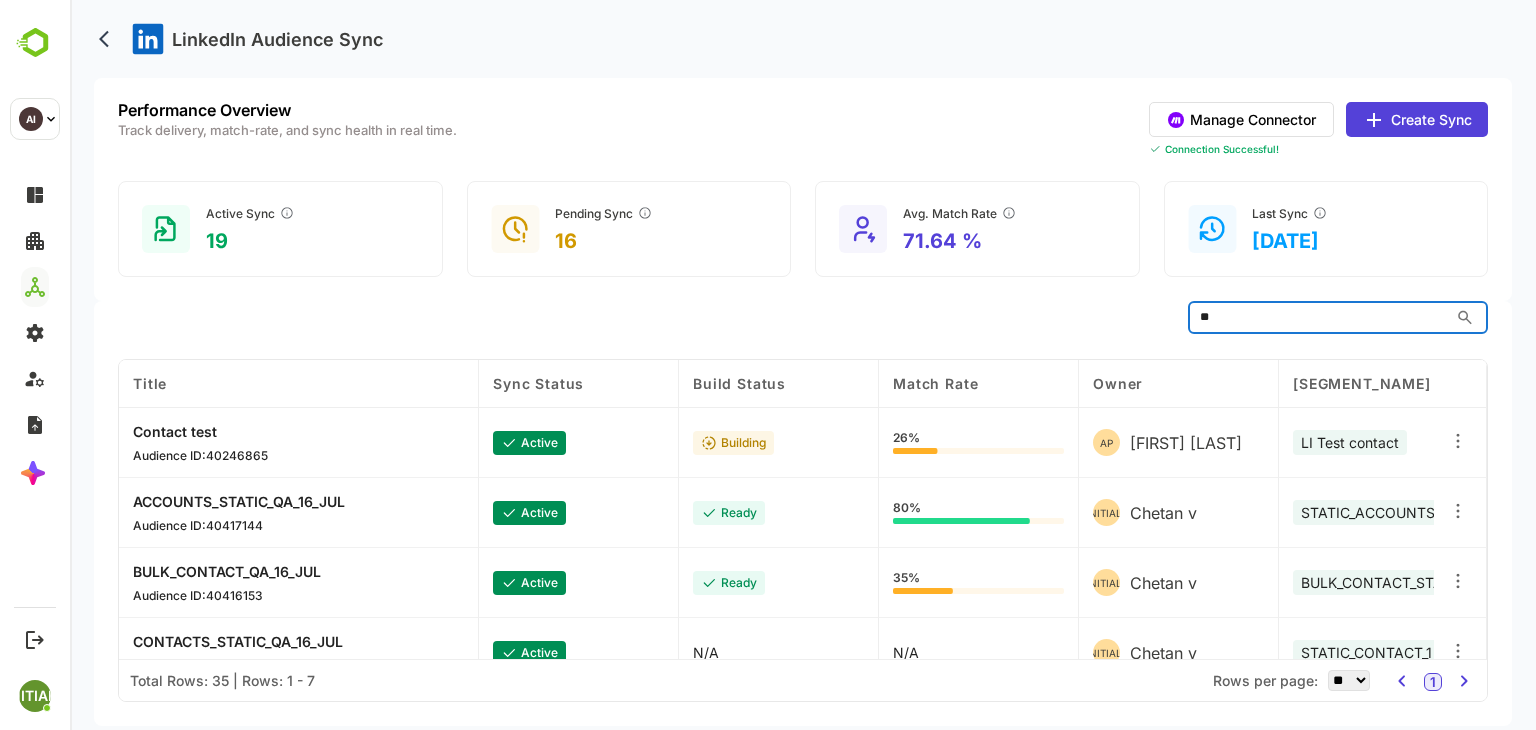 type on "*" 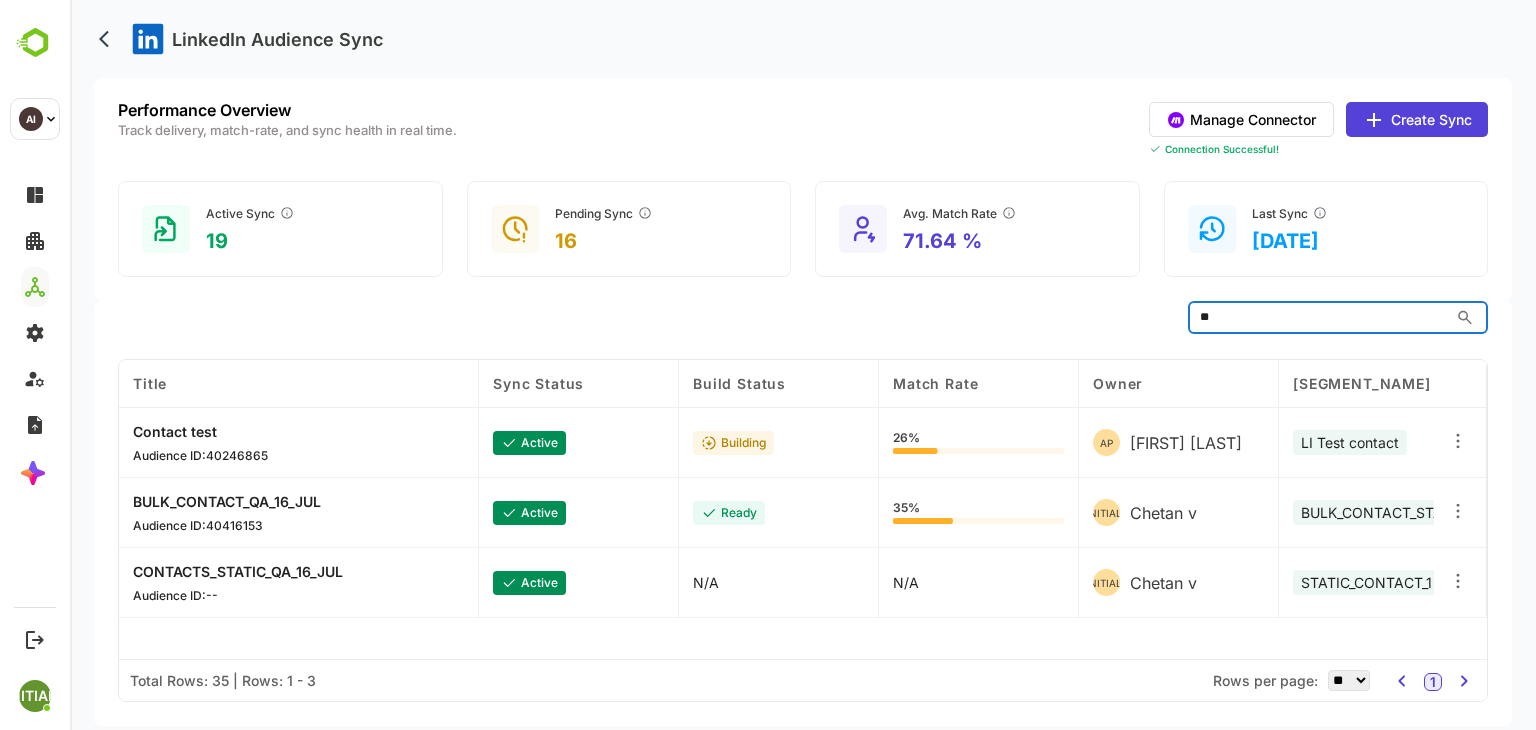 type on "*" 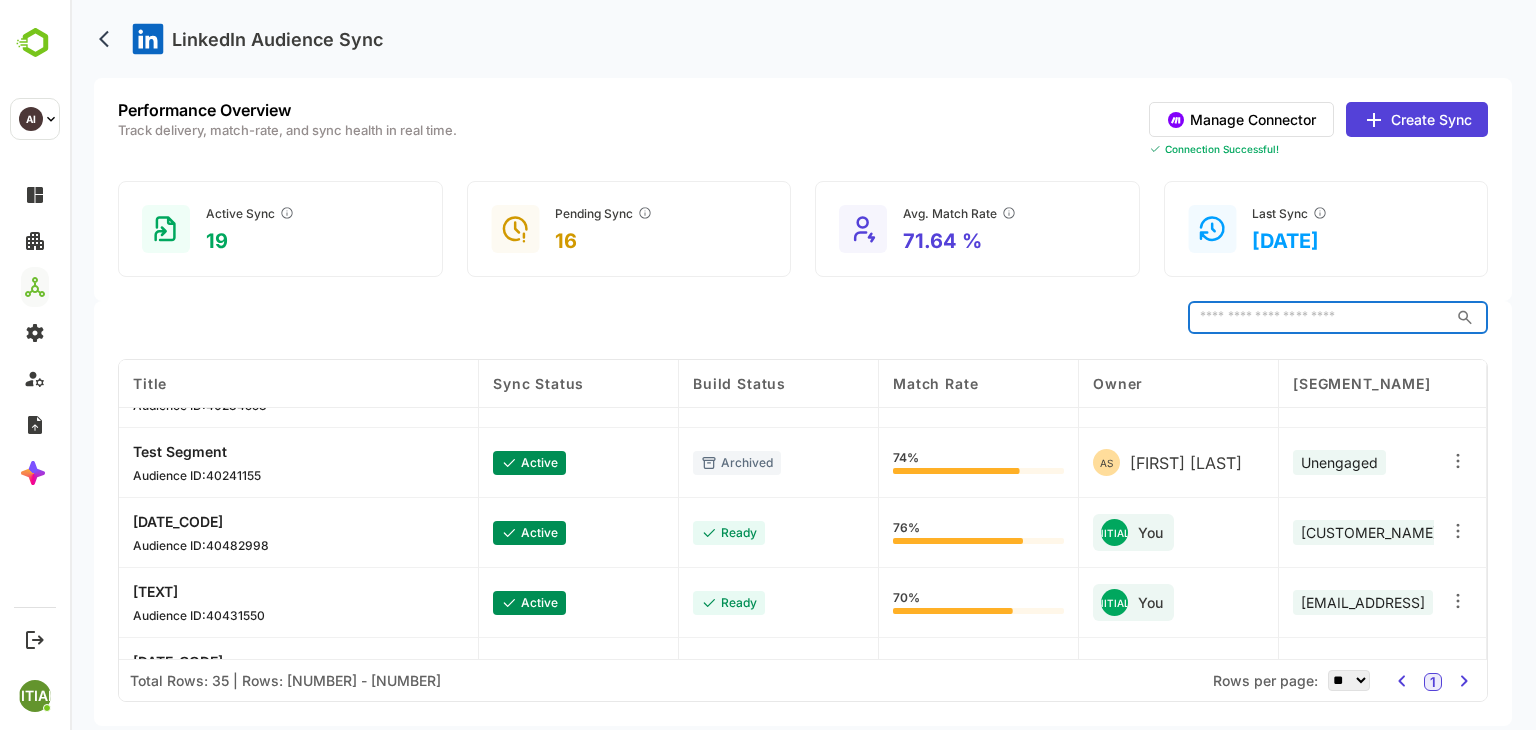 scroll, scrollTop: 0, scrollLeft: 0, axis: both 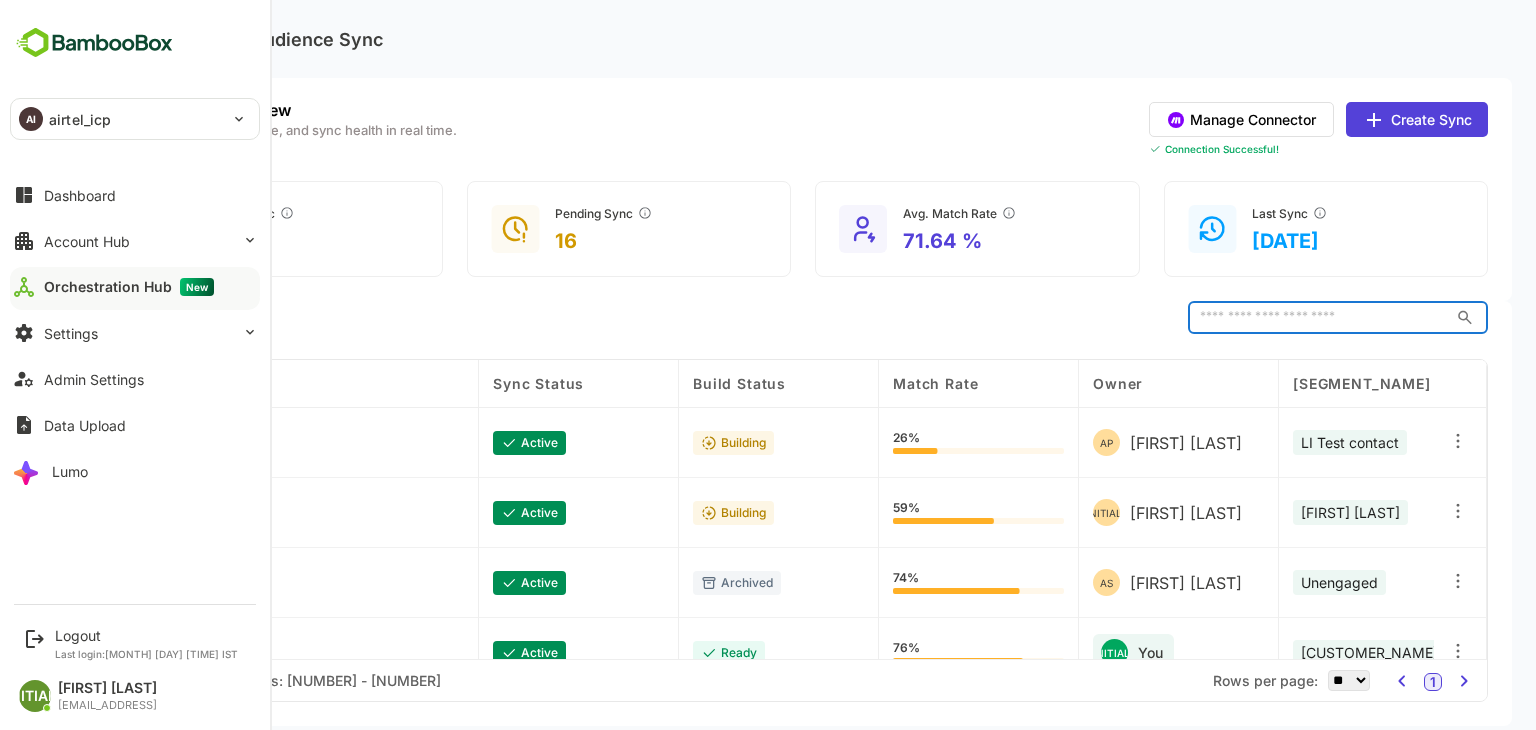 type 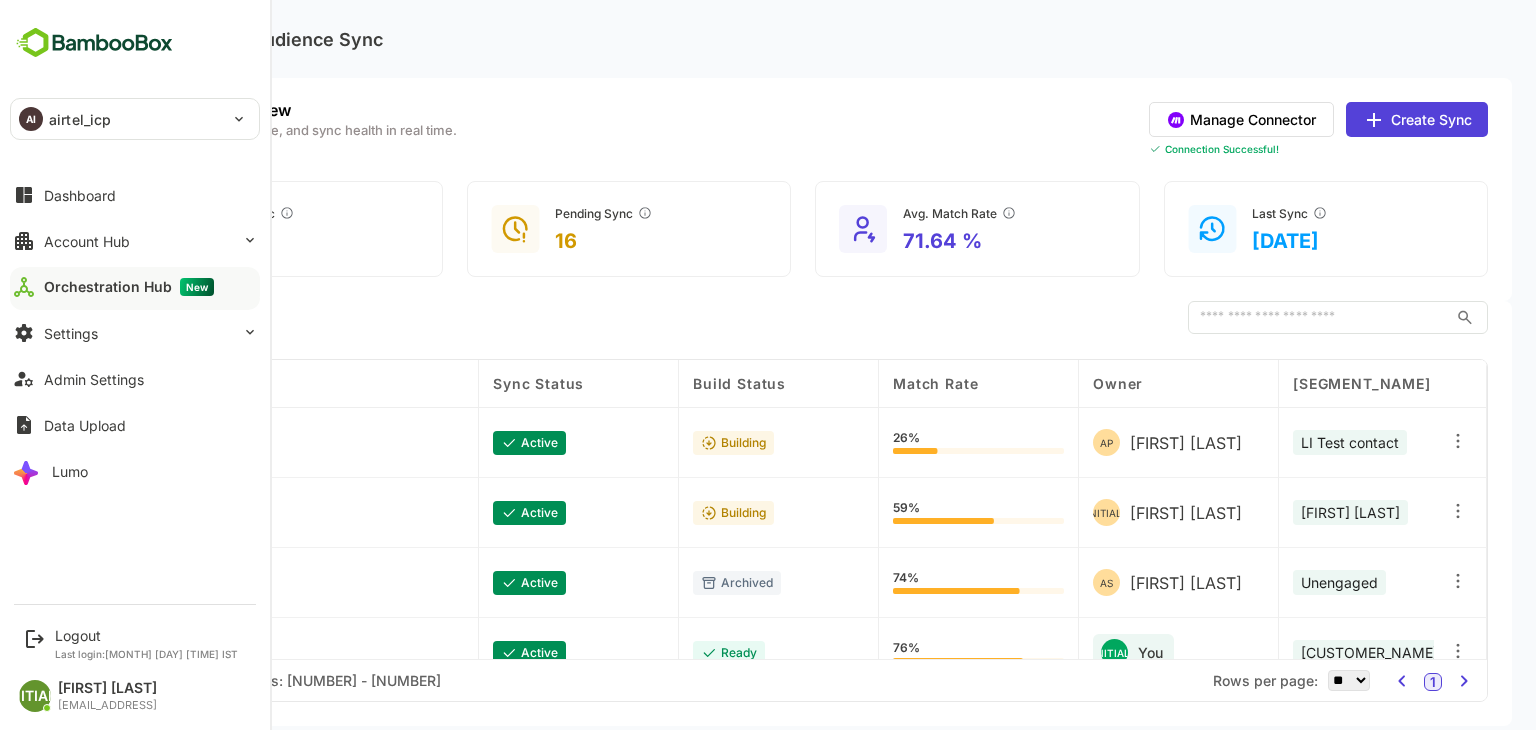 click on "AI airtel_icp" at bounding box center (123, 119) 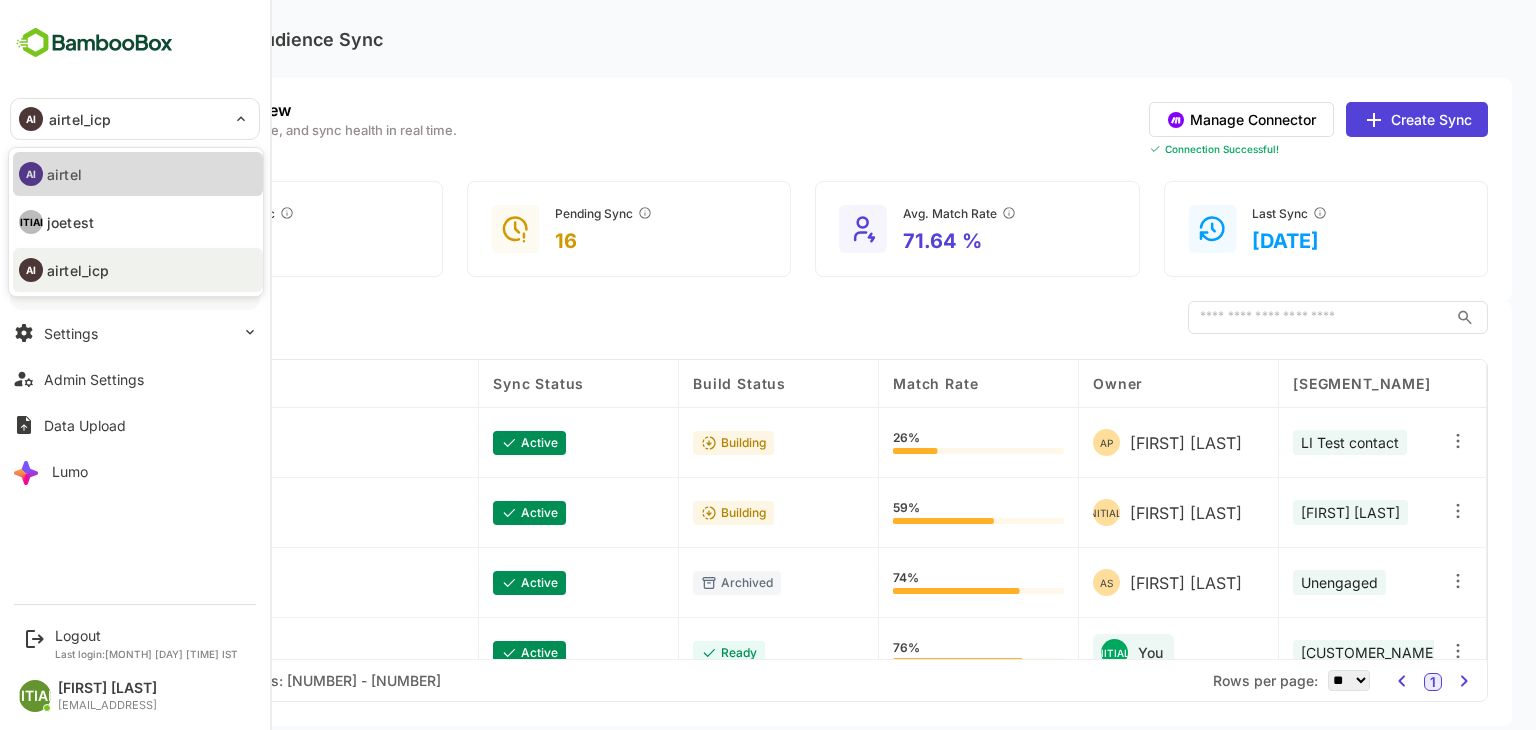 click on "AI airtel" at bounding box center [138, 174] 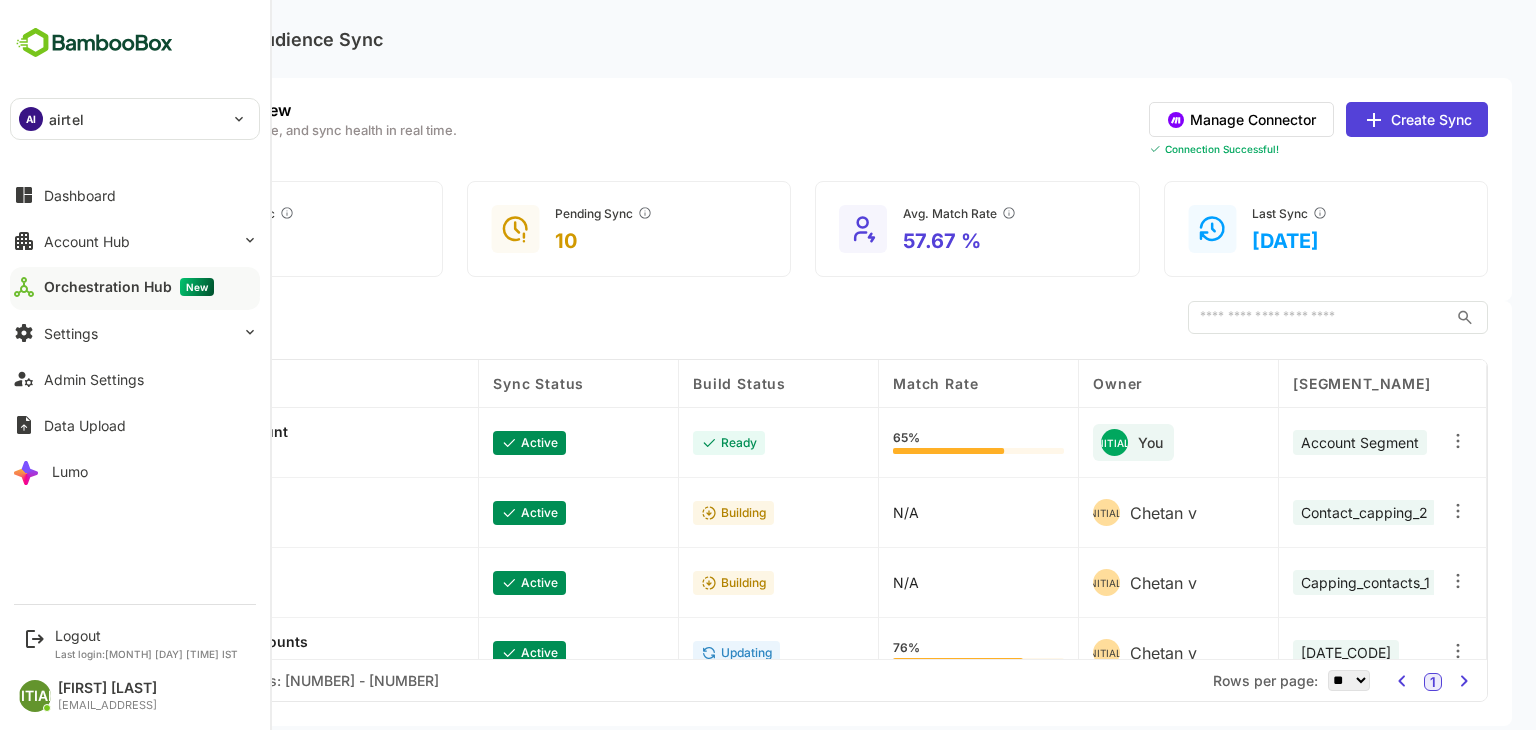 click on "AI airtel" at bounding box center [123, 119] 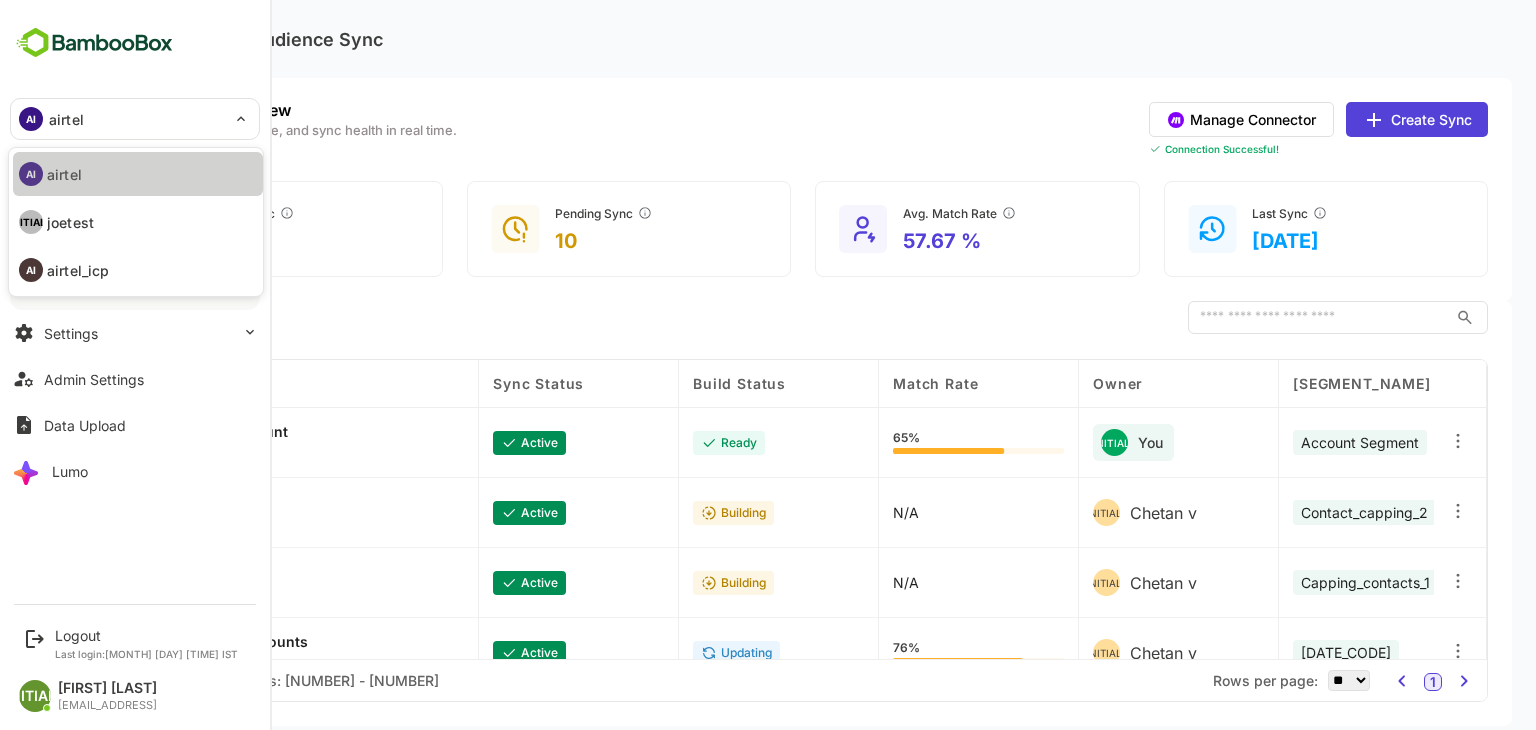 click on "AI airtel" at bounding box center (138, 174) 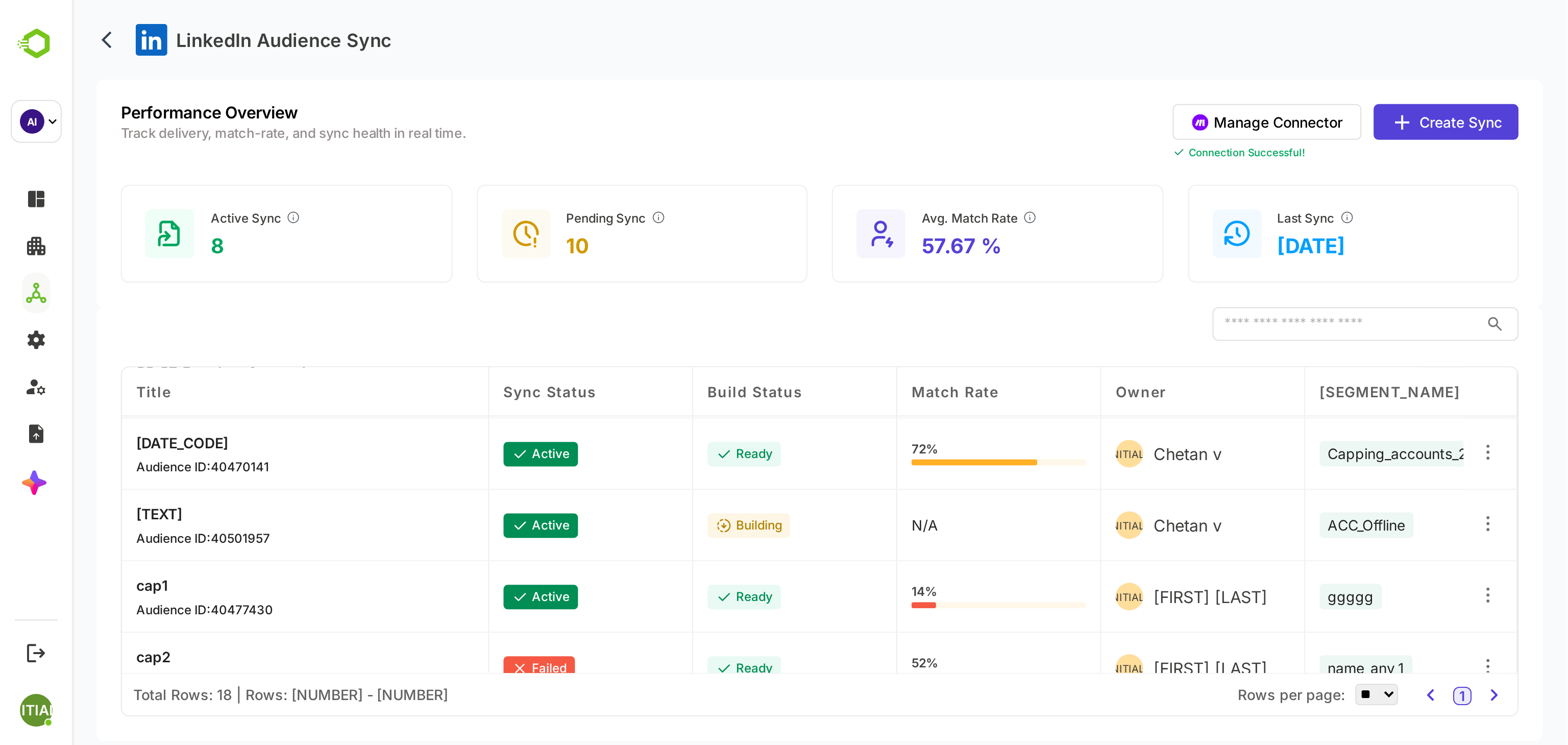 scroll, scrollTop: 0, scrollLeft: 0, axis: both 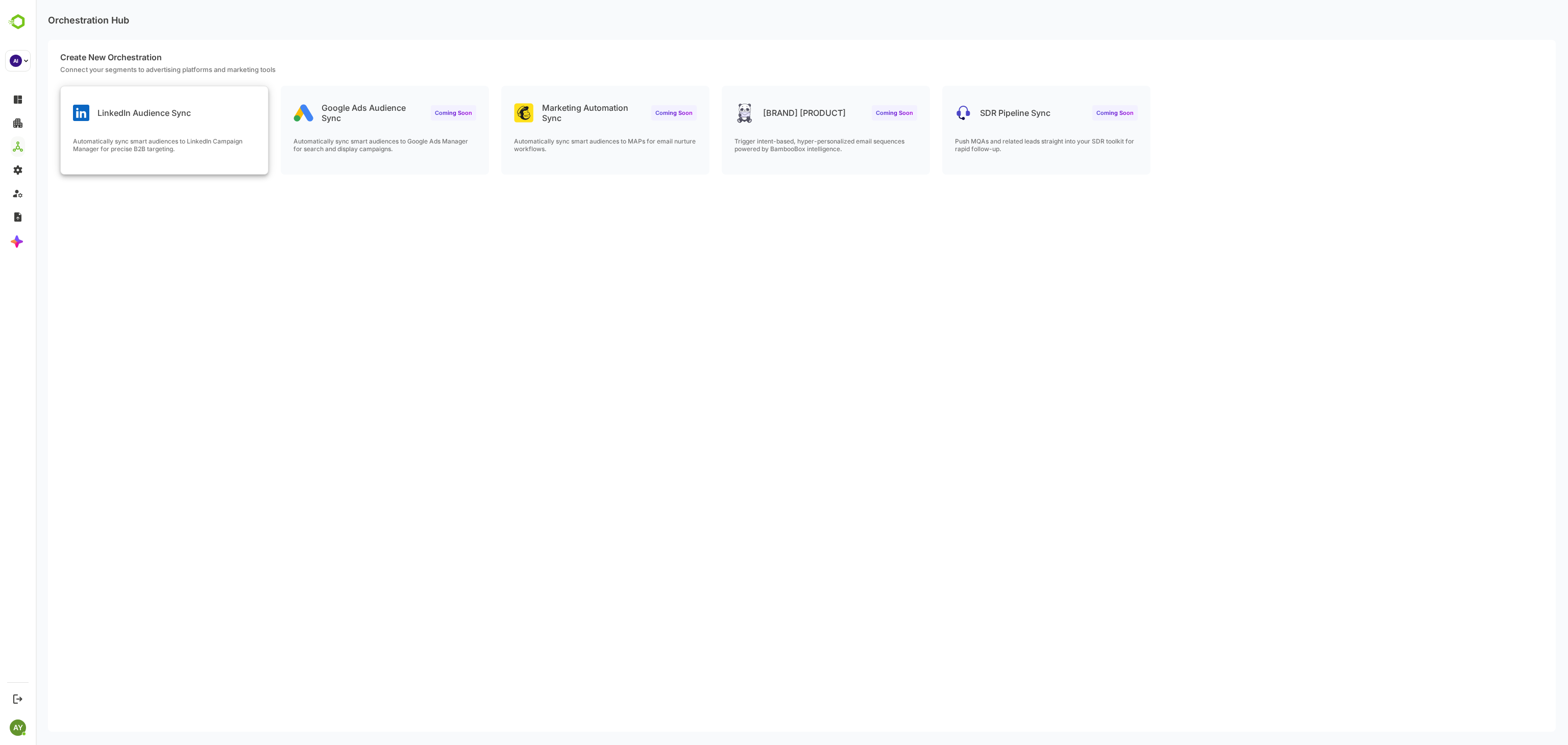 click on "Automatically sync smart audiences to LinkedIn Campaign Manager for precise B2B targeting." at bounding box center [164, 156] 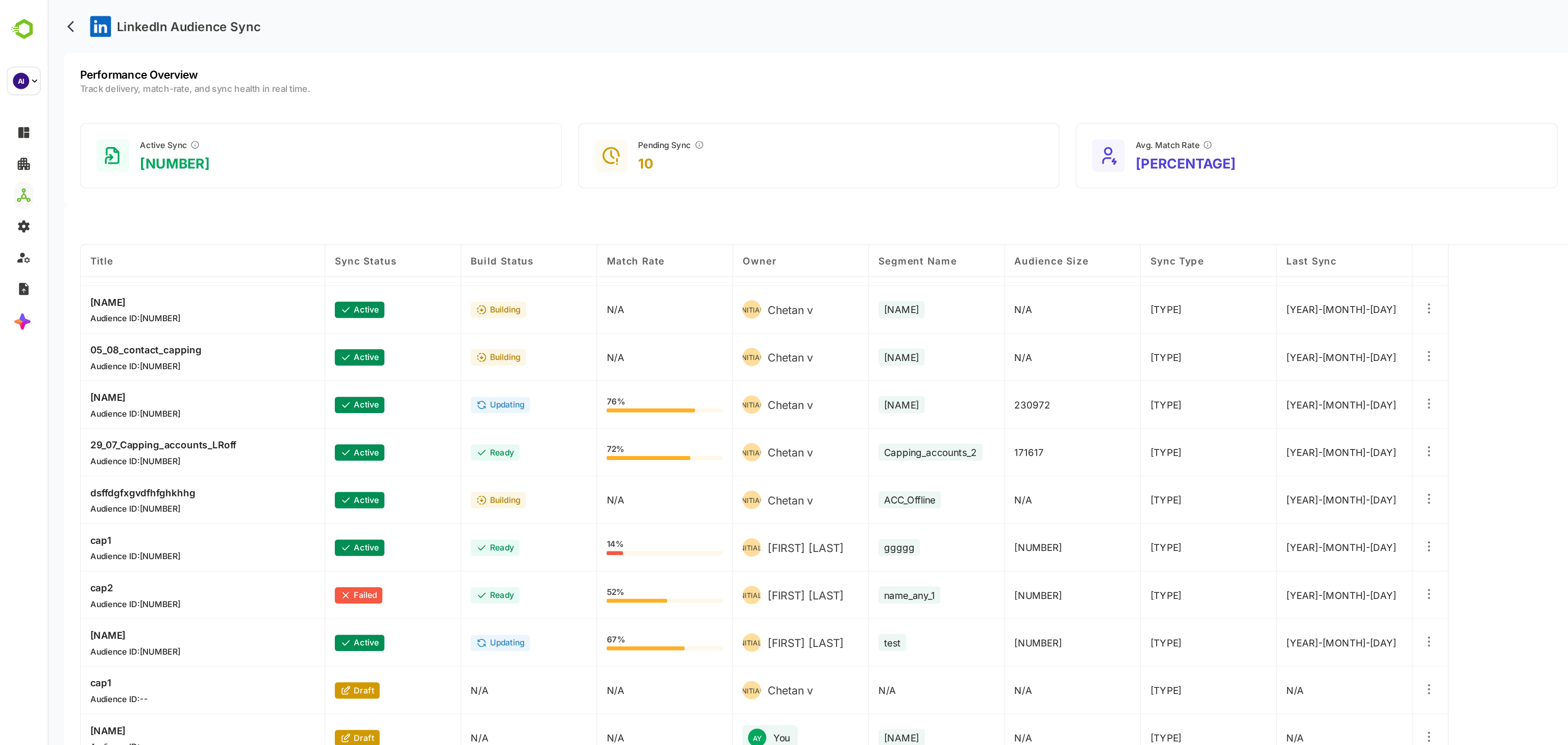scroll, scrollTop: 37, scrollLeft: 0, axis: vertical 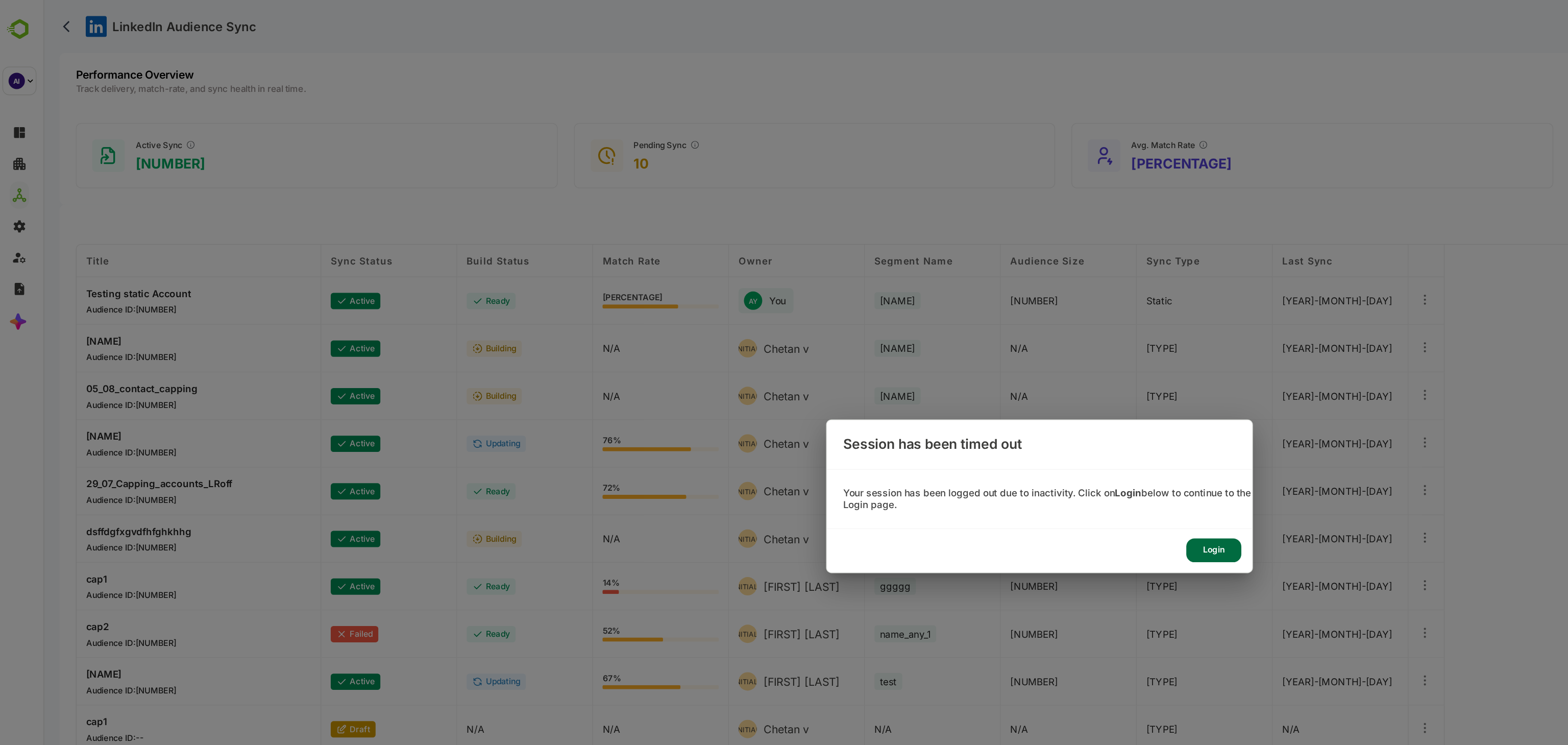 click on "Login" at bounding box center (915, 413) 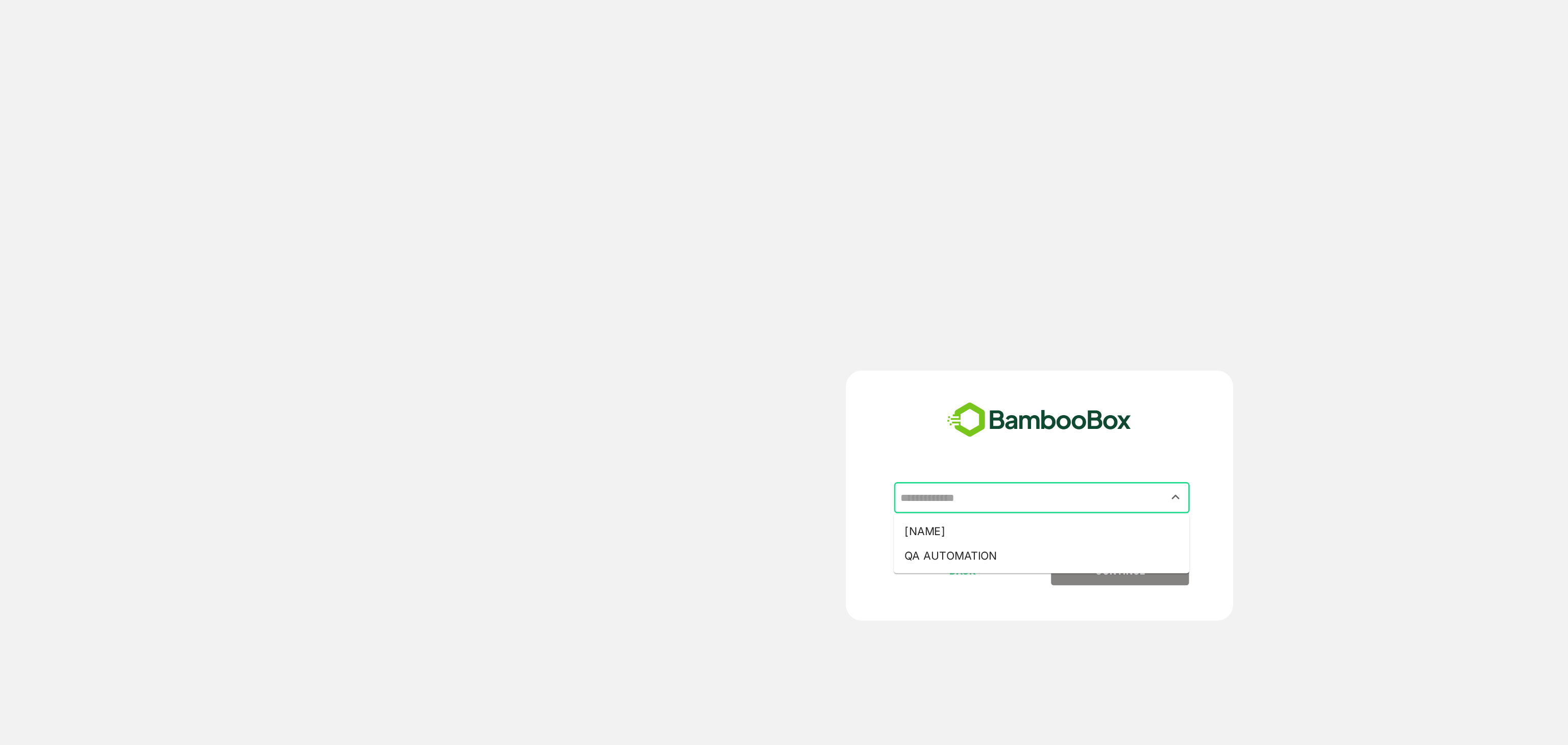 click at bounding box center (786, 374) 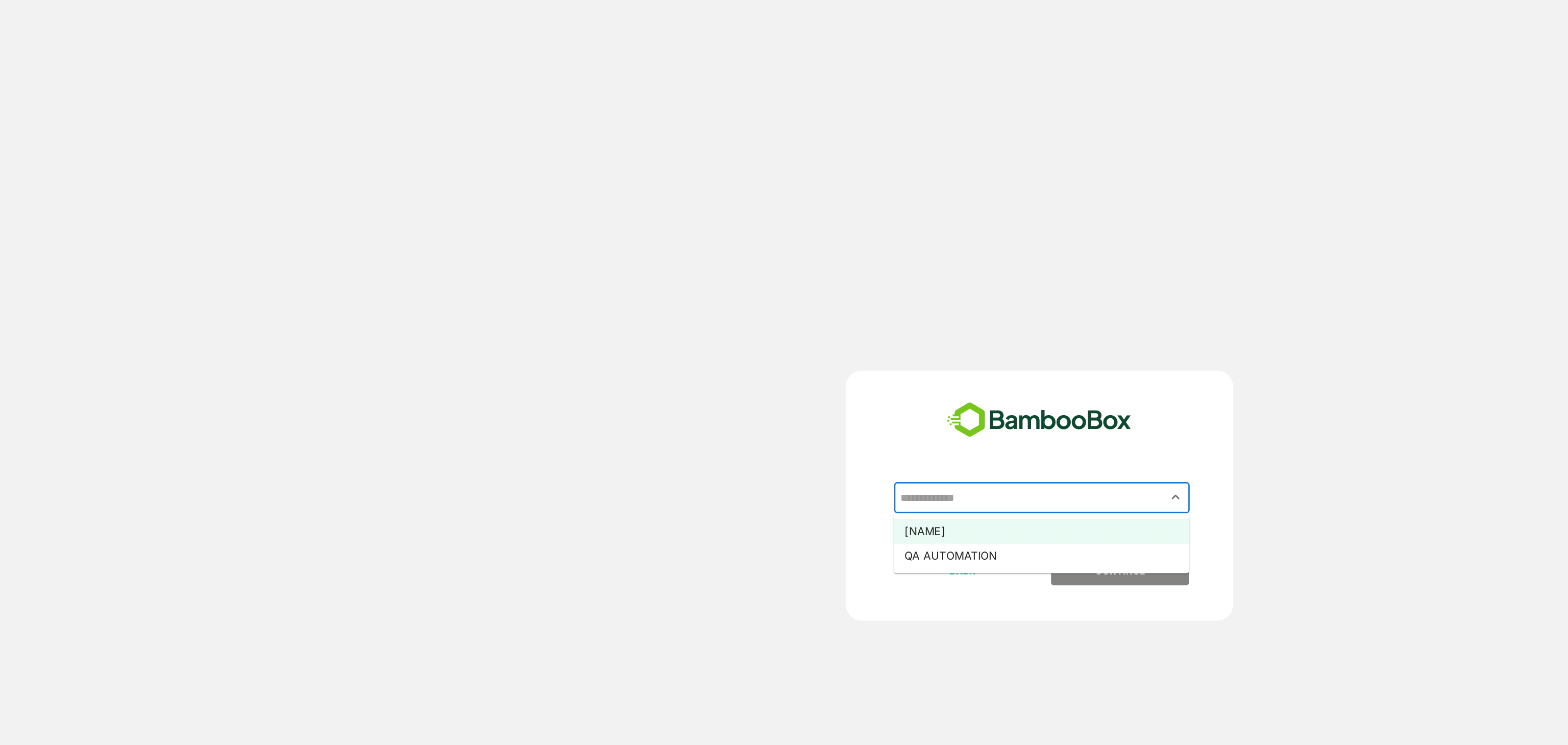 click on "[NAME]" at bounding box center [786, 399] 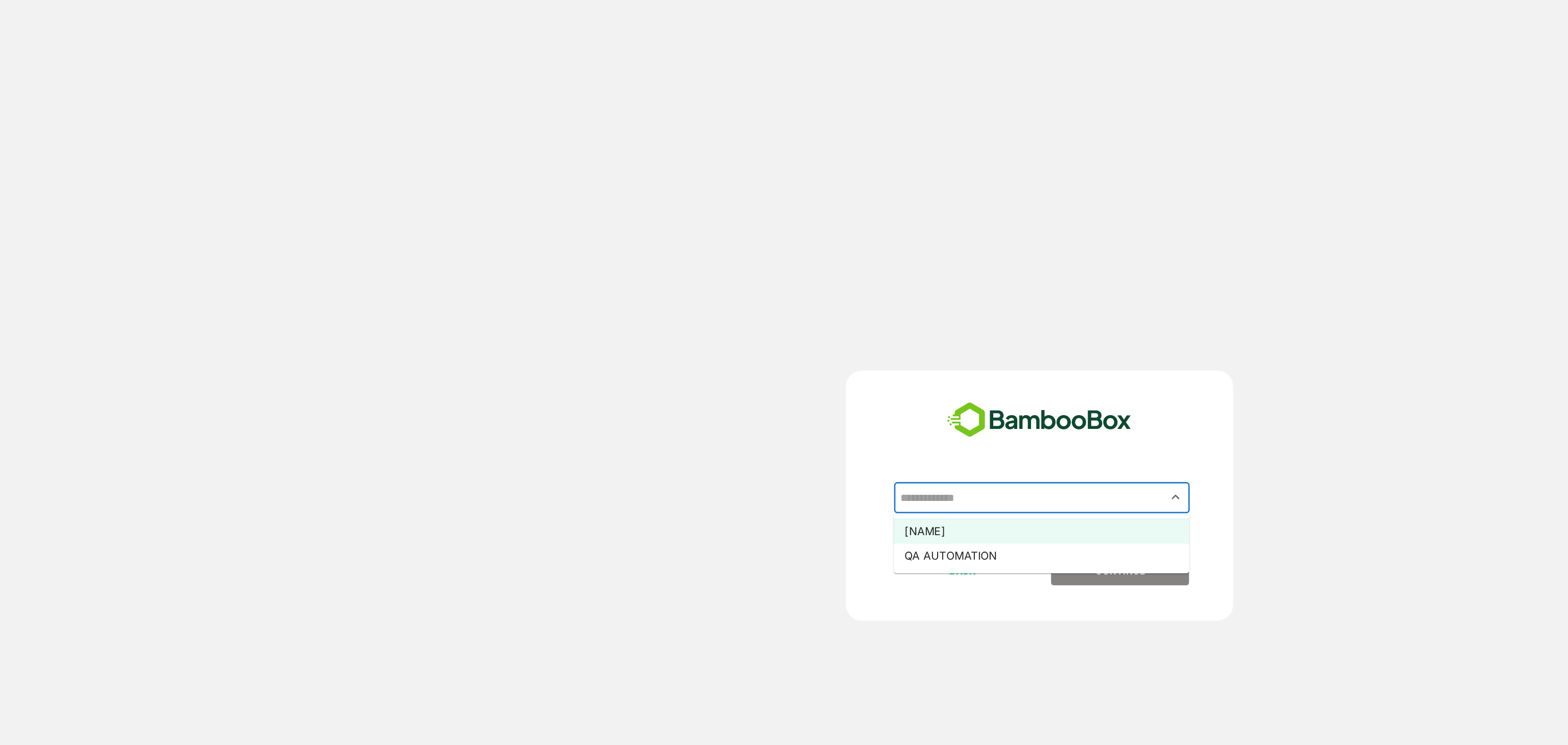 type on "**********" 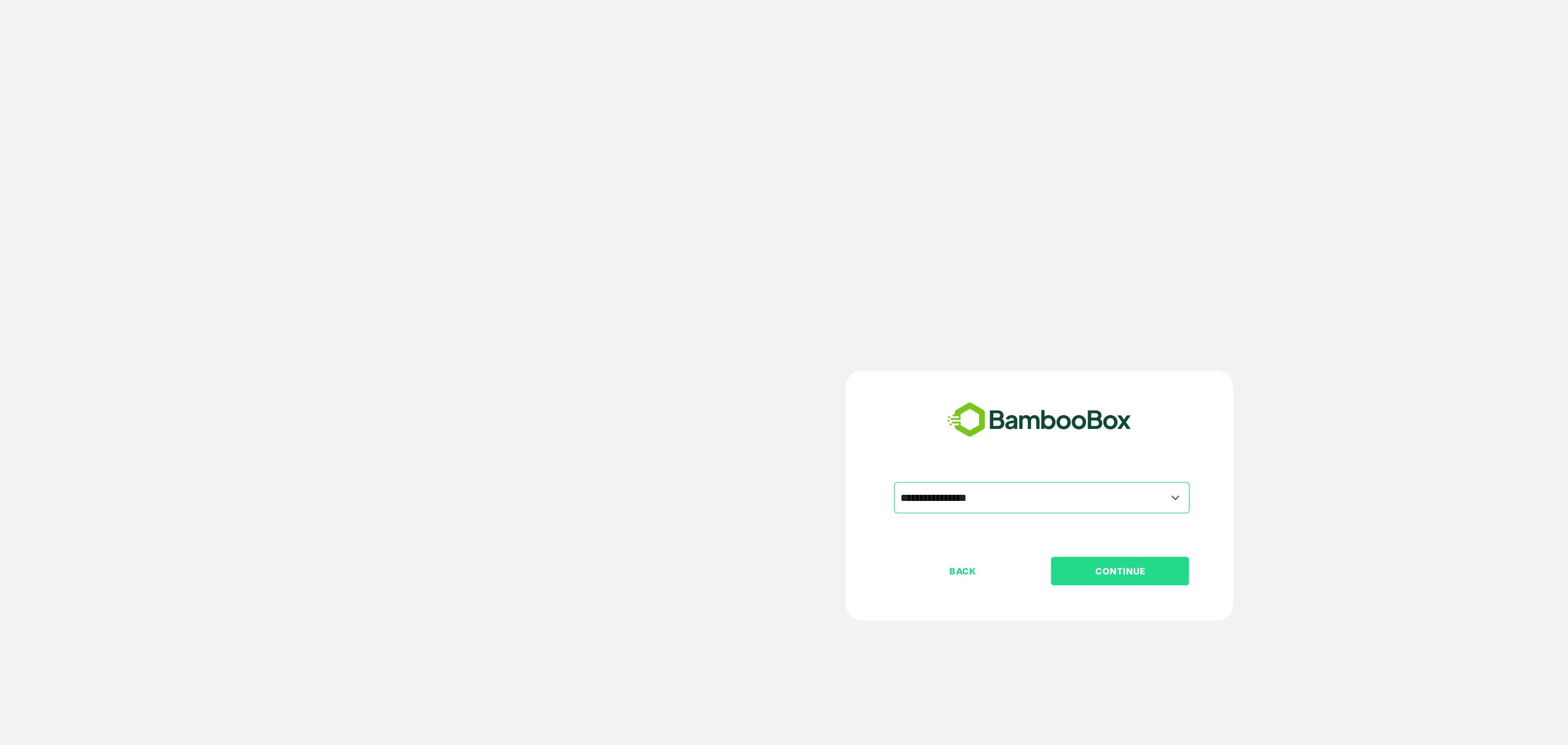 click on "CONTINUE" at bounding box center [845, 429] 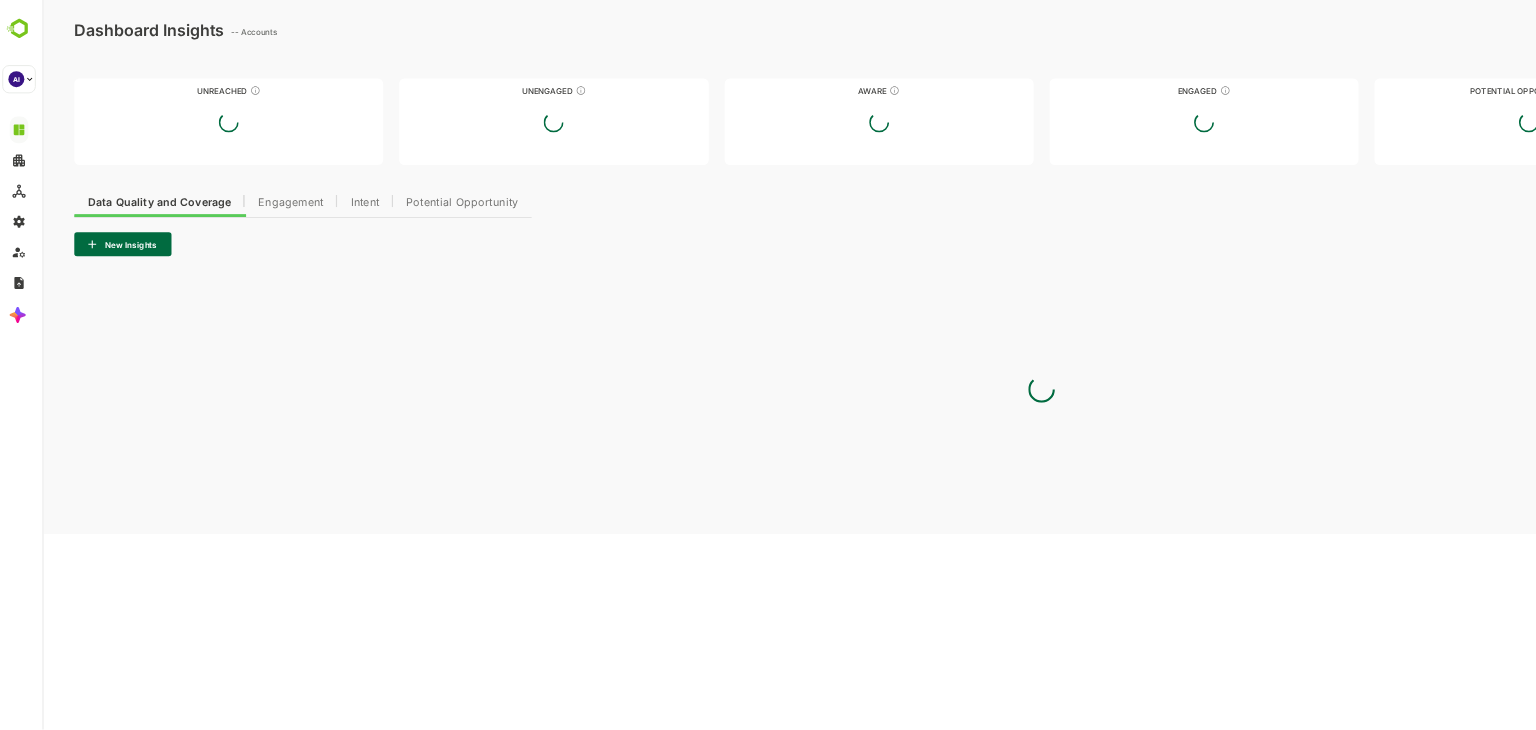 scroll, scrollTop: 0, scrollLeft: 0, axis: both 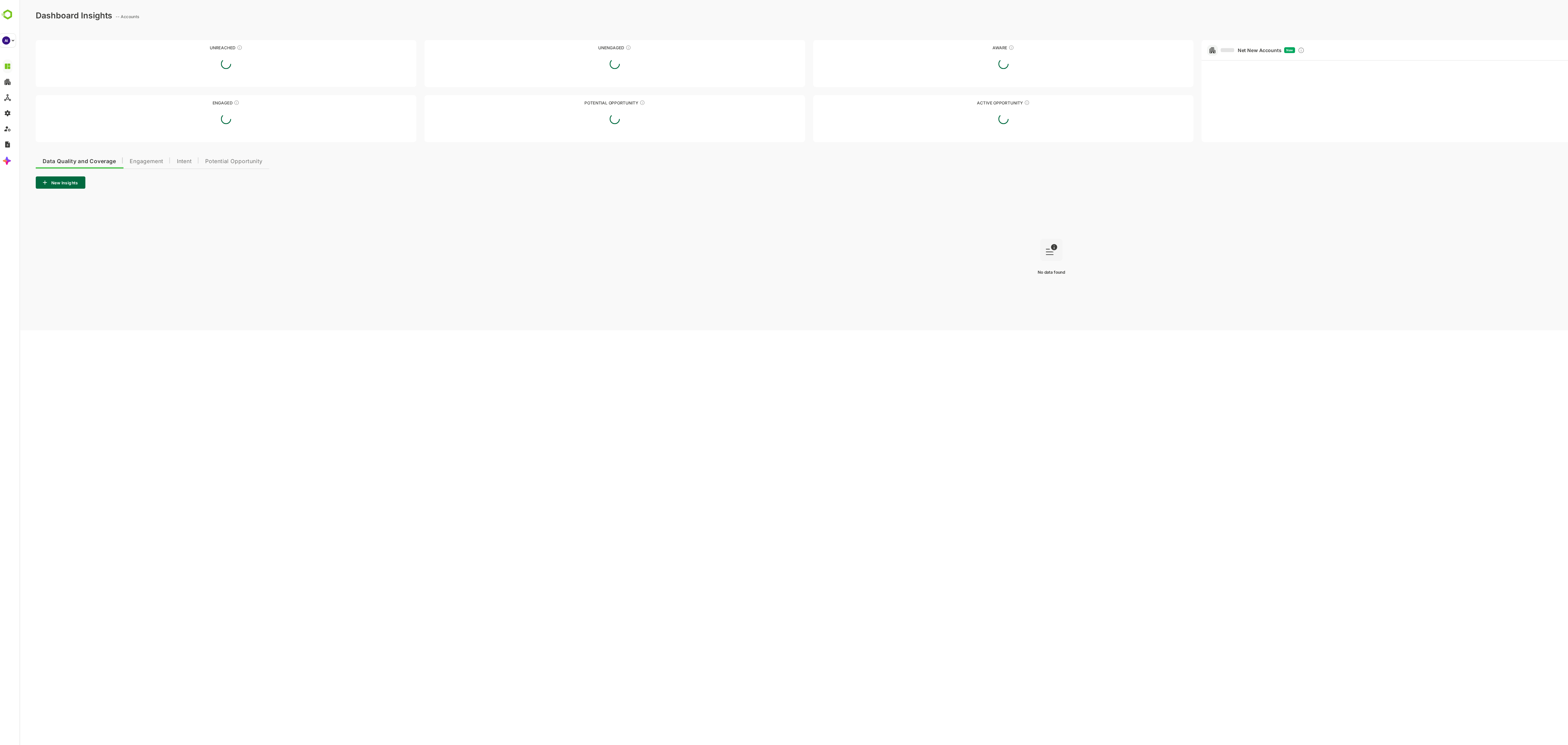 type on "**********" 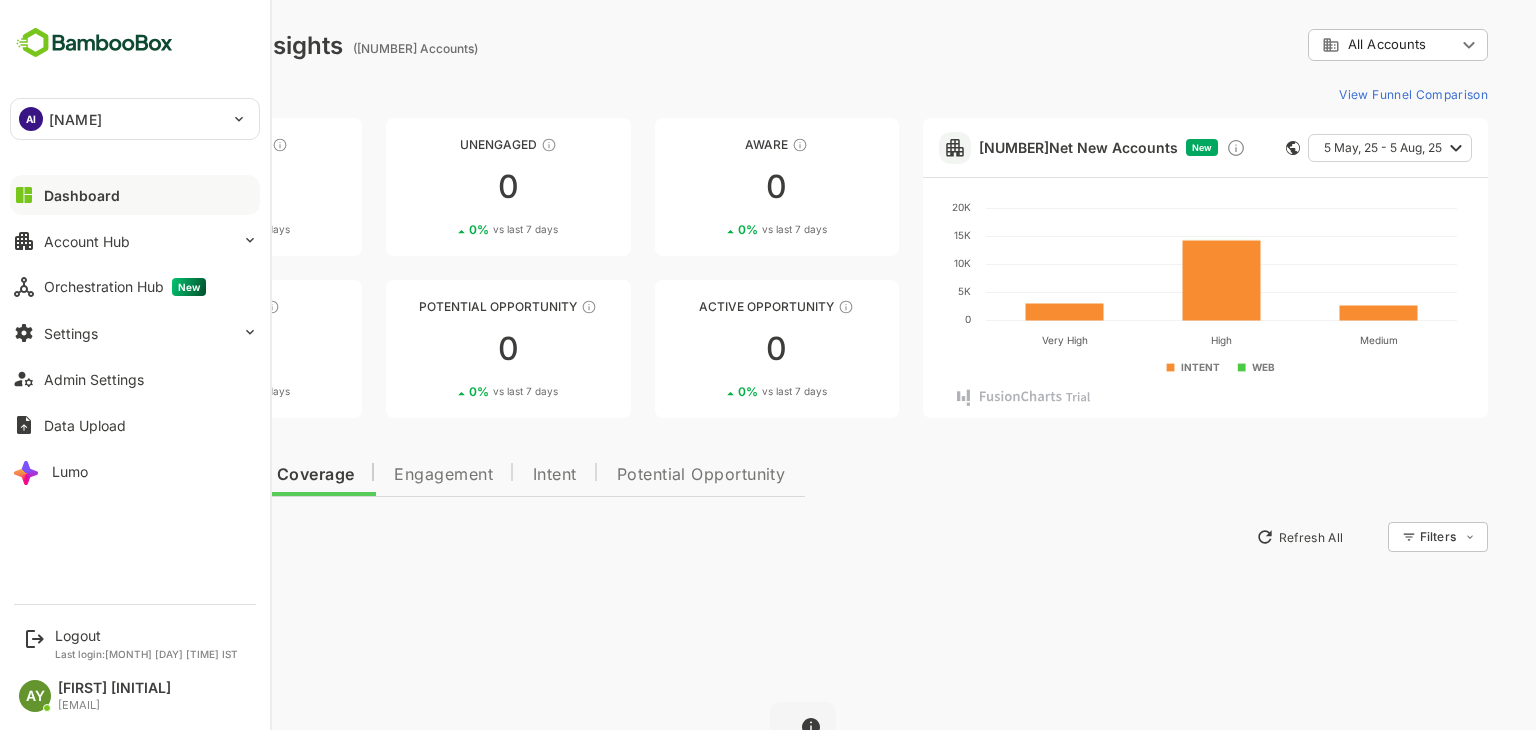 click on "Orchestration Hub New" at bounding box center (125, 287) 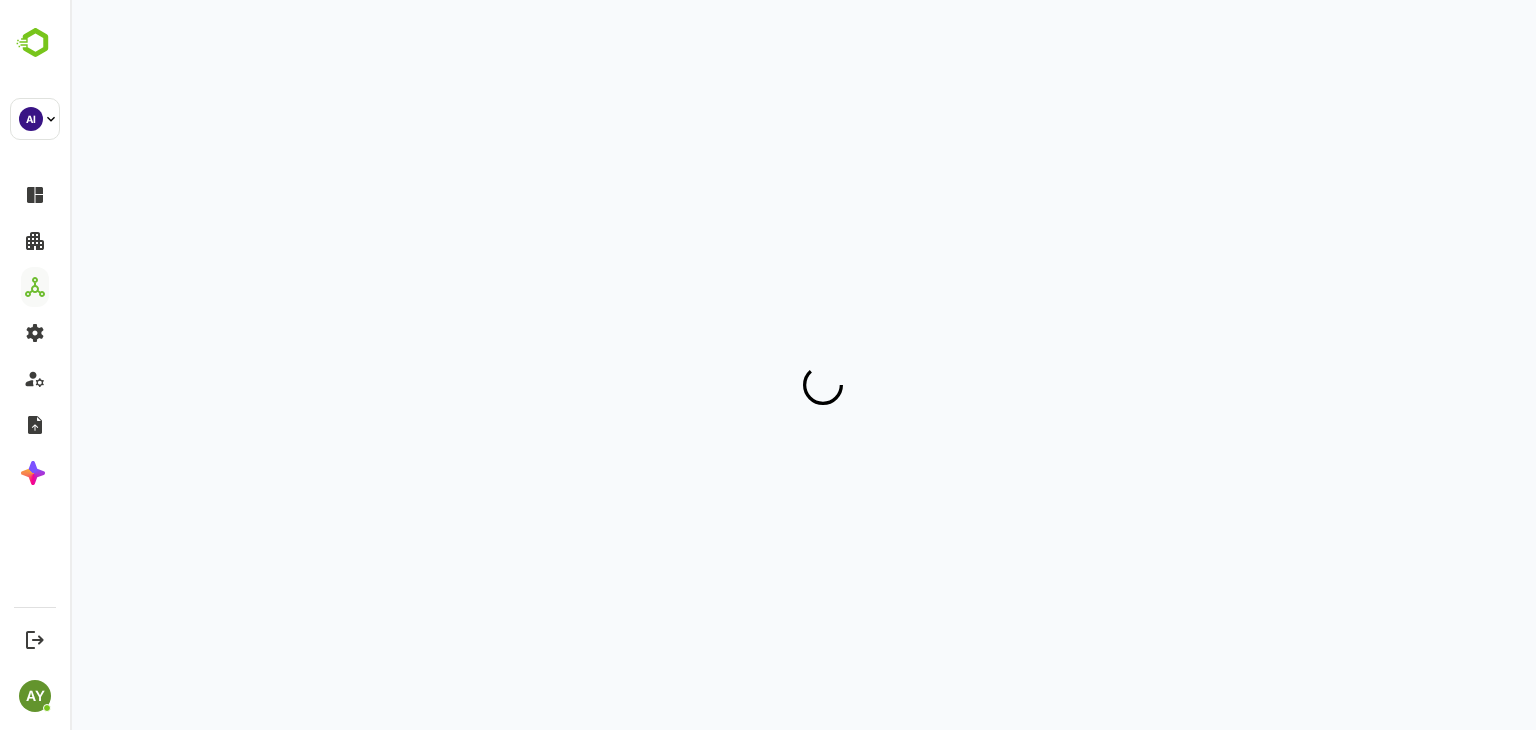 scroll, scrollTop: 0, scrollLeft: 0, axis: both 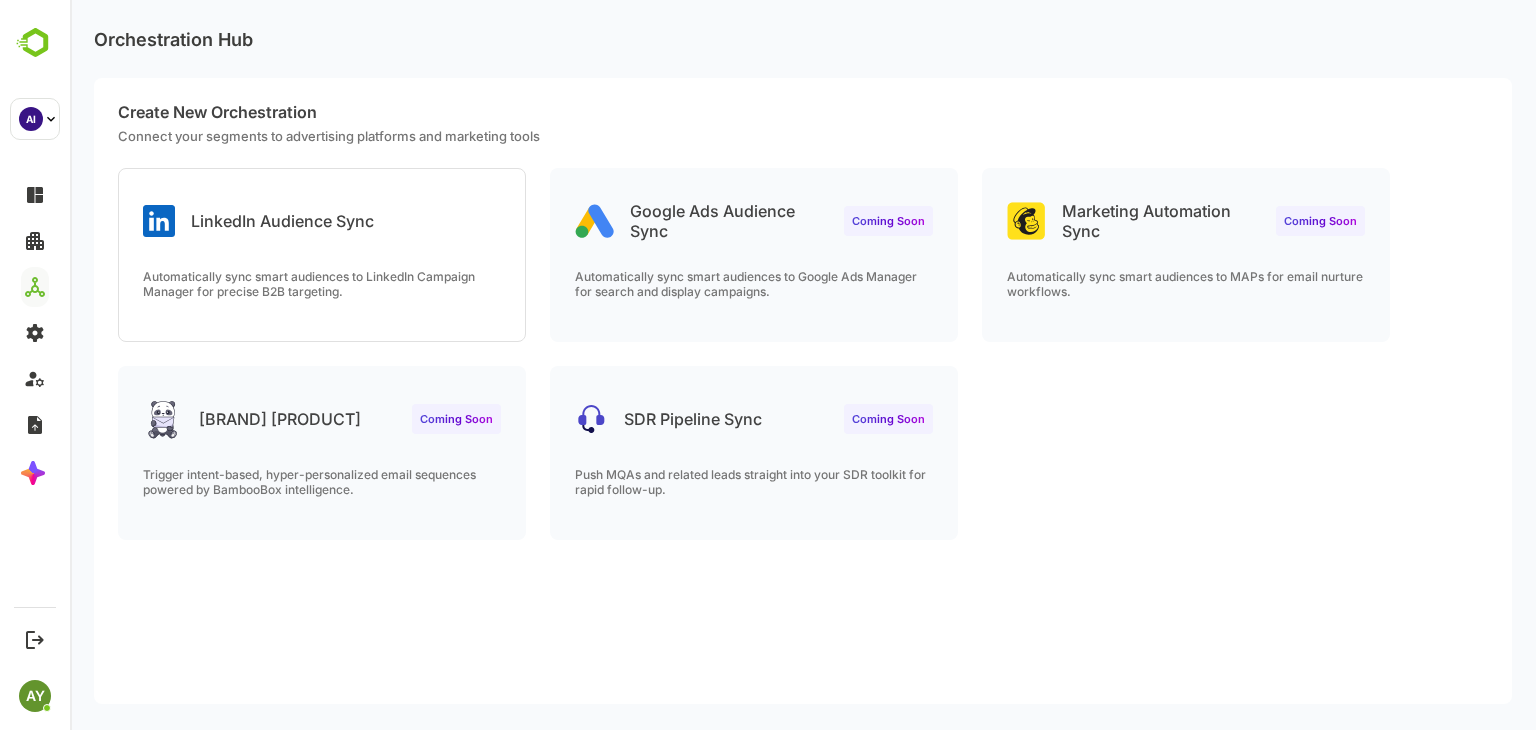 click on "LinkedIn Audience Sync Automatically sync smart audiences to LinkedIn Campaign Manager for precise B2B targeting." at bounding box center [322, 255] 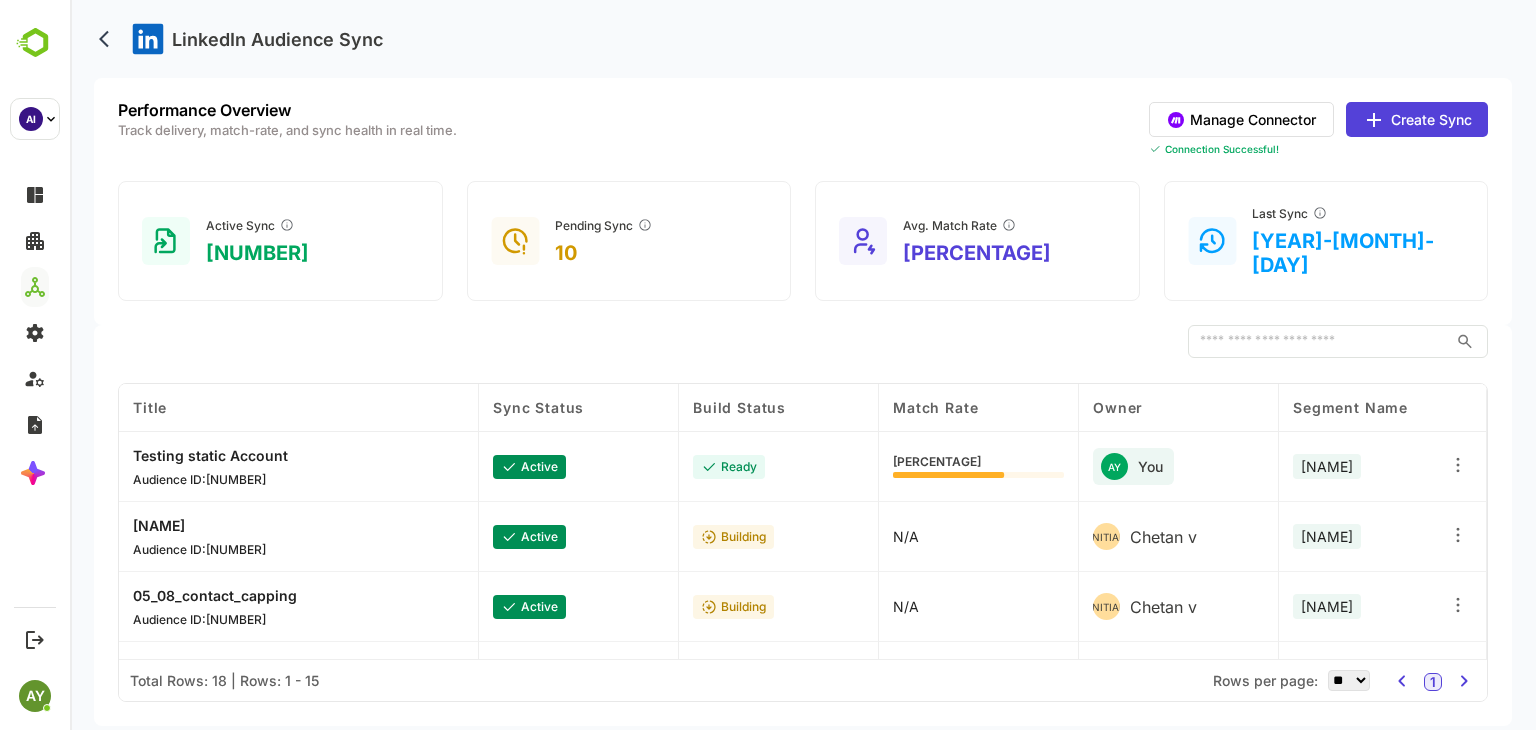 click on "Create Sync" at bounding box center [1417, 119] 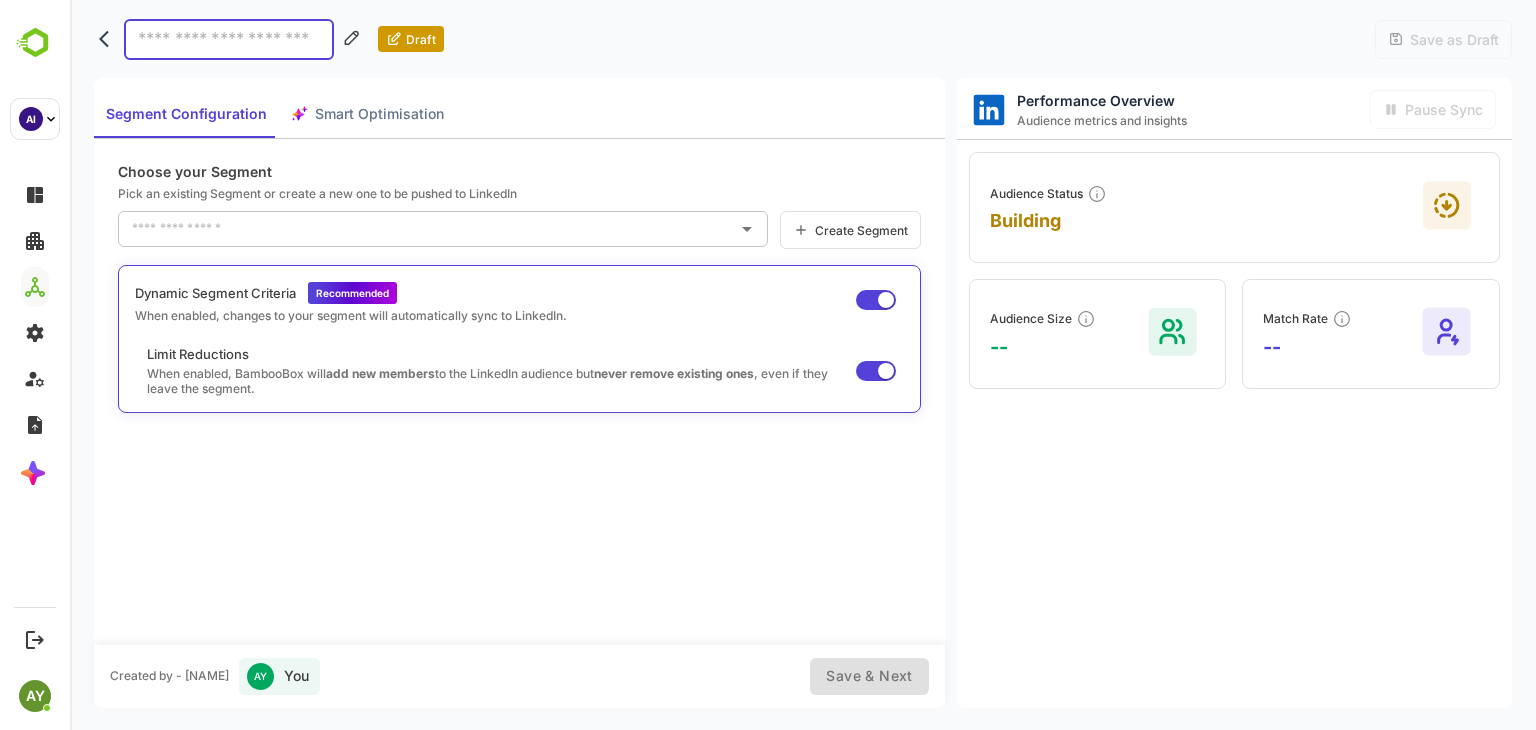 click at bounding box center (229, 39) 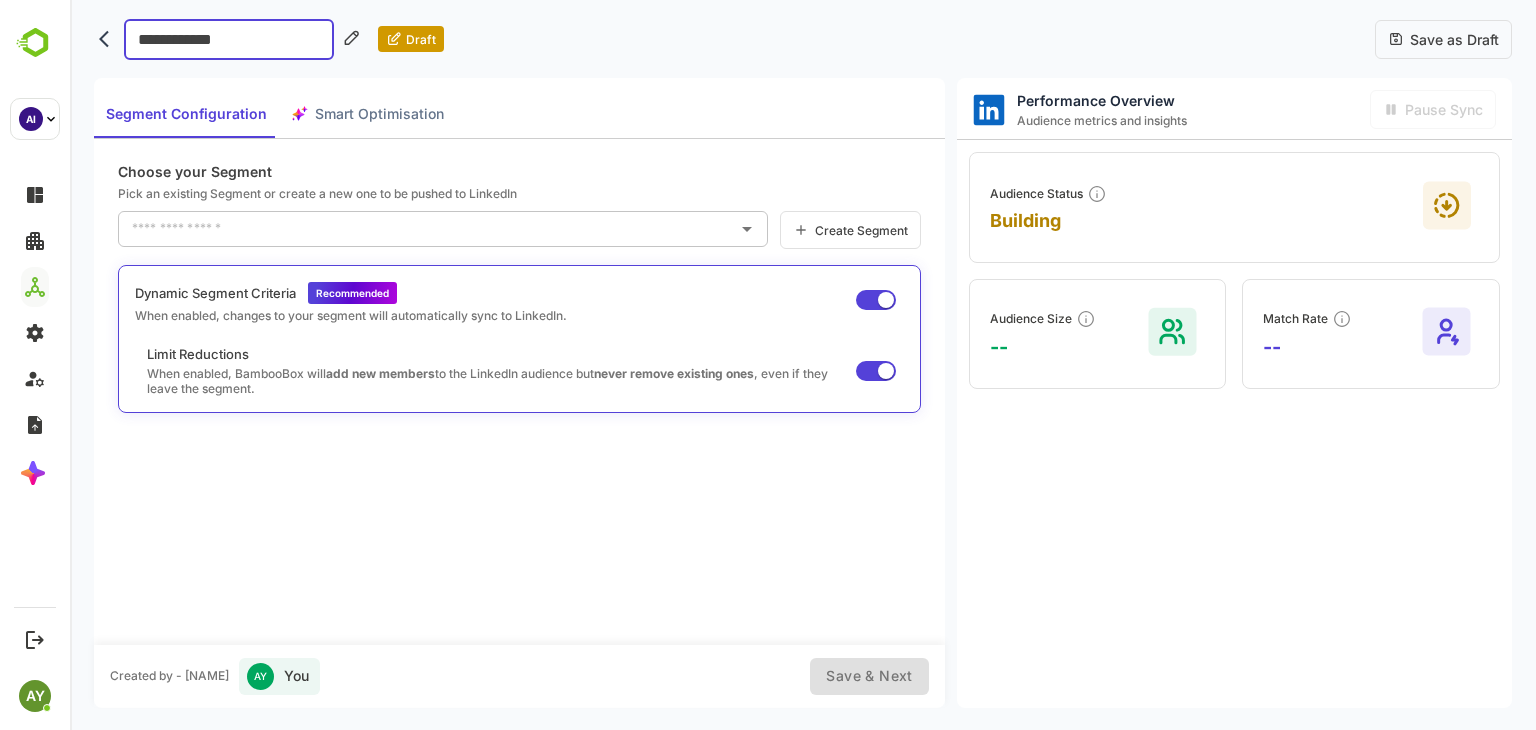 type on "**********" 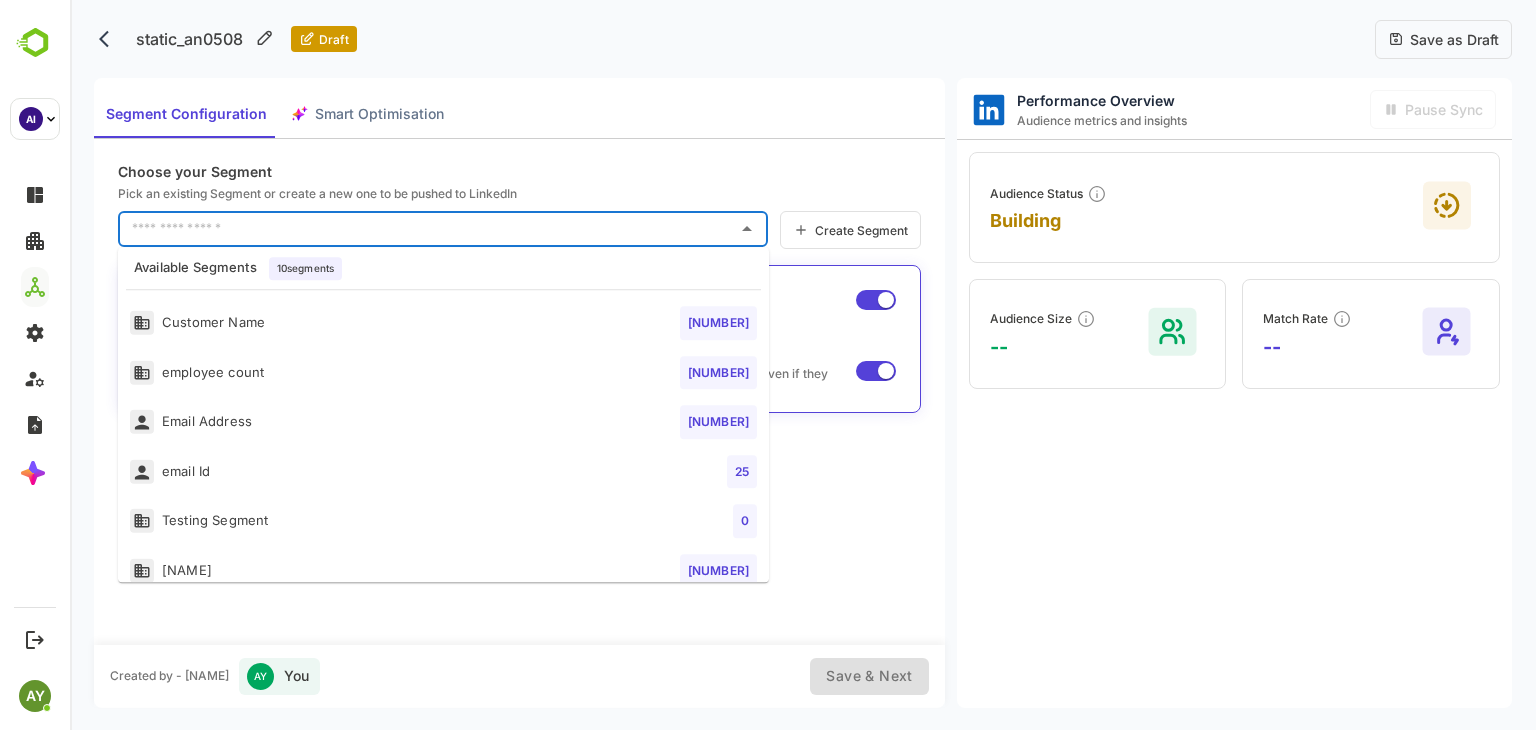 click at bounding box center (428, 229) 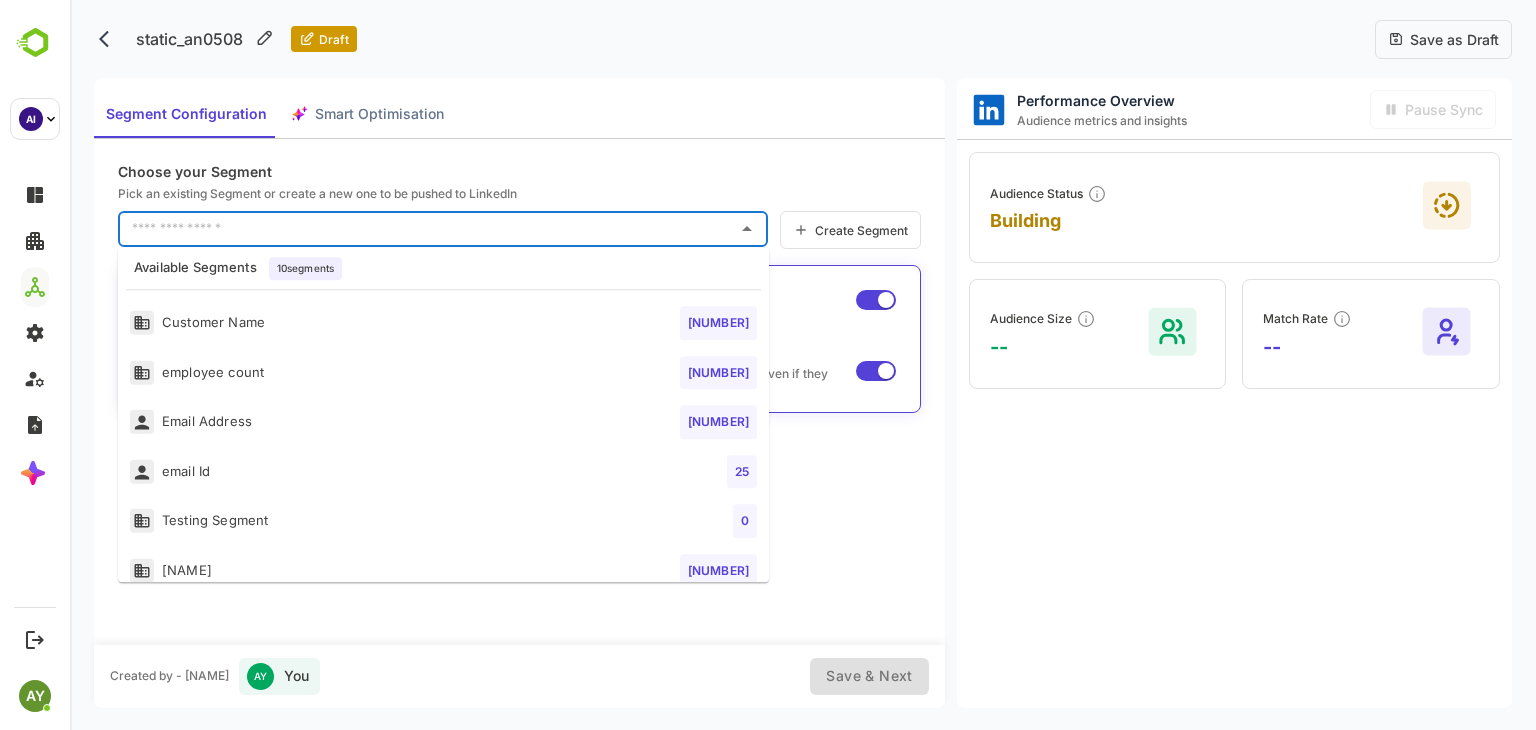 click on "Customer Name 215" at bounding box center (443, 323) 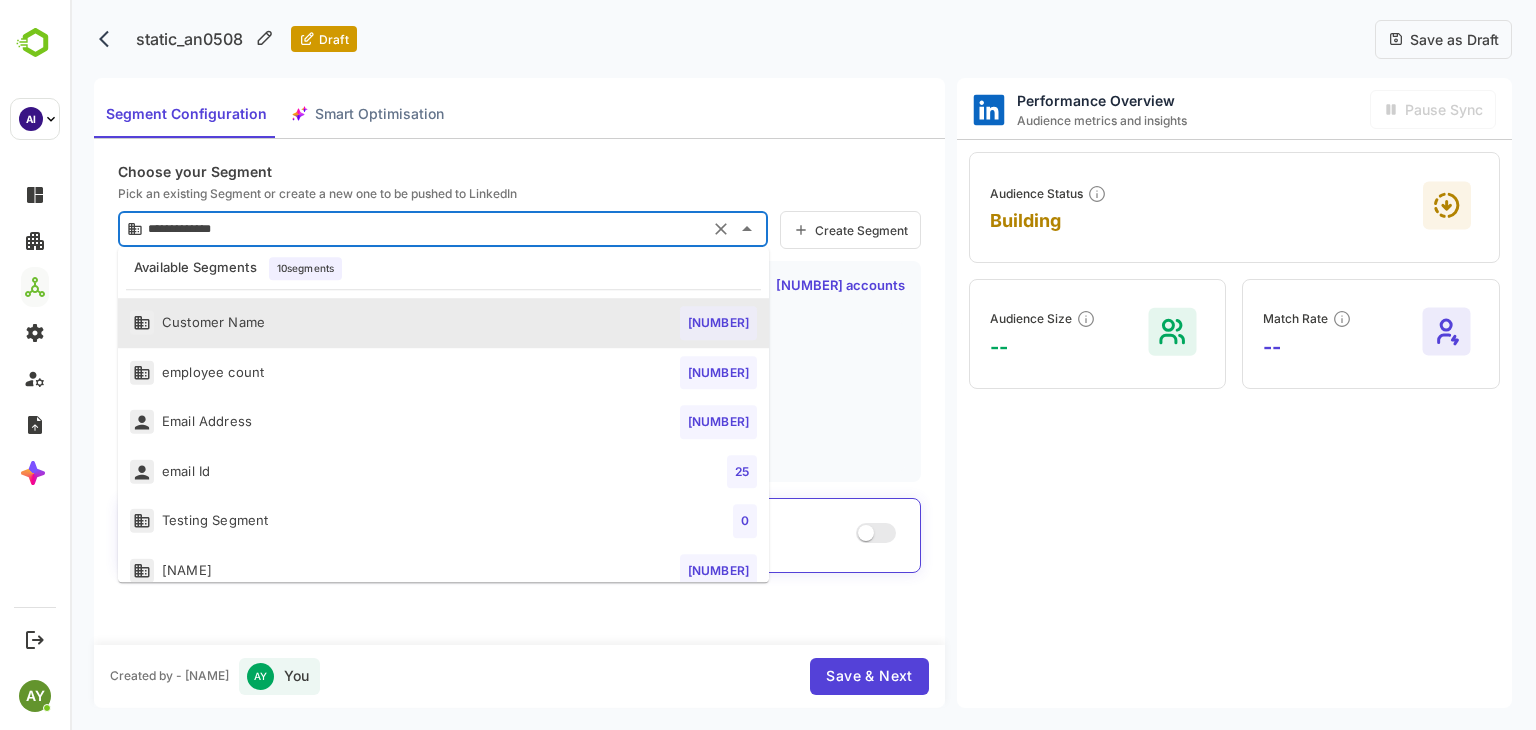 click on "**********" at bounding box center [423, 229] 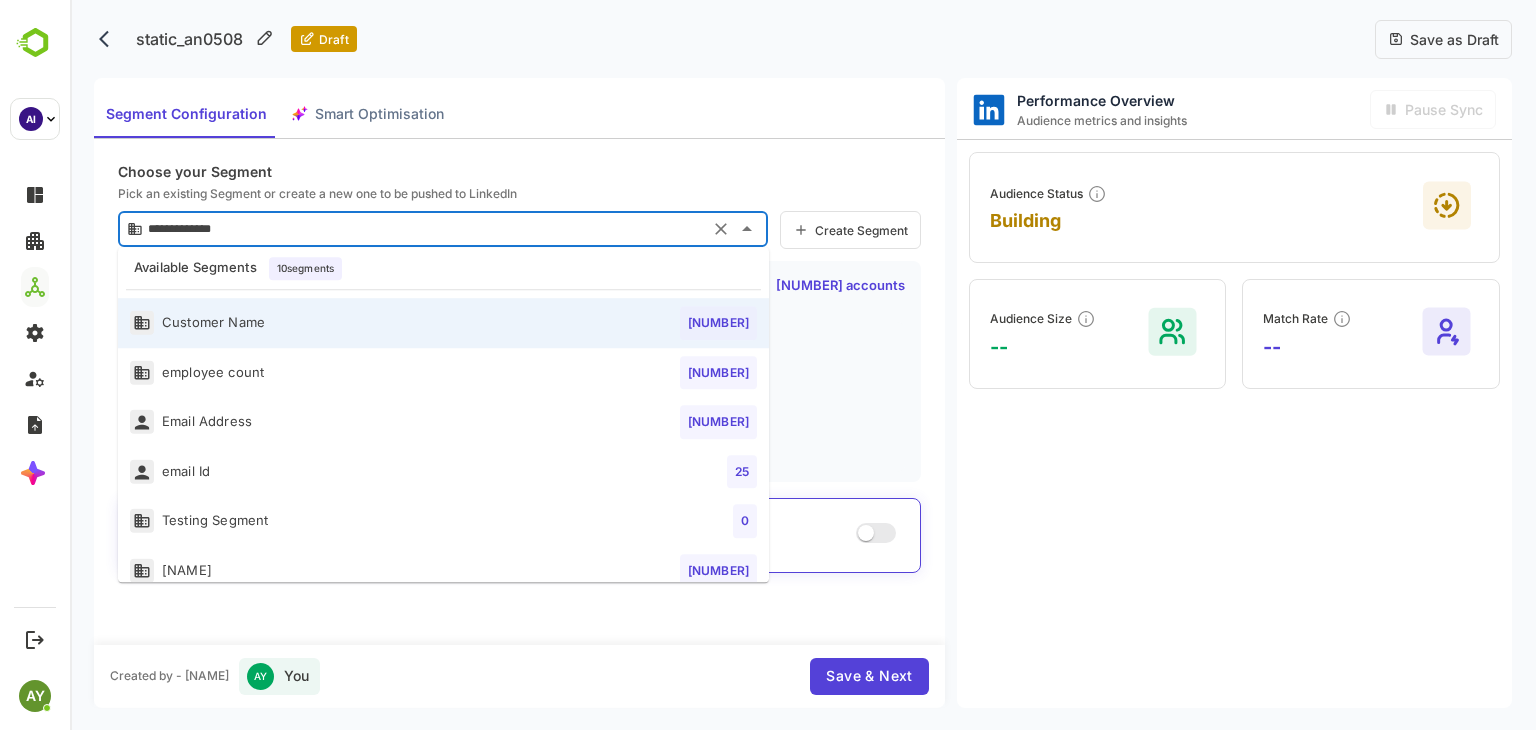 click on "employee count 17" at bounding box center [443, 373] 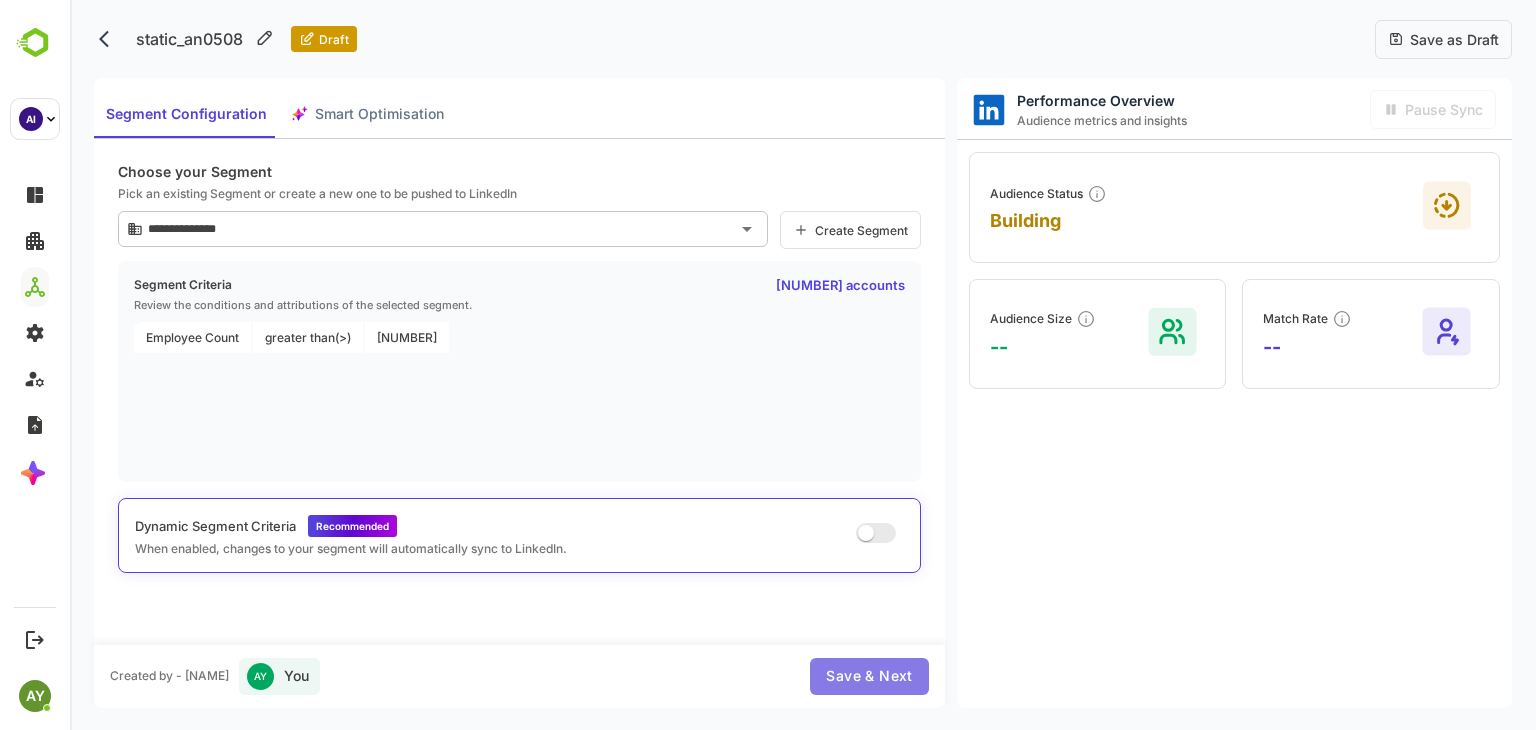 click on "Save & Next" at bounding box center [869, 676] 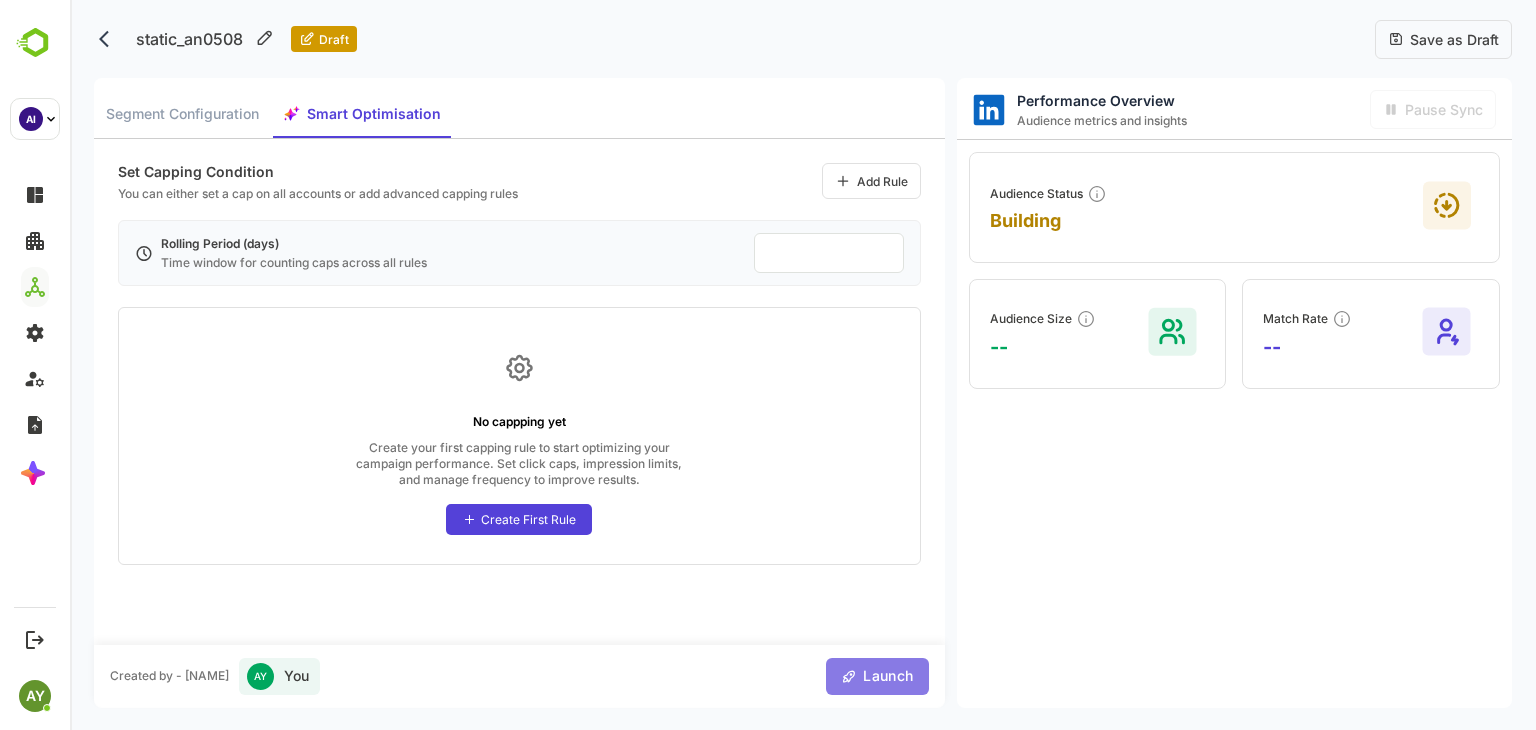 click on "Launch" at bounding box center [885, 676] 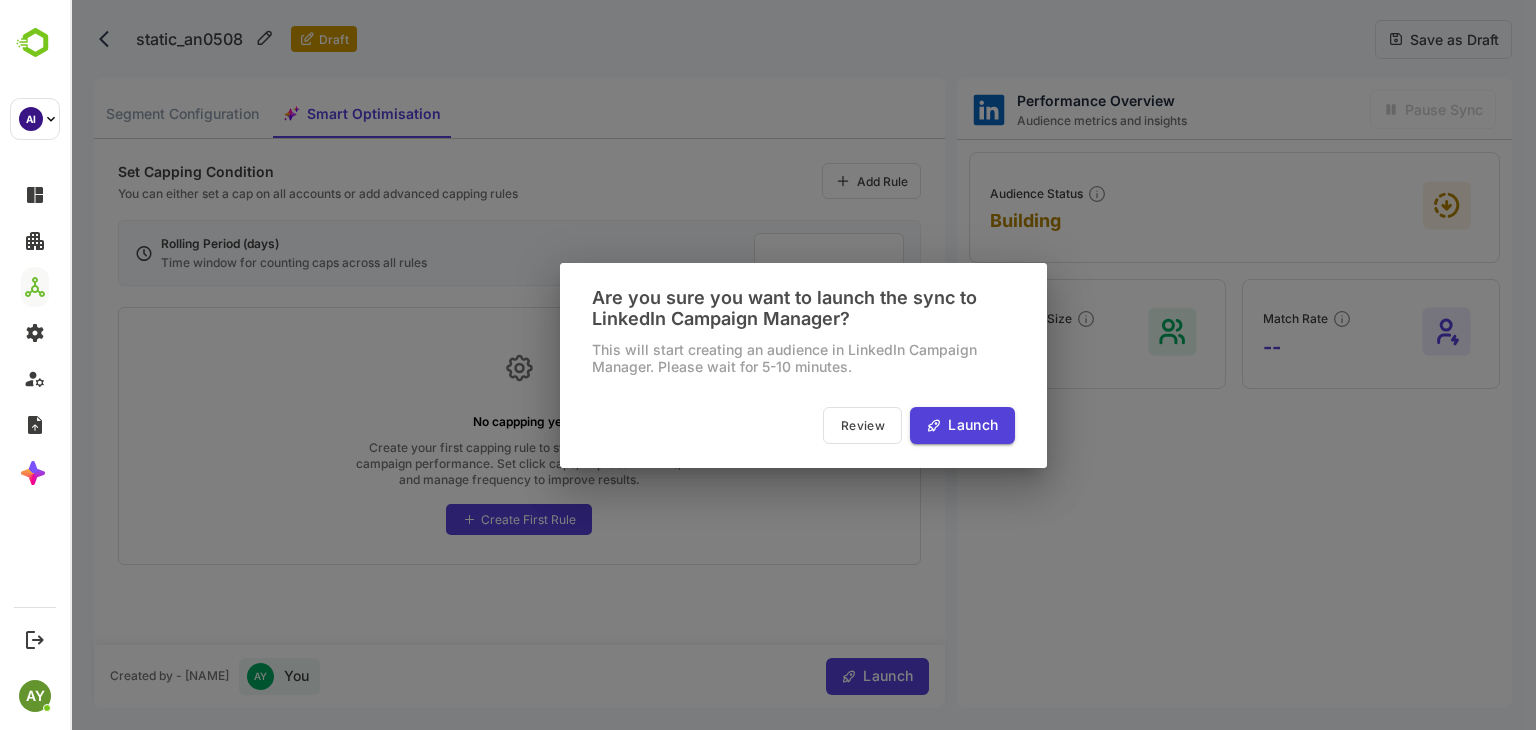 click on "Are you sure you want to launch the sync to LinkedIn Campaign Manager? This will start creating an audience in LinkedIn Campaign Manager. Please wait for 5-10 minutes. Review   Launch" at bounding box center (803, 365) 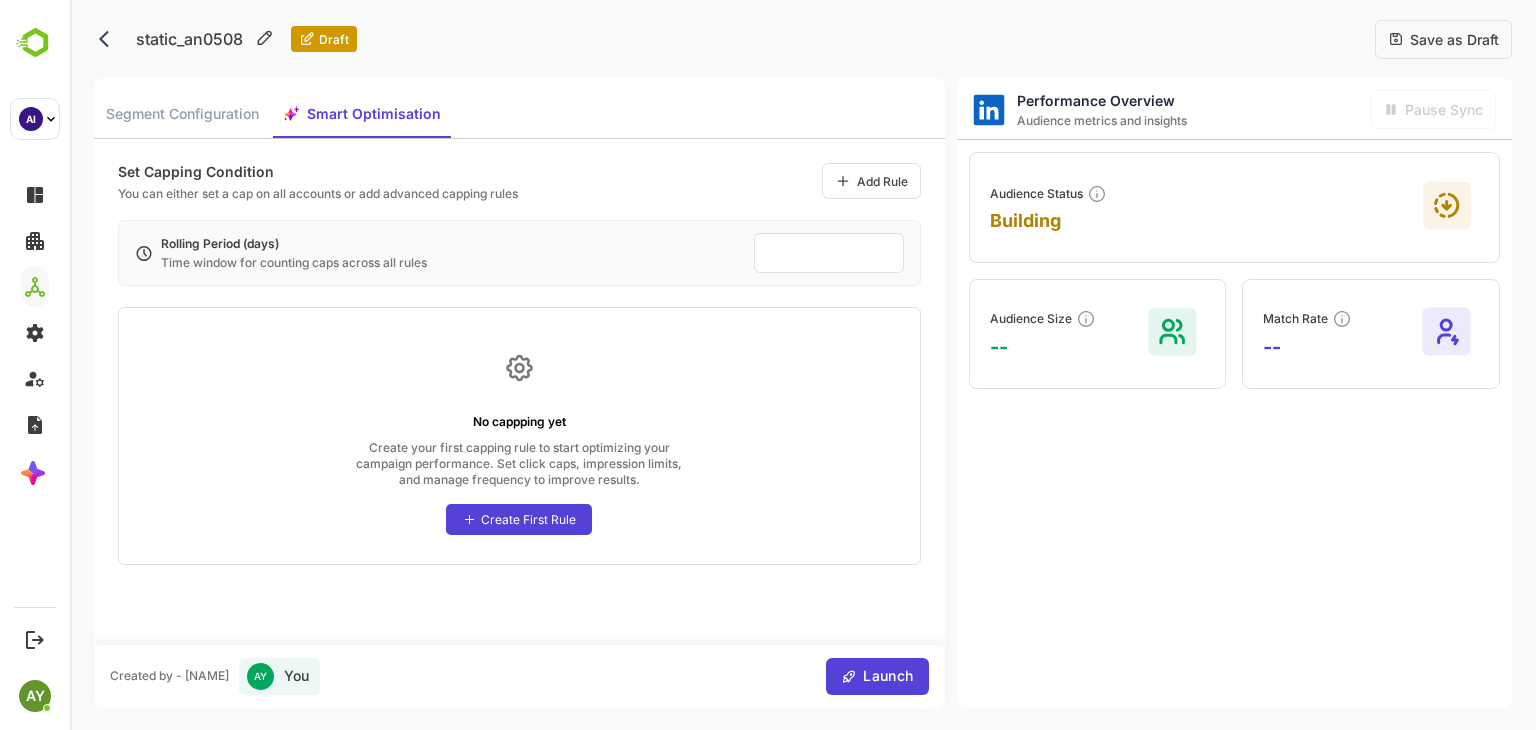 click on "**" at bounding box center [829, 253] 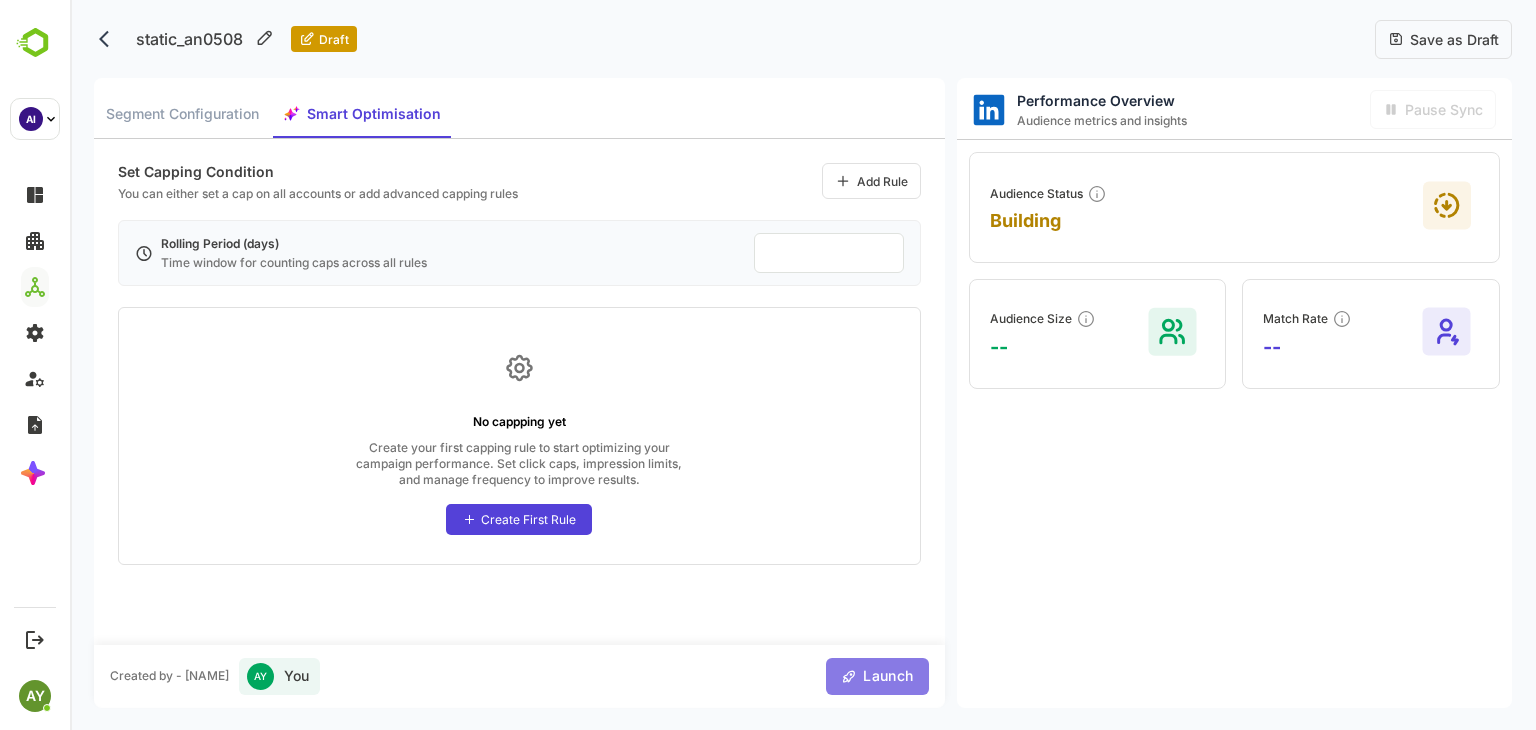 click on "Launch" at bounding box center [885, 676] 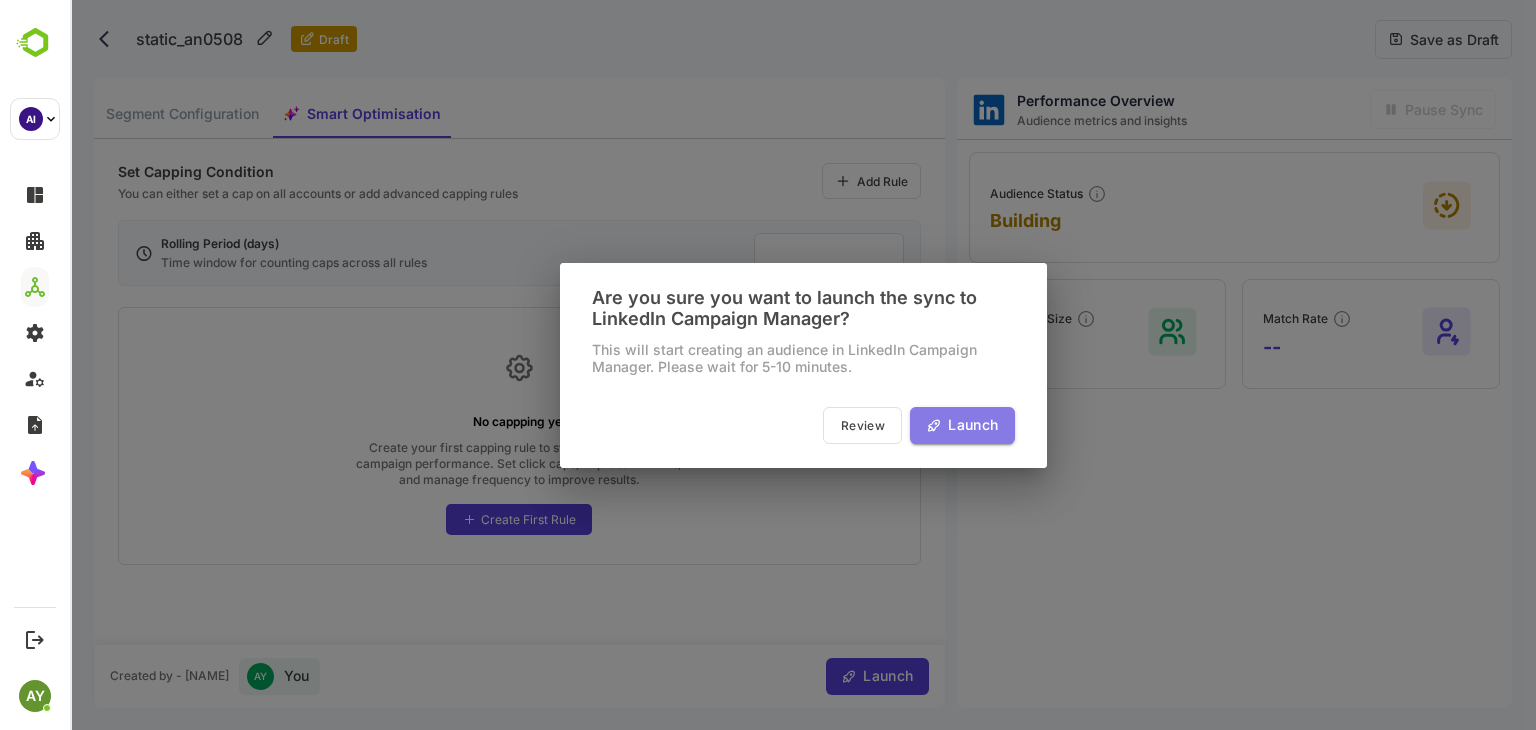 click 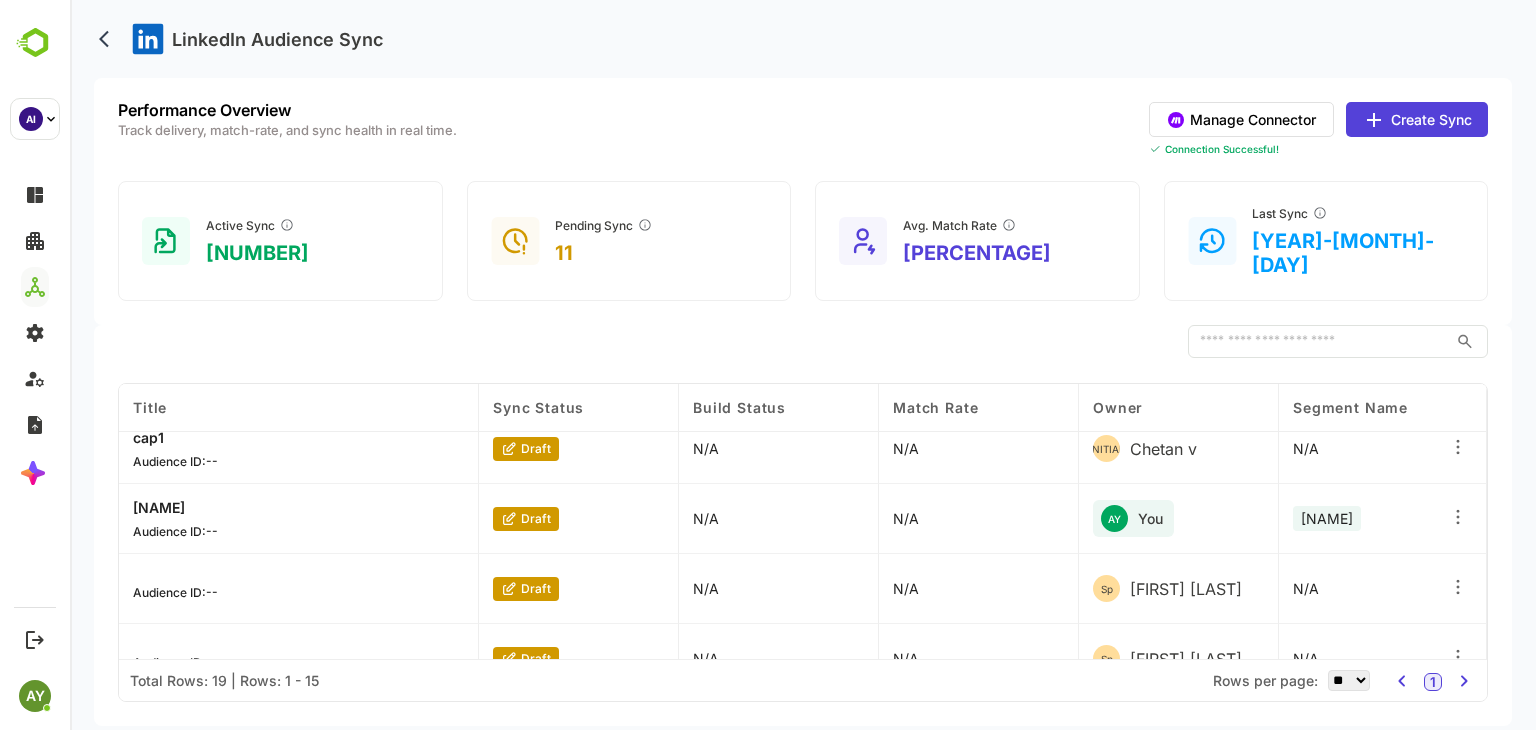 scroll, scrollTop: 716, scrollLeft: 0, axis: vertical 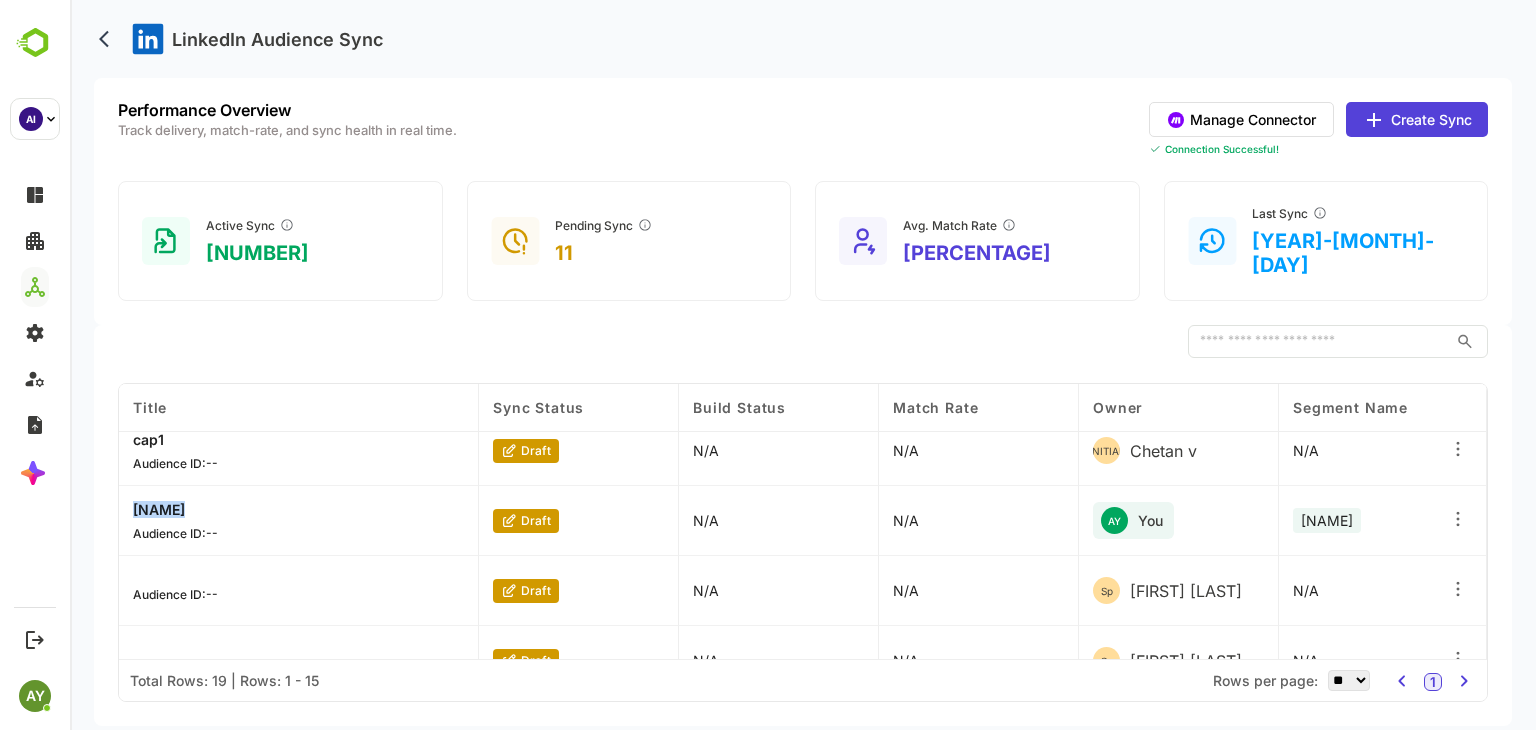drag, startPoint x: 222, startPoint y: 477, endPoint x: 104, endPoint y: 486, distance: 118.34272 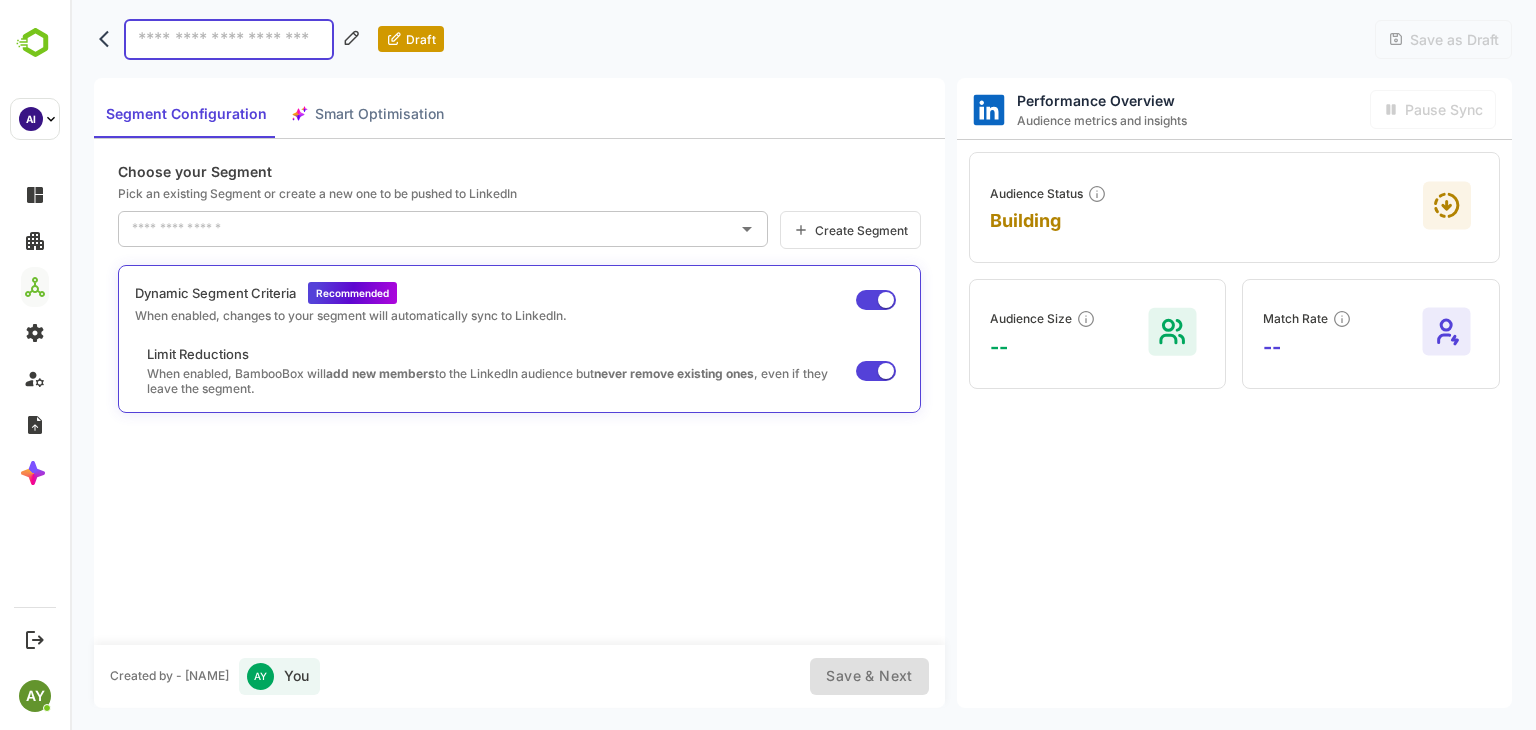 type on "******" 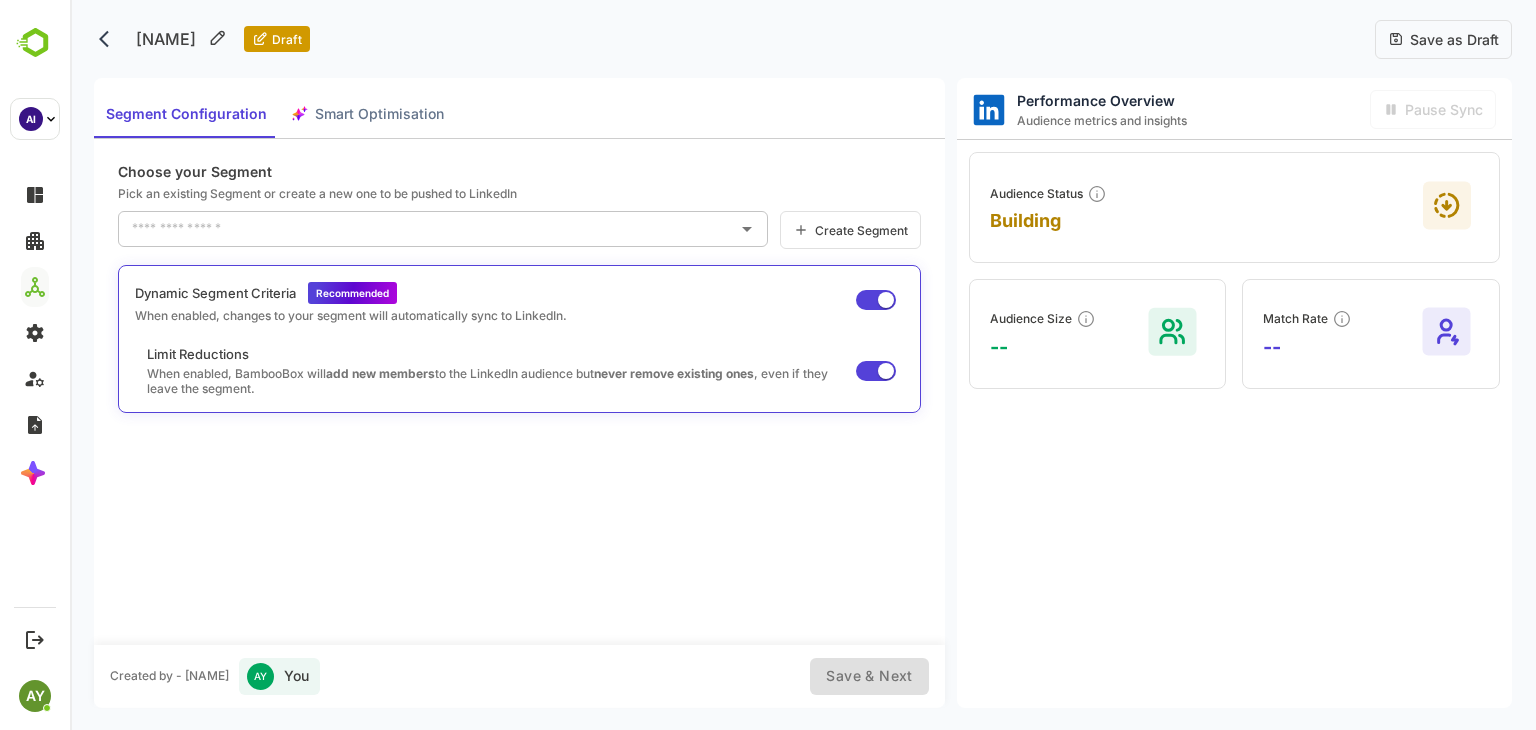 click on "Save as Draft" at bounding box center [1443, 39] 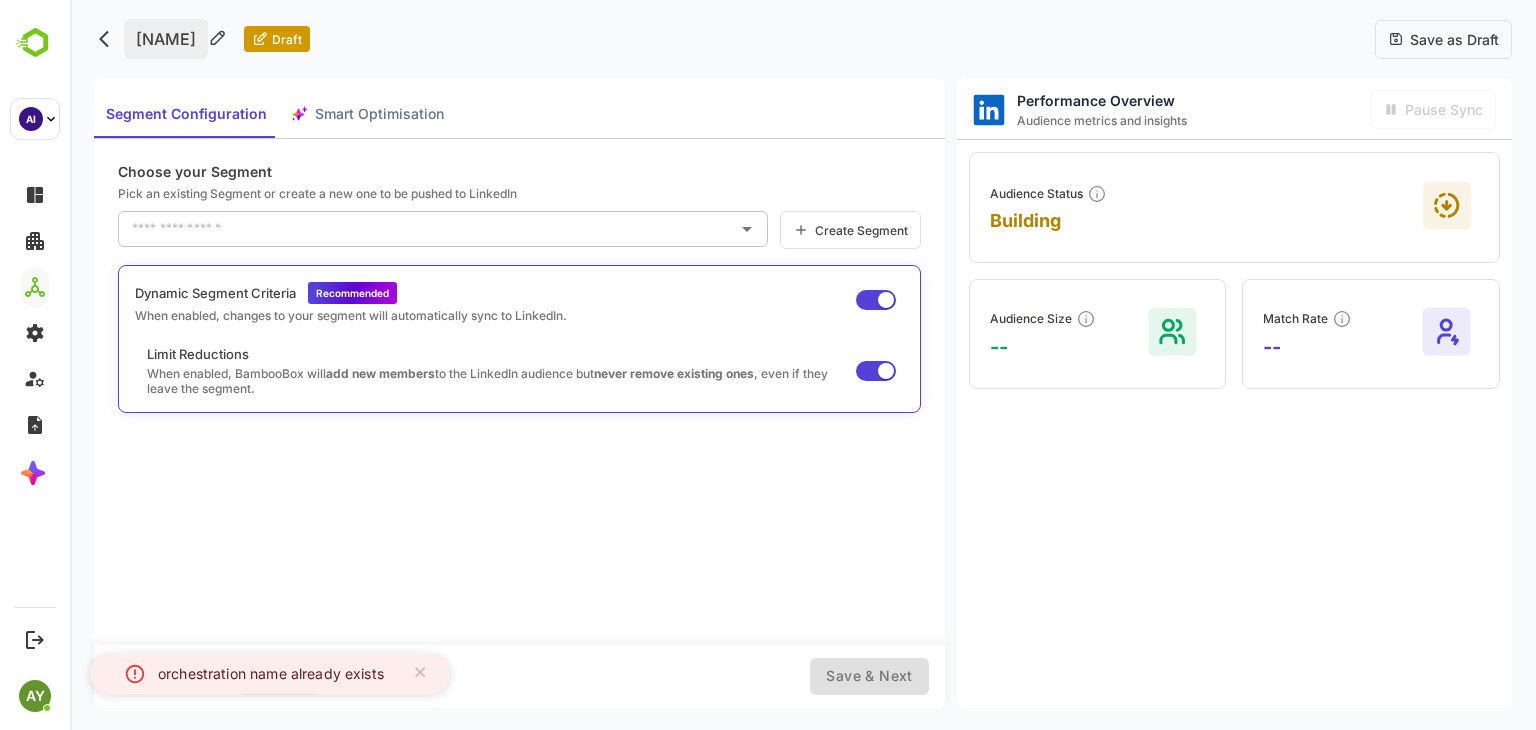 click on "[TEXT]" at bounding box center [166, 39] 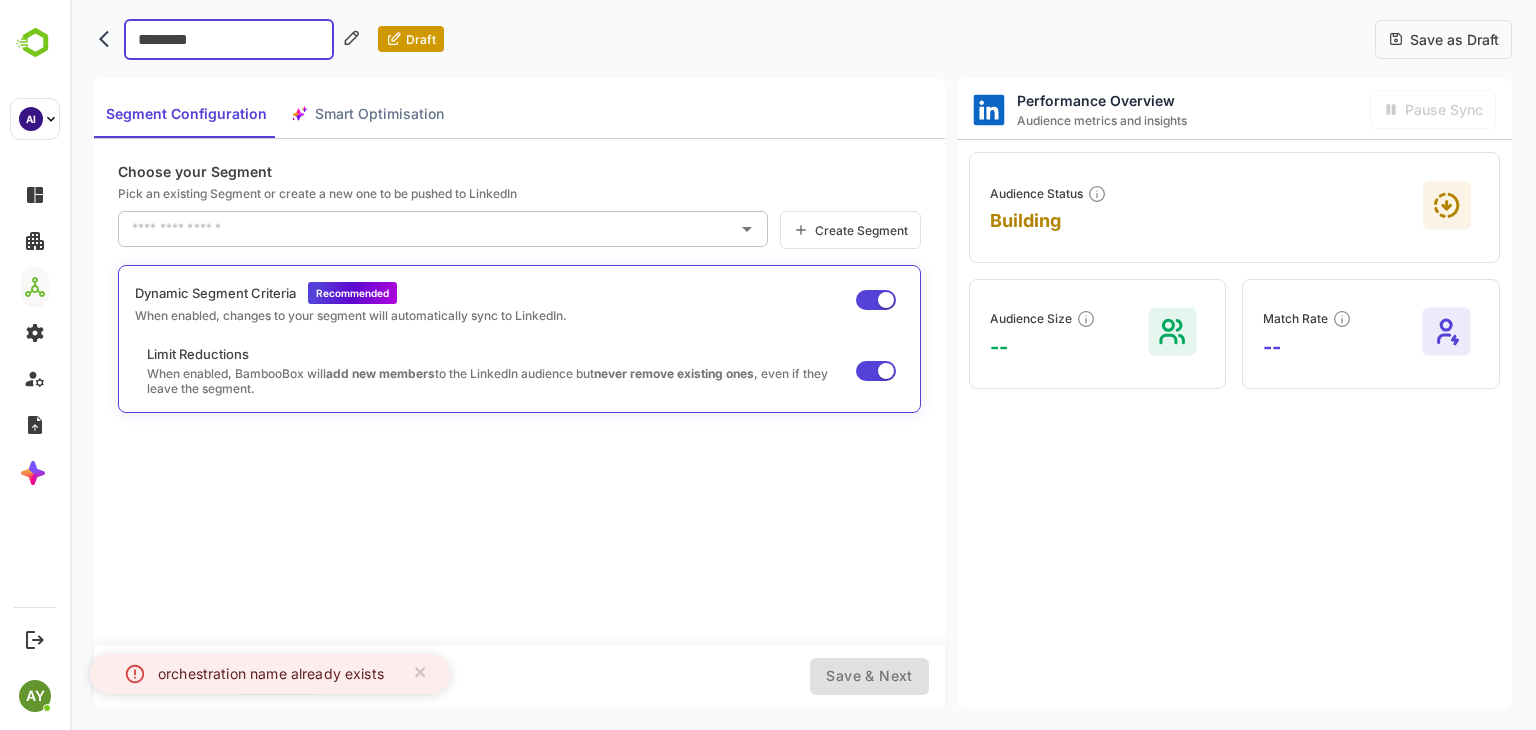 type on "*********" 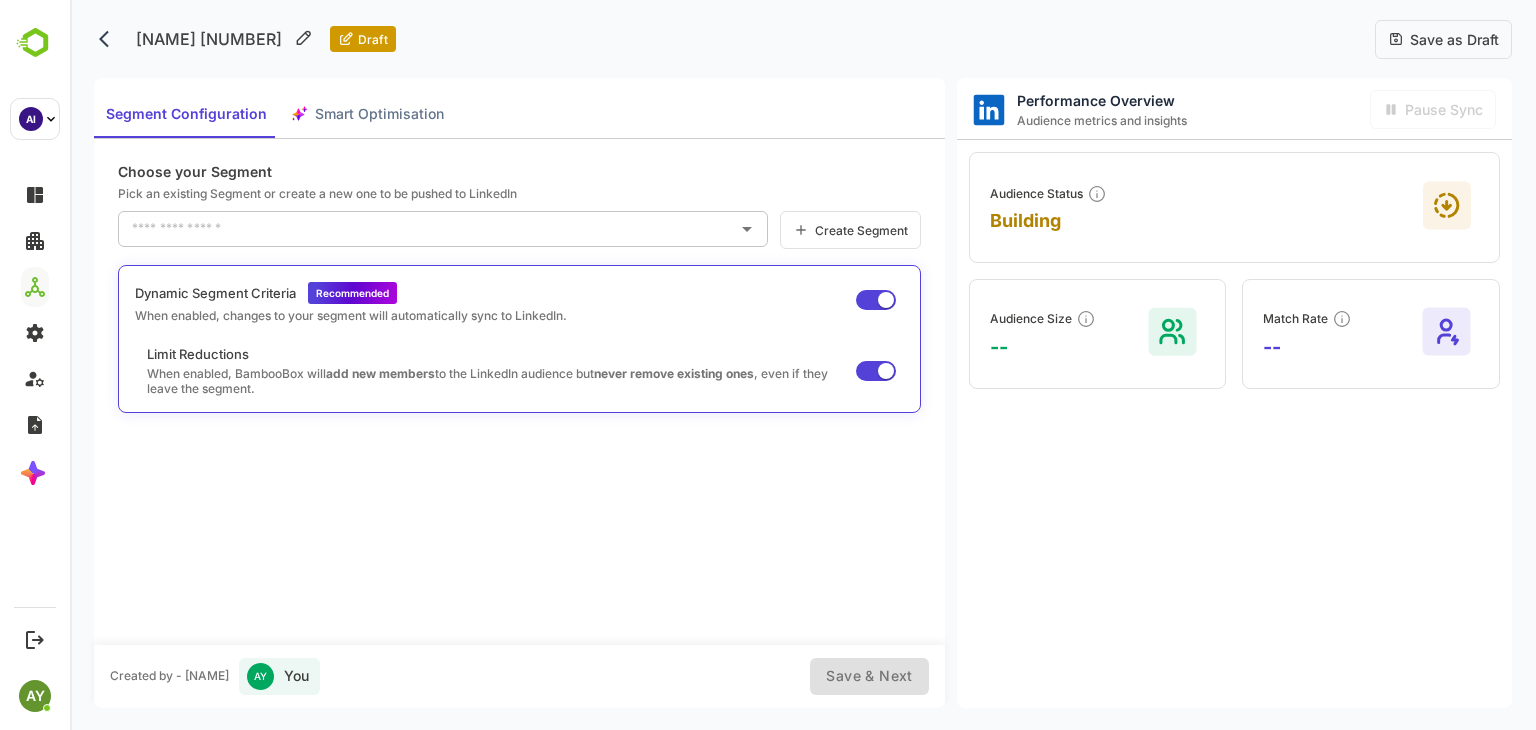 click on "Save as Draft" at bounding box center (1451, 39) 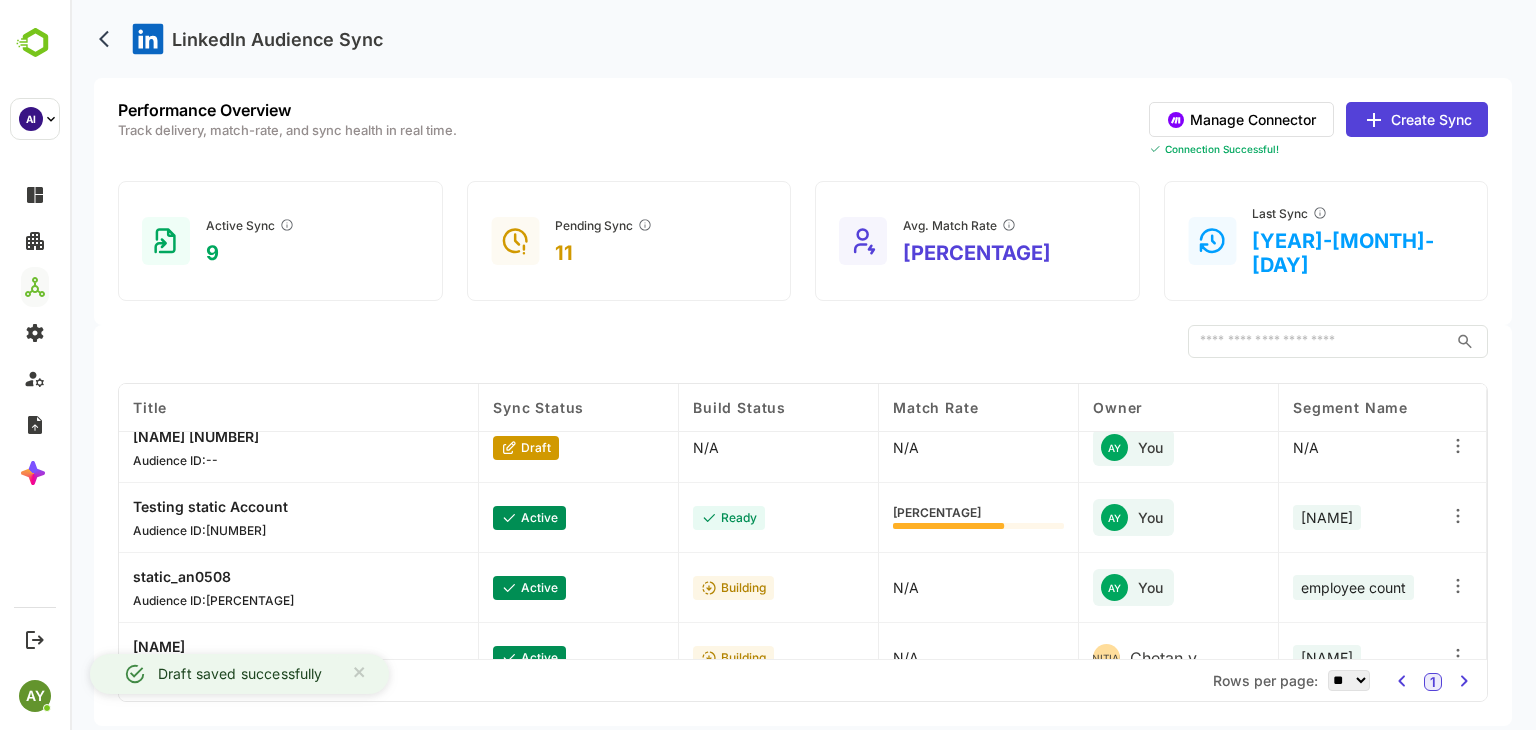 scroll, scrollTop: 0, scrollLeft: 0, axis: both 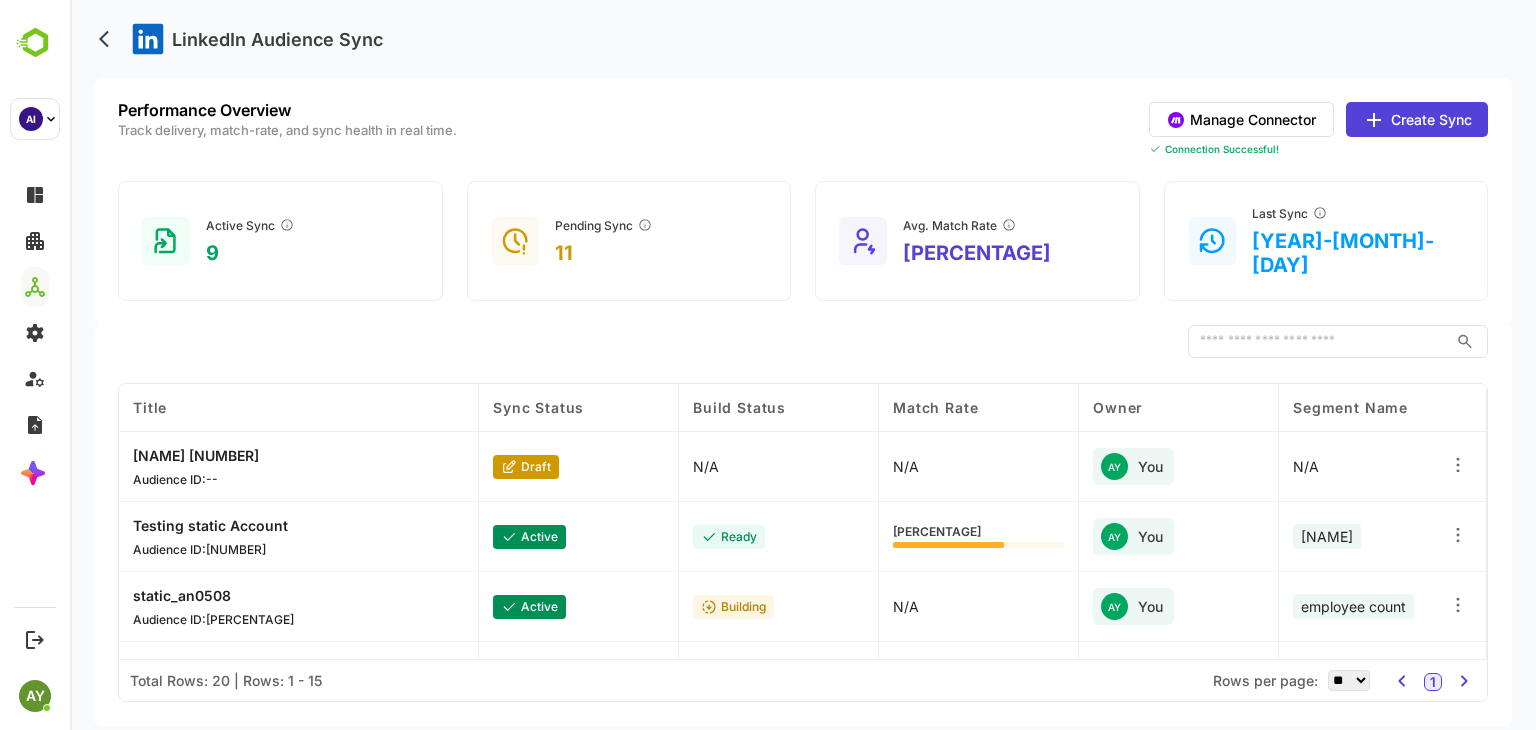 click 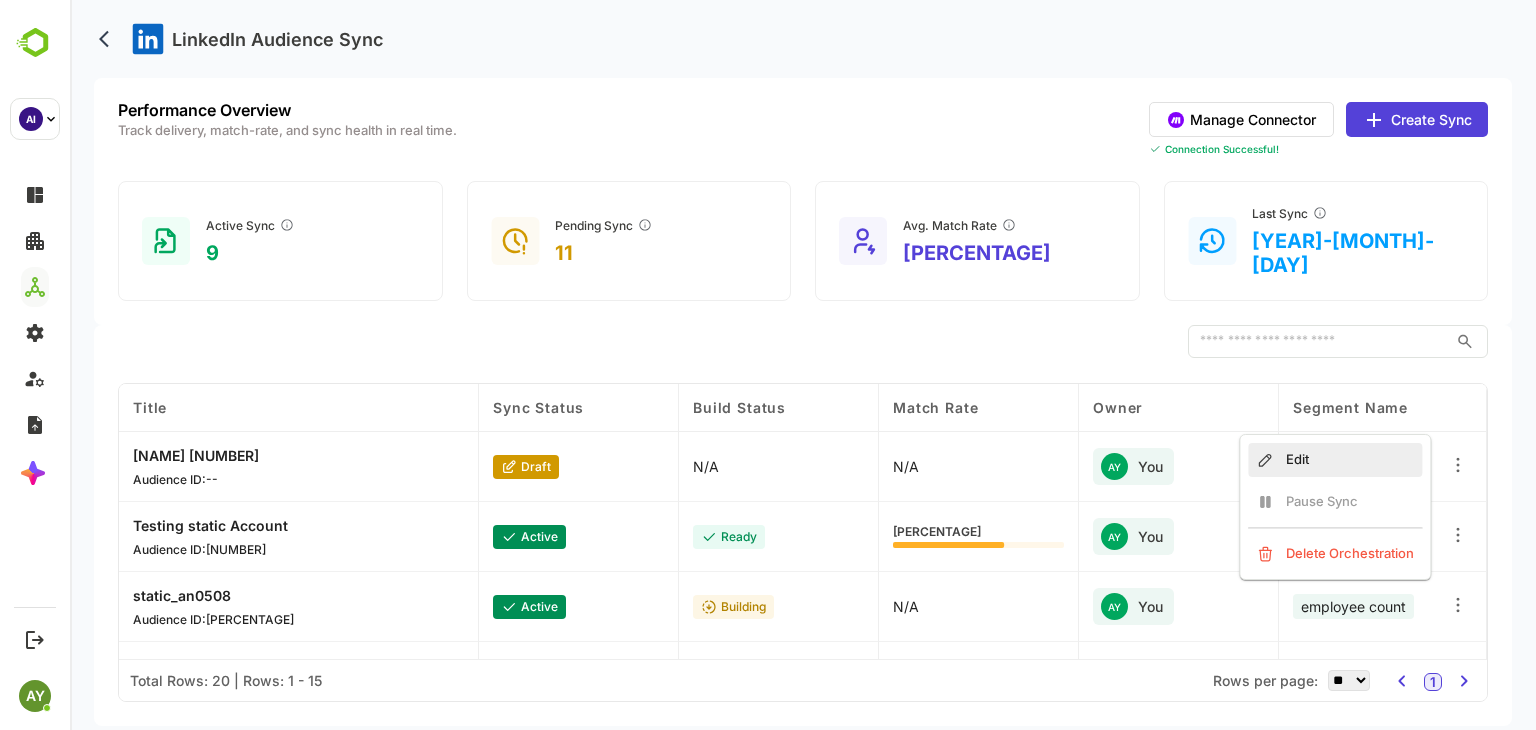 click on "Edit" at bounding box center (1335, 460) 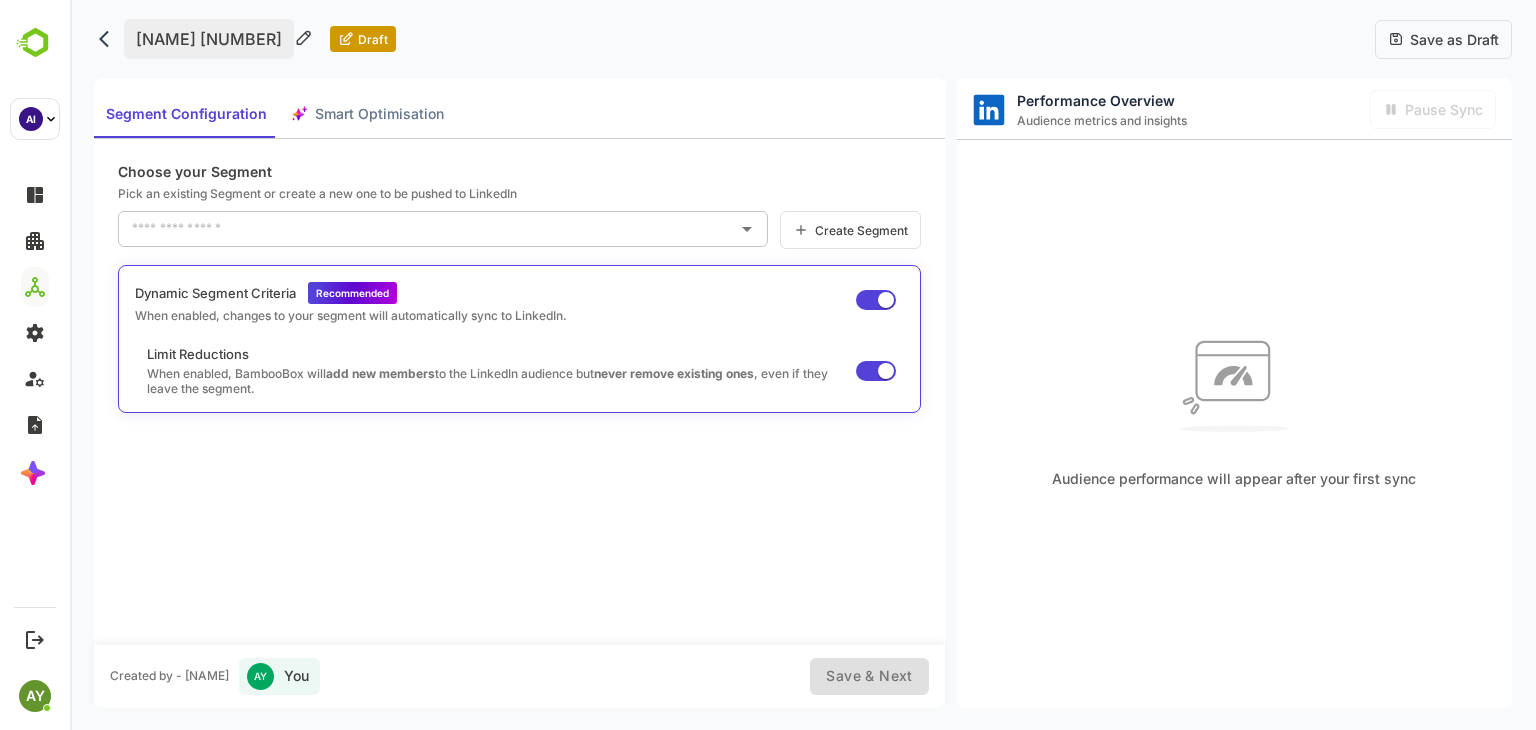 click on "juhduh 08" at bounding box center [209, 39] 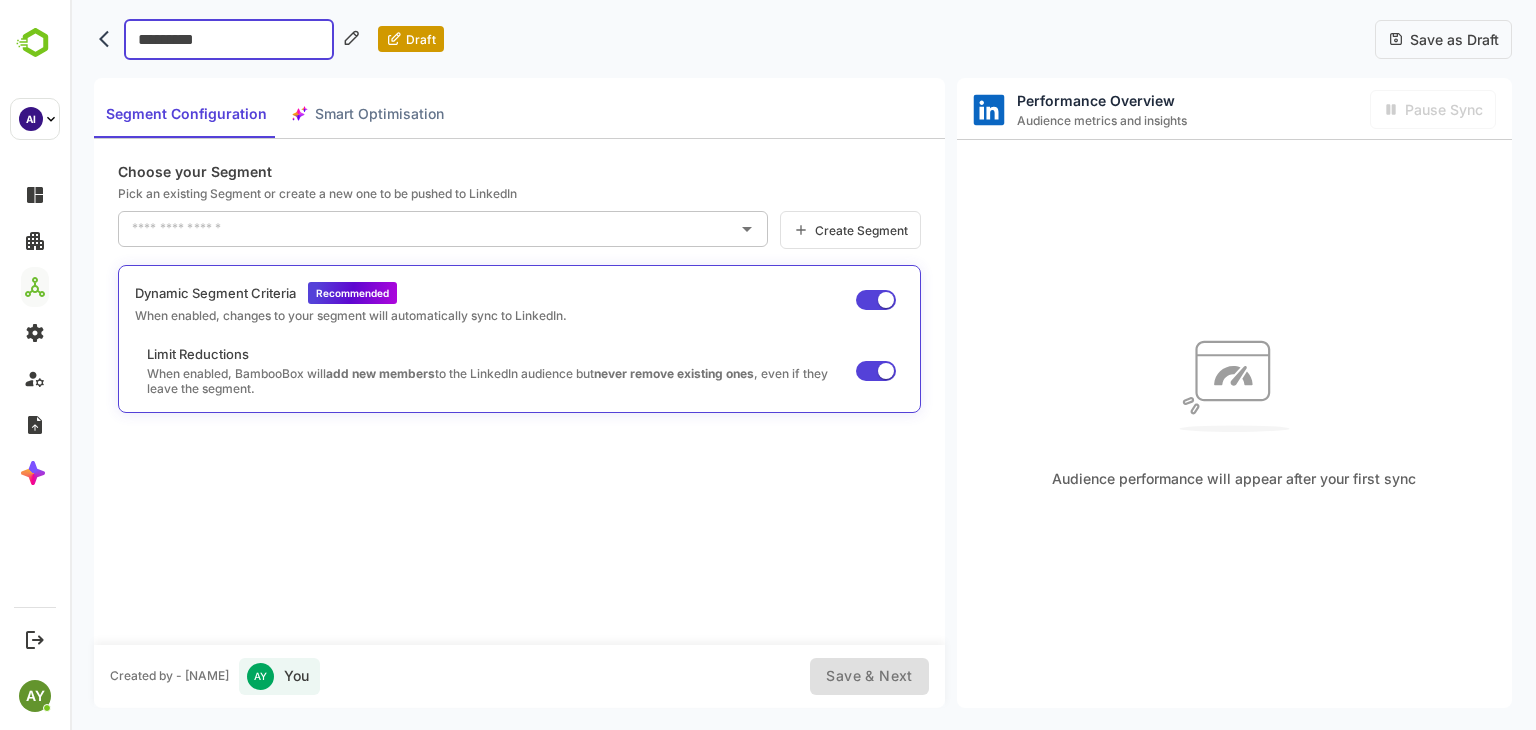 click on "*********" at bounding box center [229, 39] 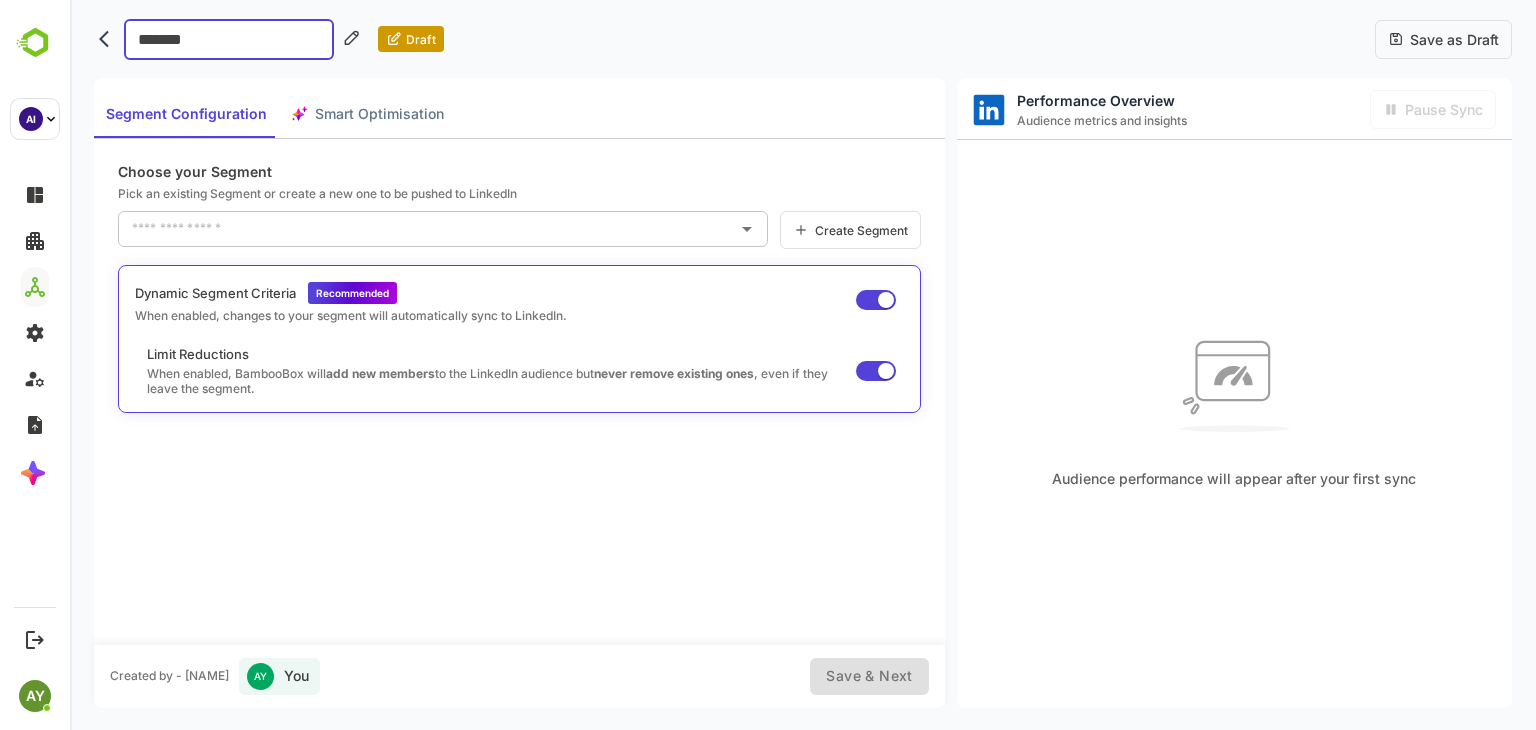 type on "******" 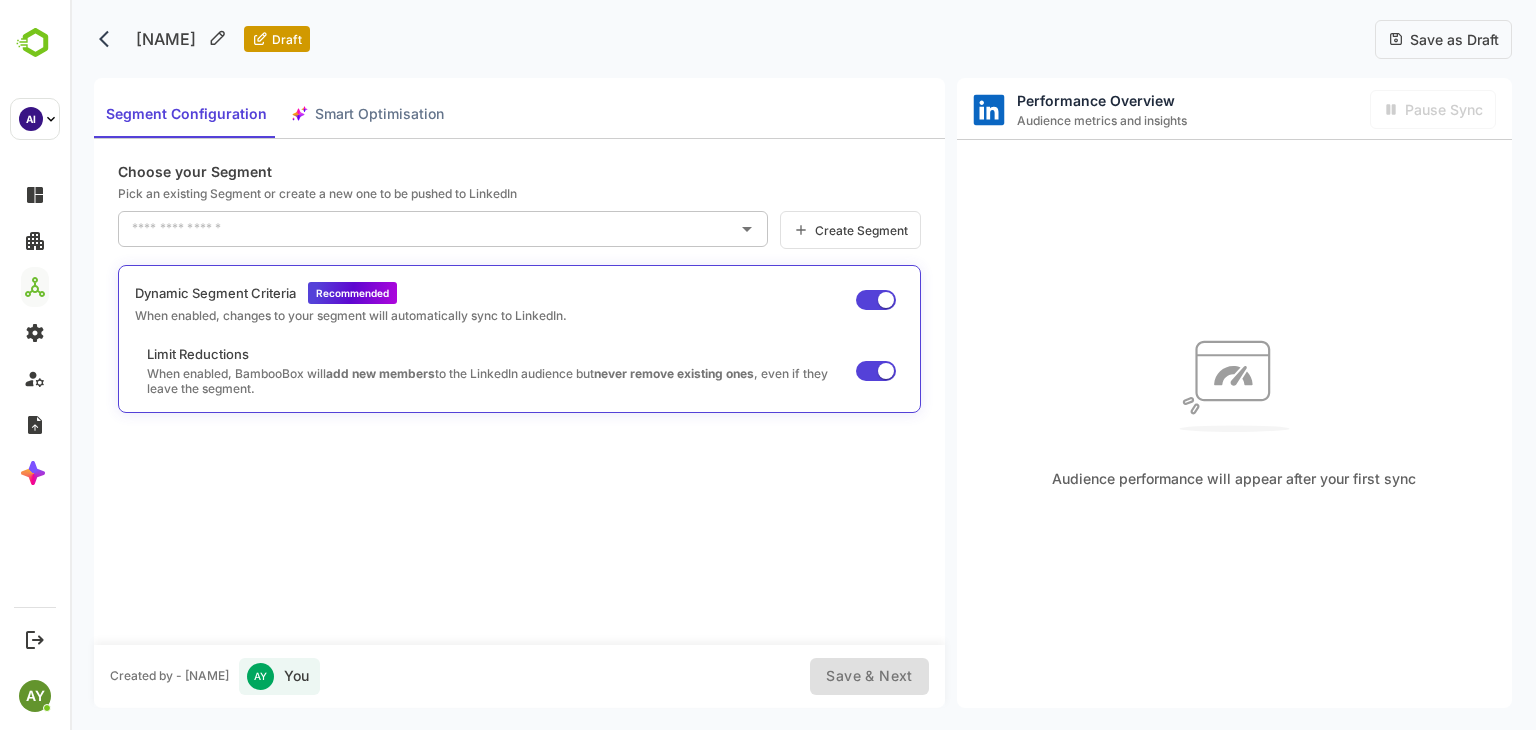 click on "Save as Draft" at bounding box center (1451, 39) 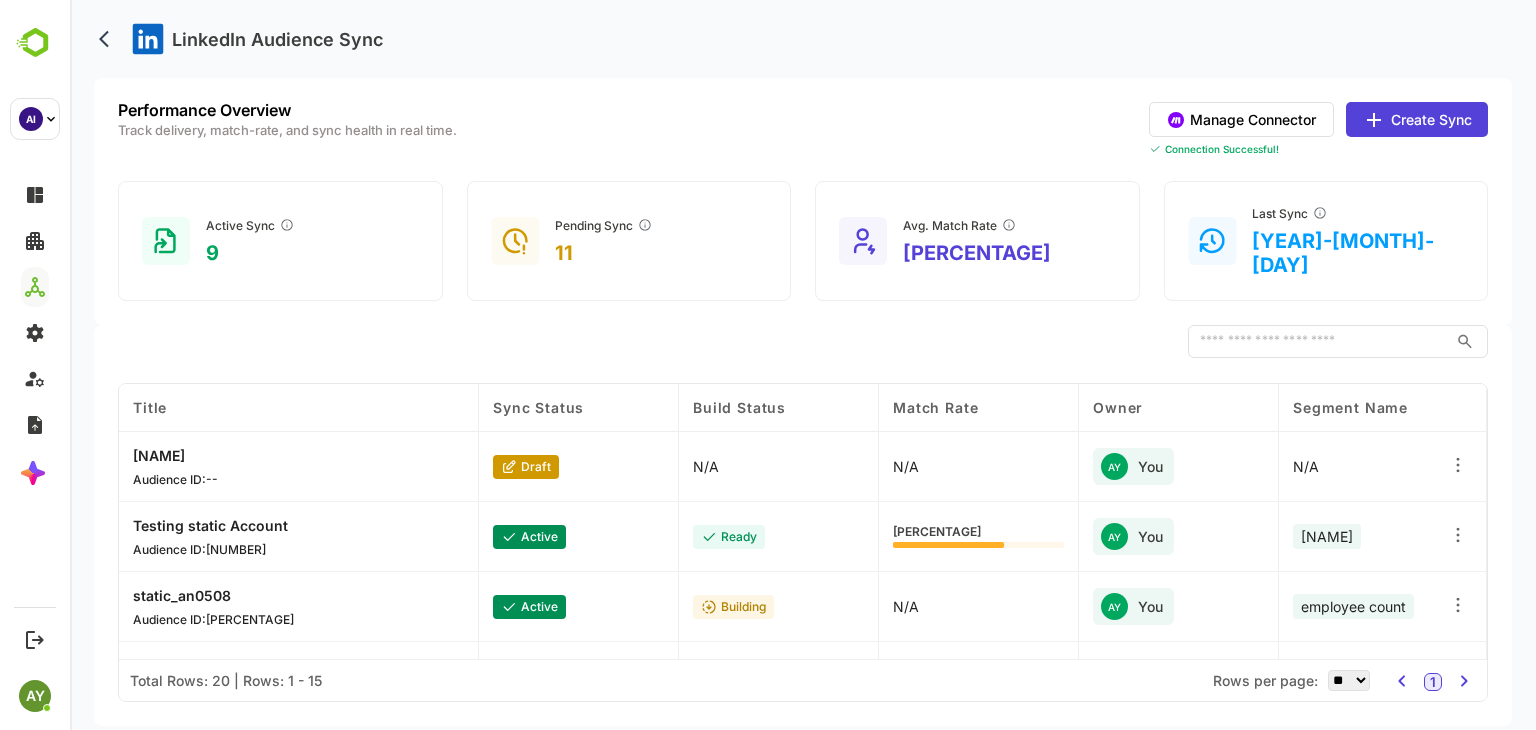 click 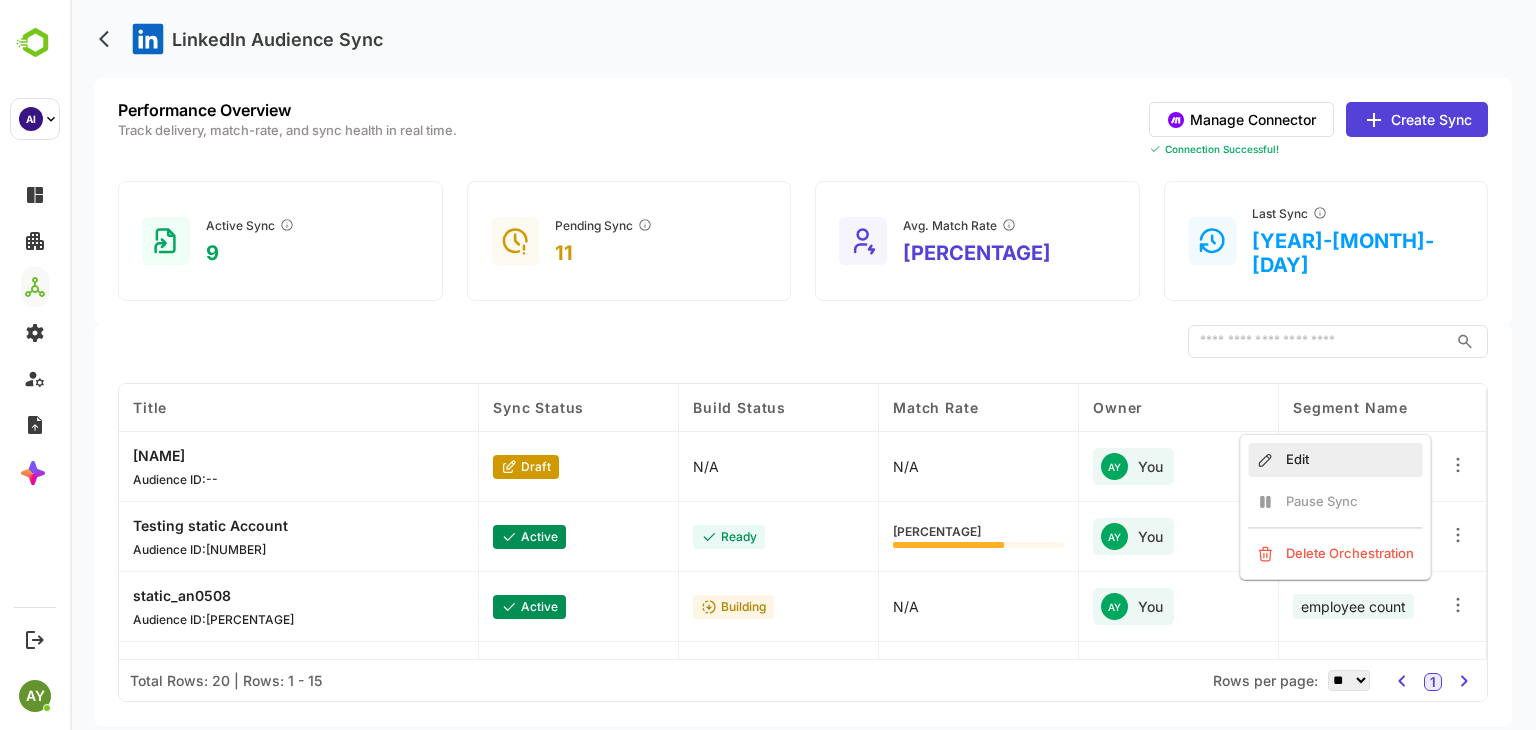 click on "Edit" at bounding box center [1335, 460] 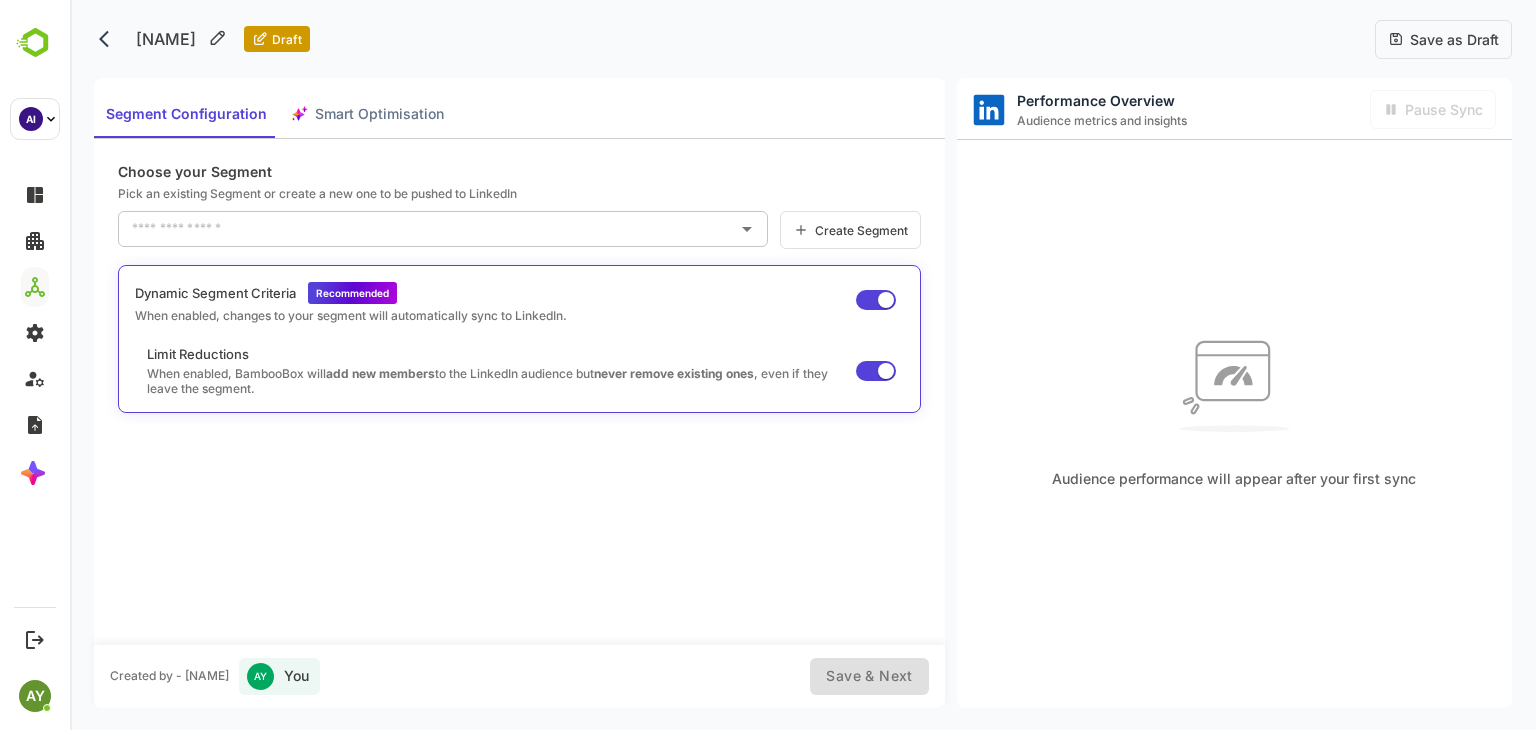click 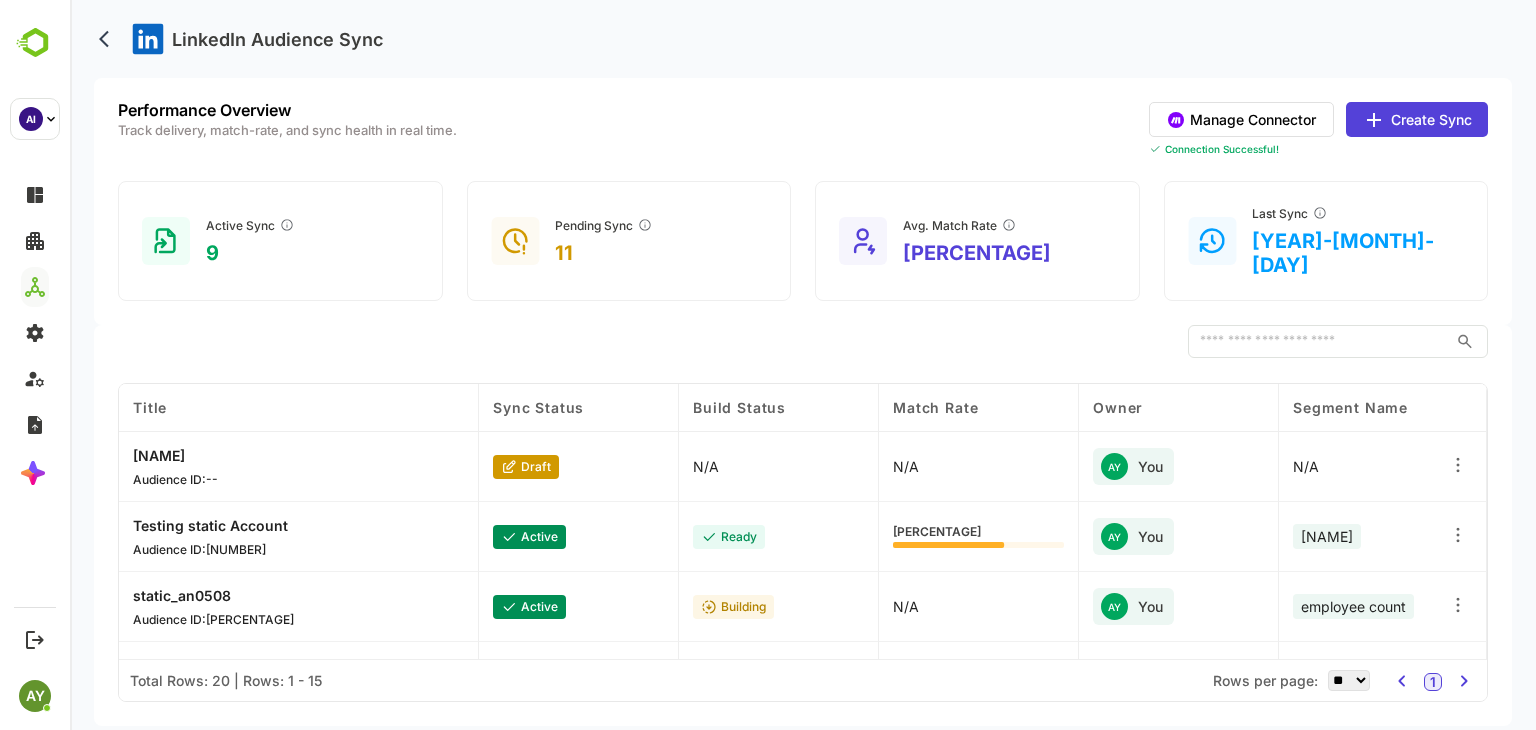 click 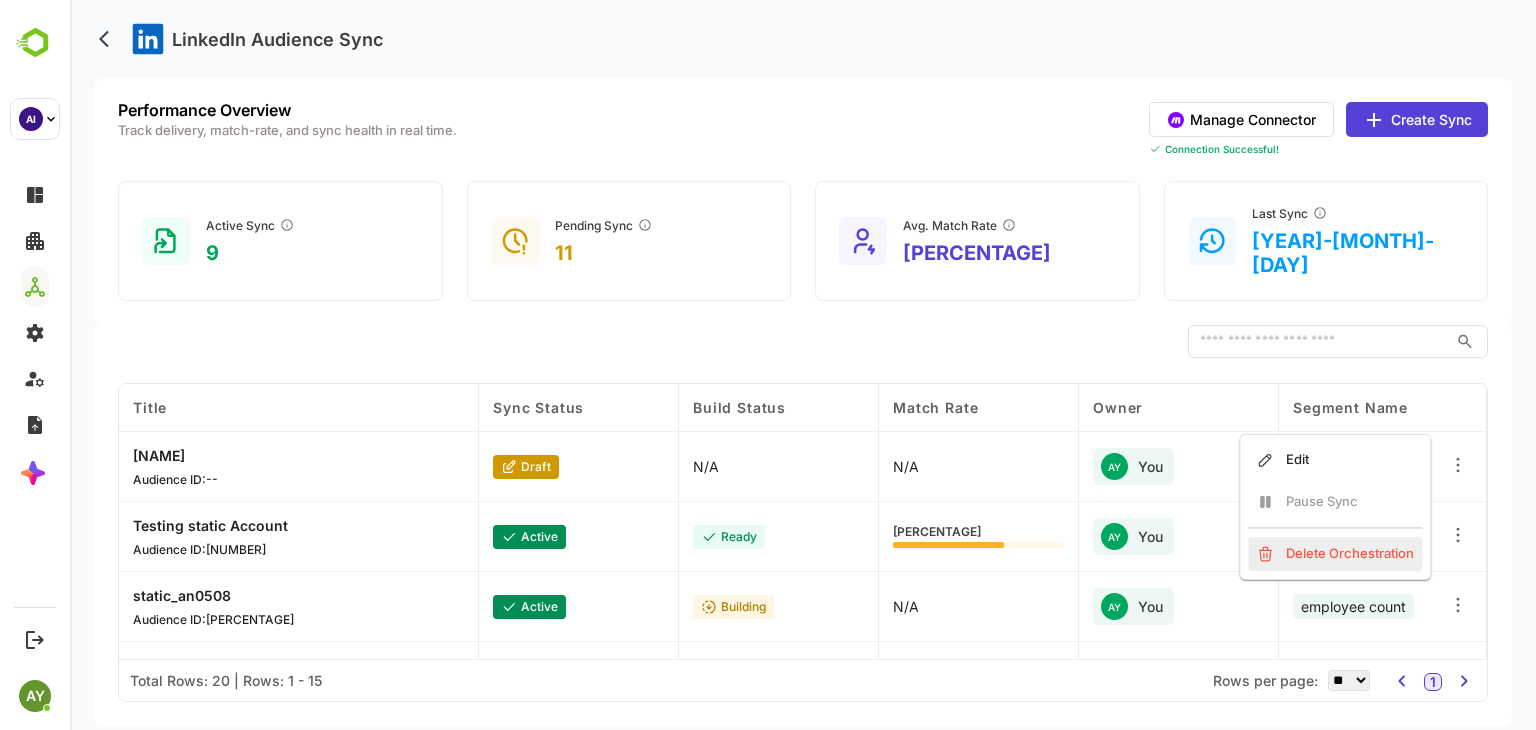 click on "Delete Orchestration" at bounding box center (1335, 554) 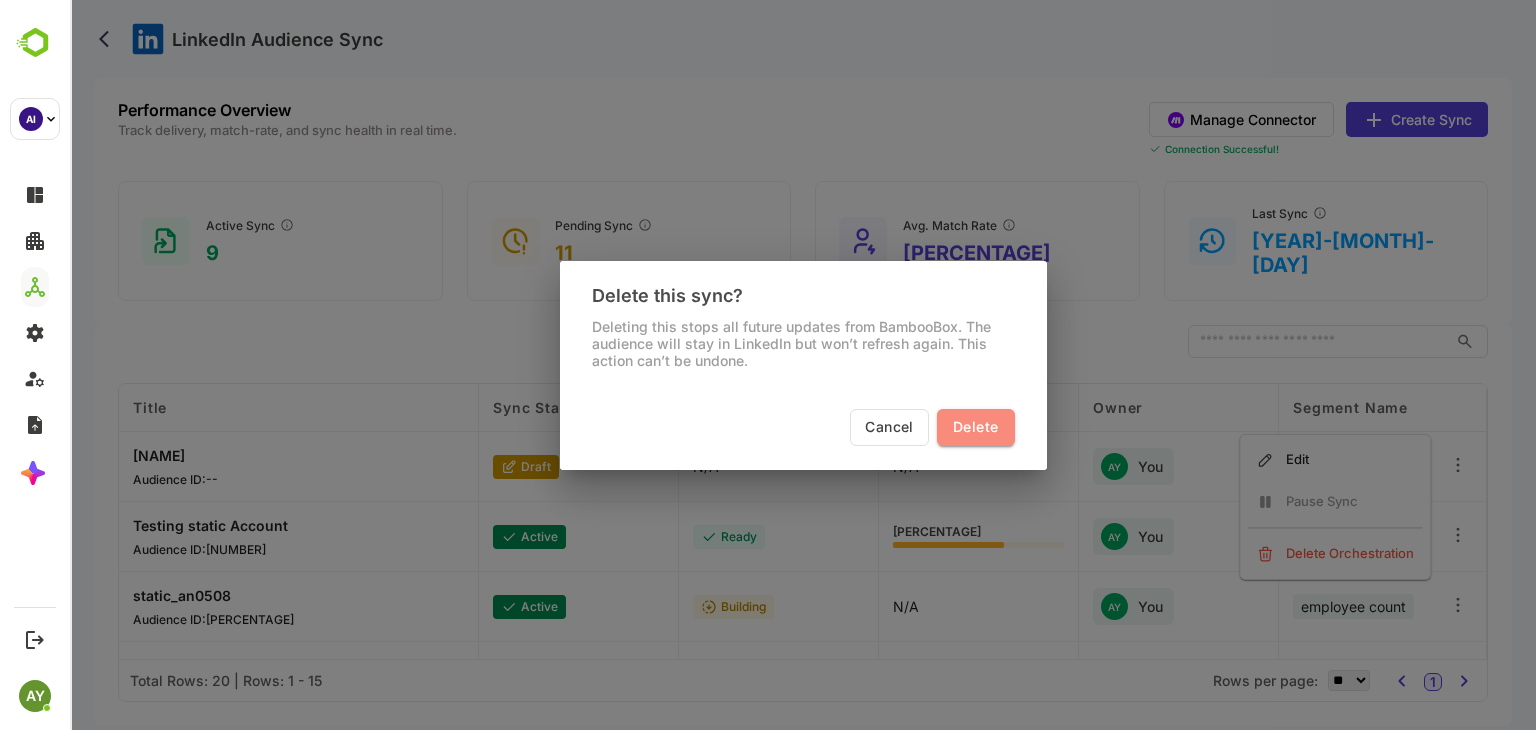 click on "Delete" at bounding box center [975, 427] 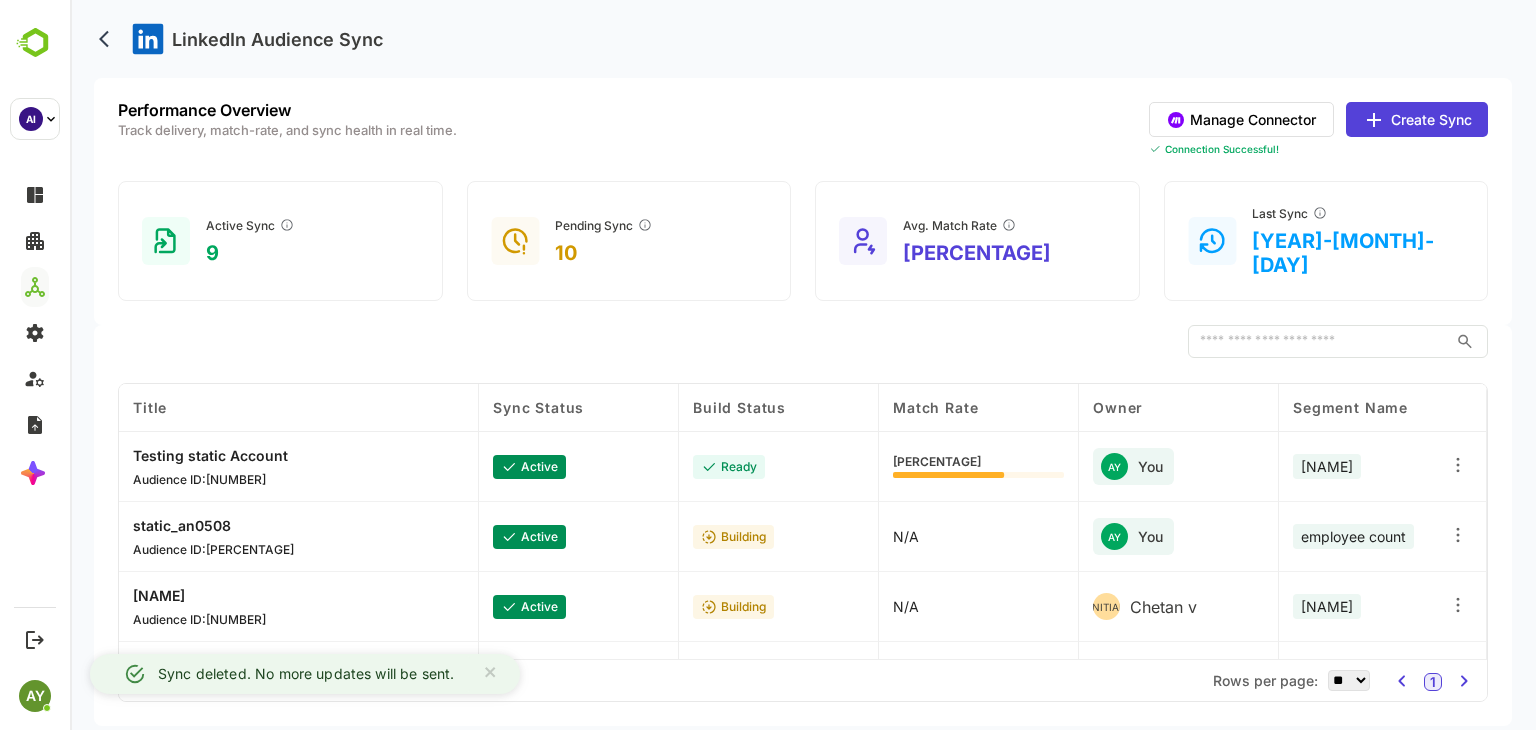 click on "Create Sync" at bounding box center (1417, 119) 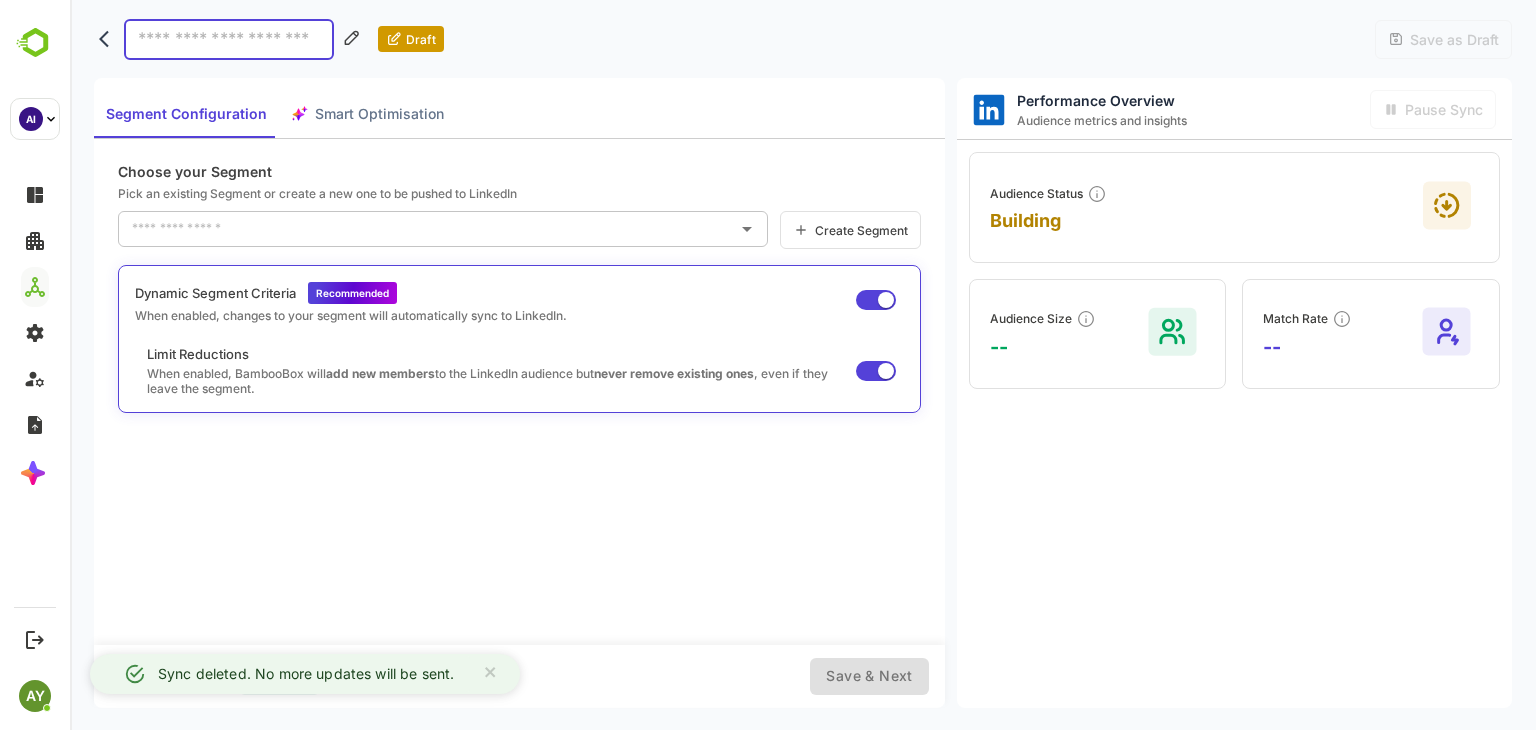 type on "******" 